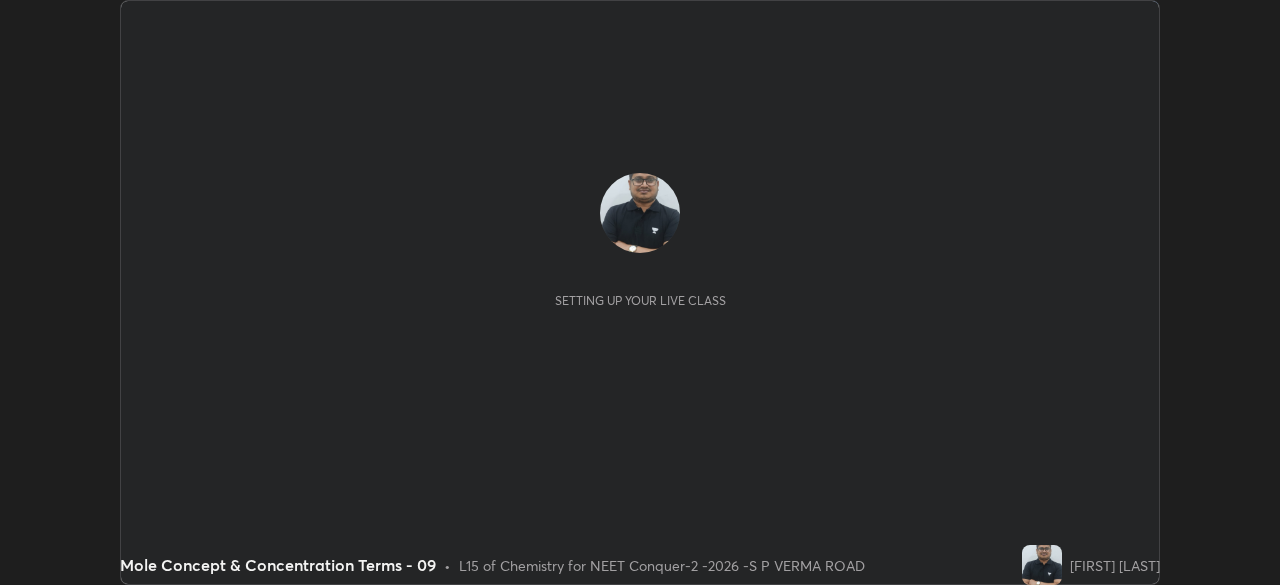 scroll, scrollTop: 0, scrollLeft: 0, axis: both 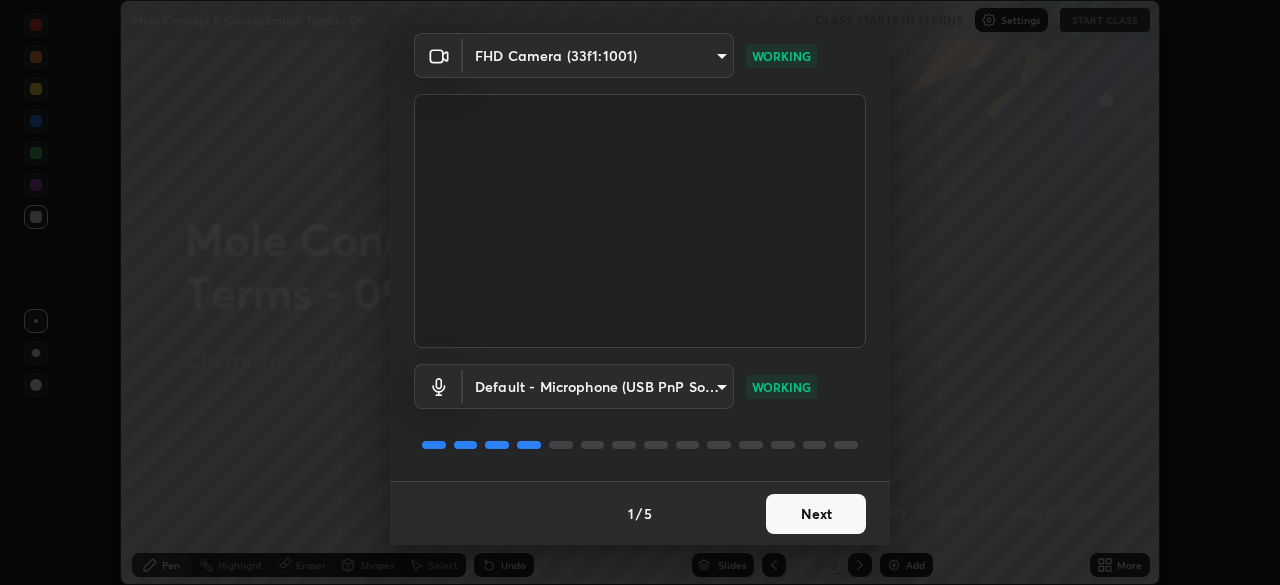 click on "Next" at bounding box center [816, 514] 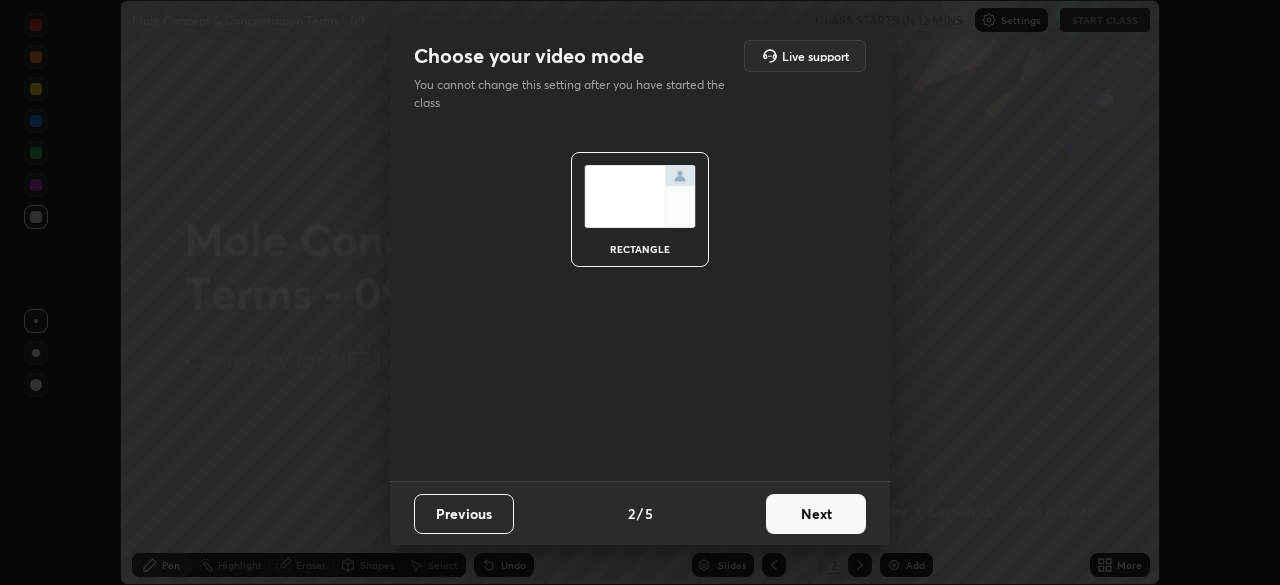 click on "Next" at bounding box center [816, 514] 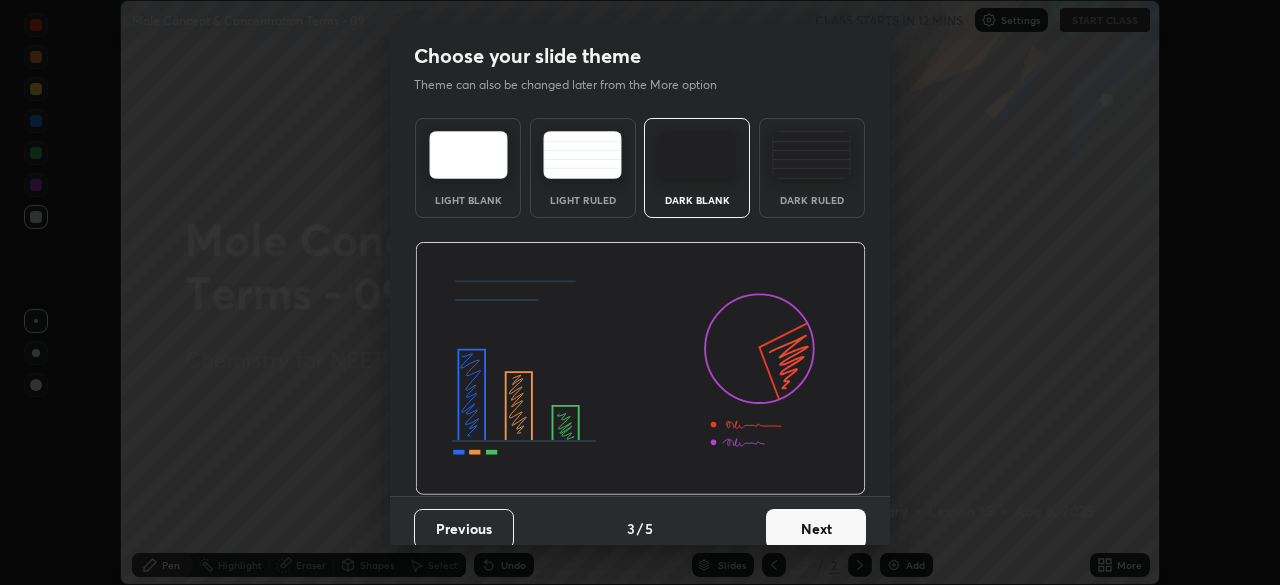 click on "Next" at bounding box center [816, 529] 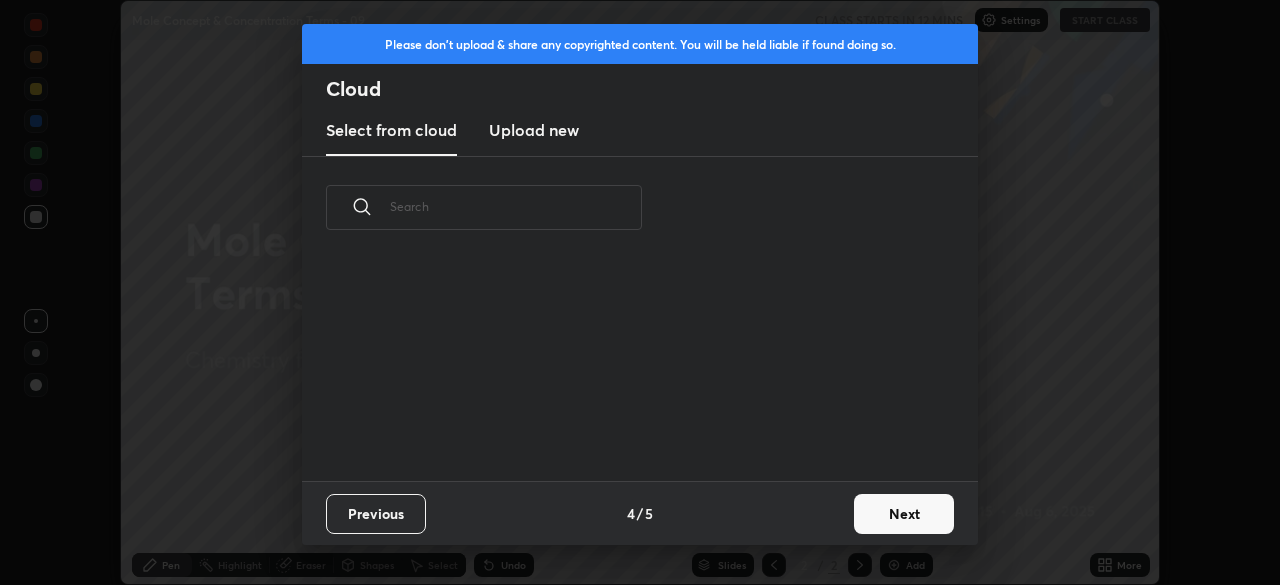 click on "Next" at bounding box center [904, 514] 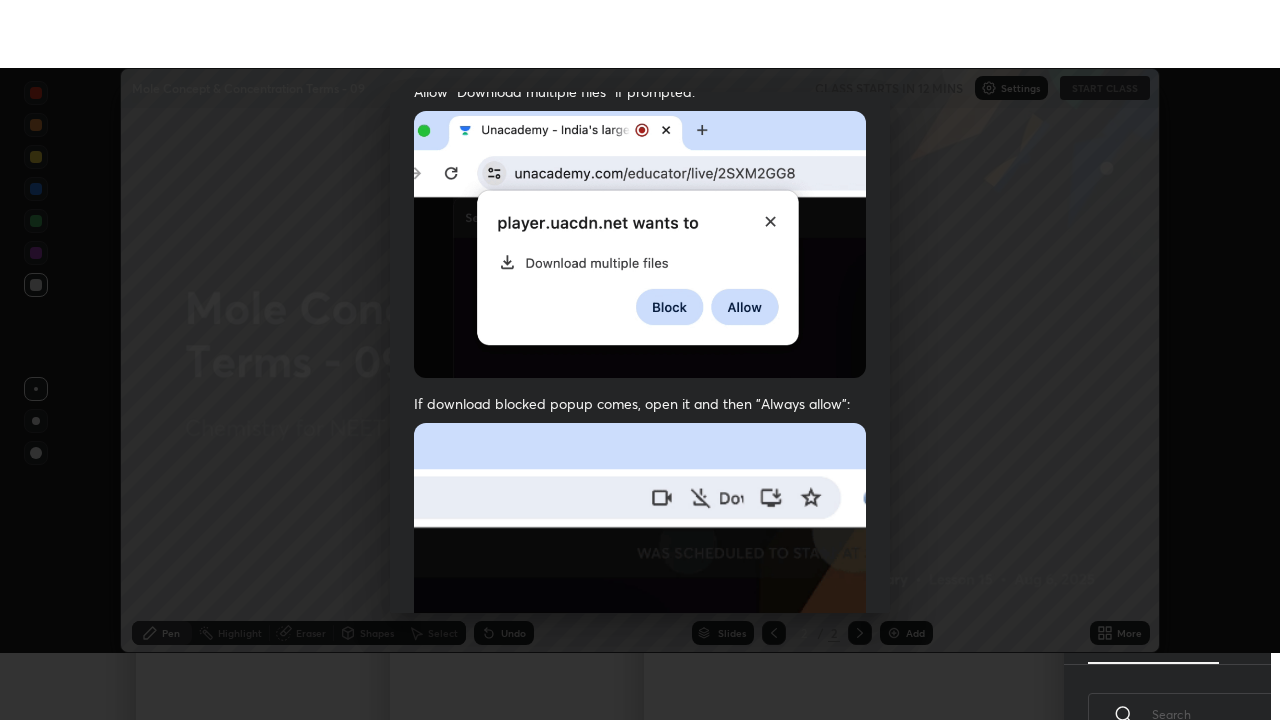 scroll, scrollTop: 479, scrollLeft: 0, axis: vertical 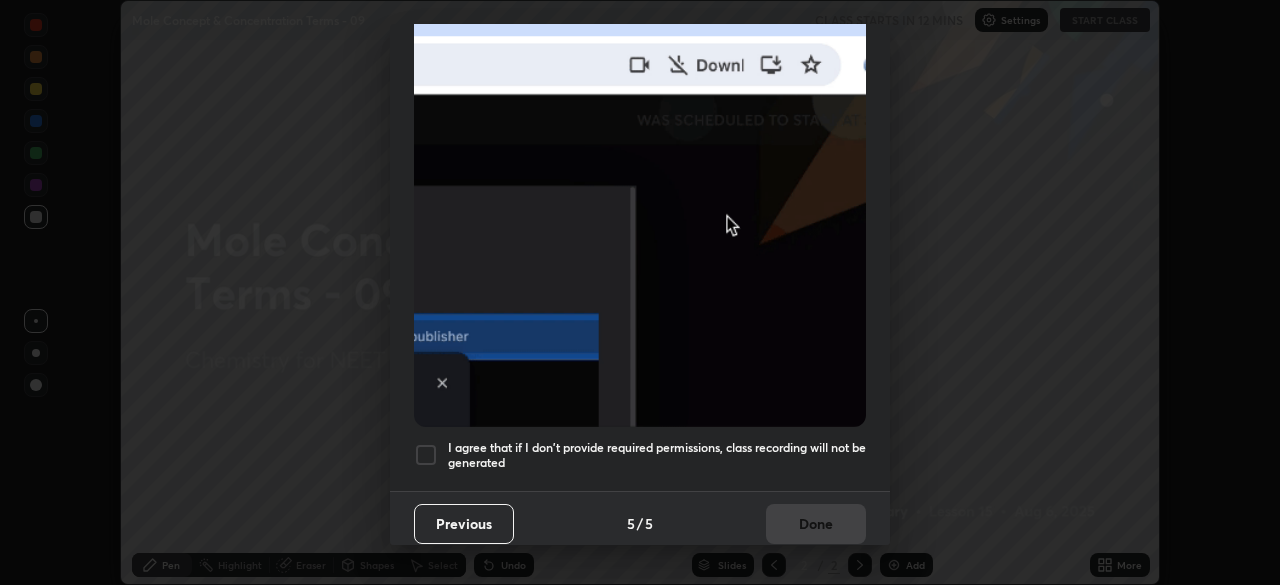 click at bounding box center (426, 455) 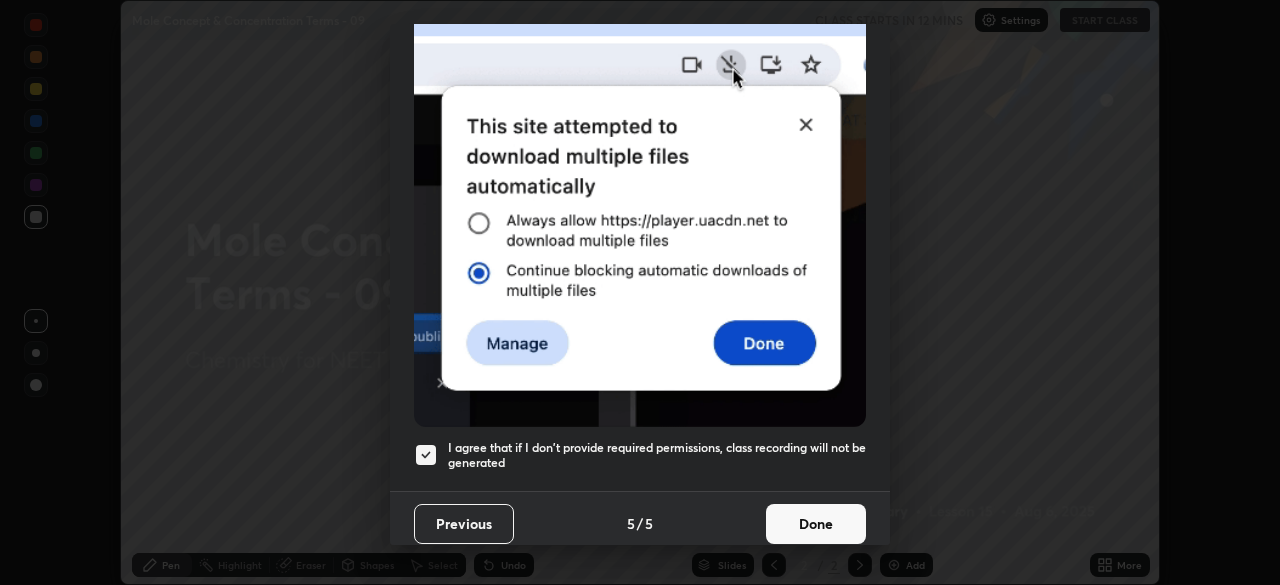 click on "Done" at bounding box center (816, 524) 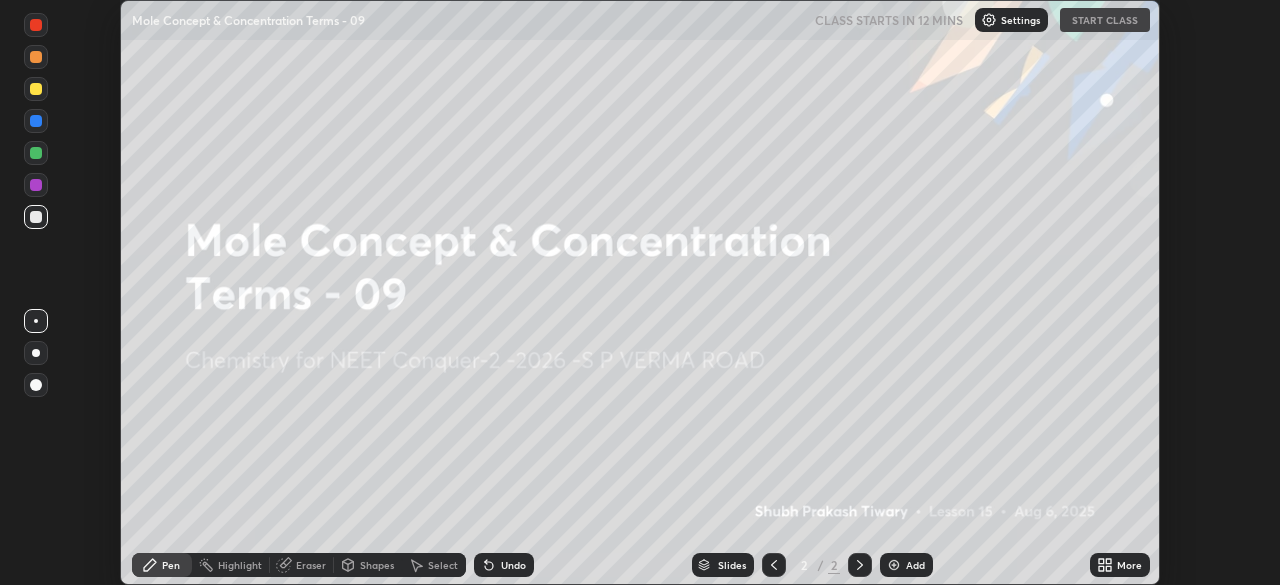 click 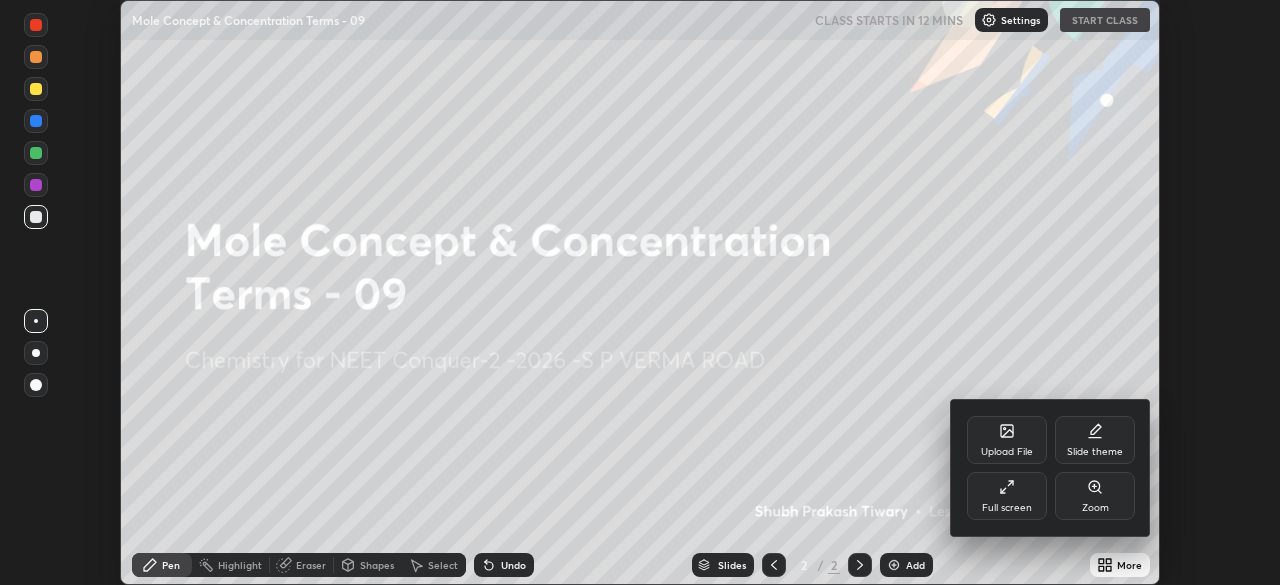 click on "Full screen" at bounding box center [1007, 496] 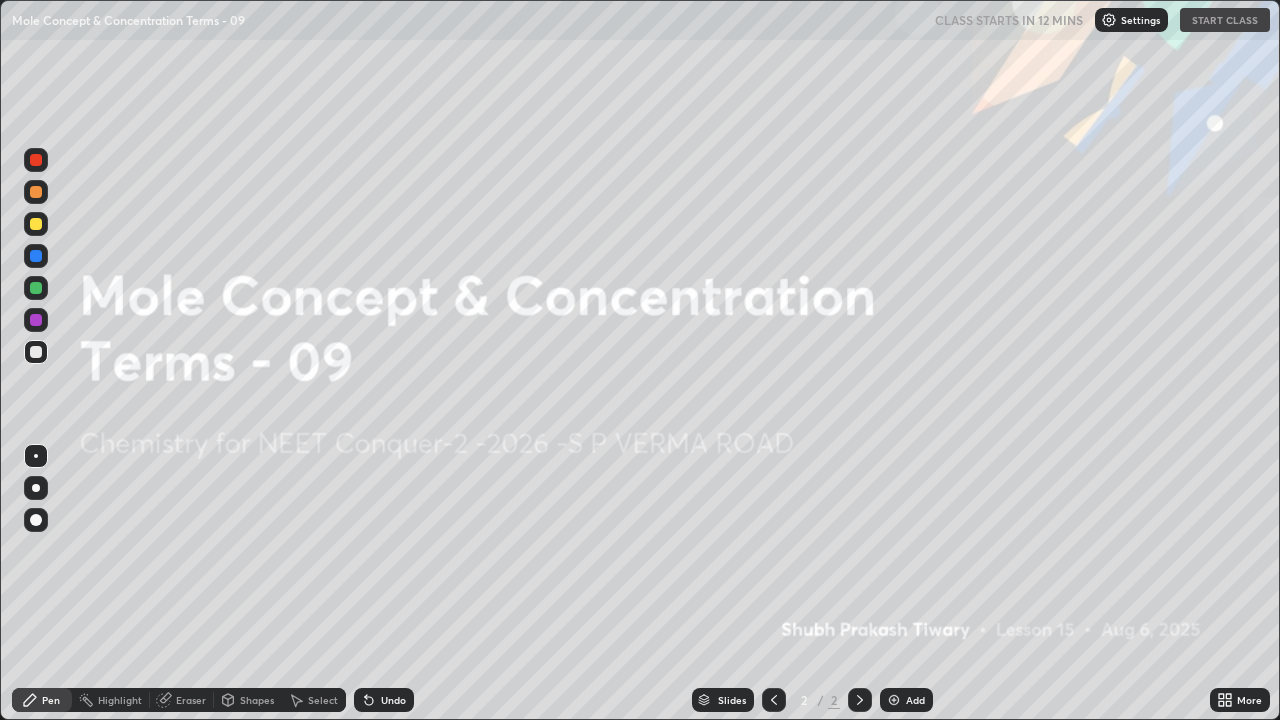 scroll, scrollTop: 99280, scrollLeft: 98720, axis: both 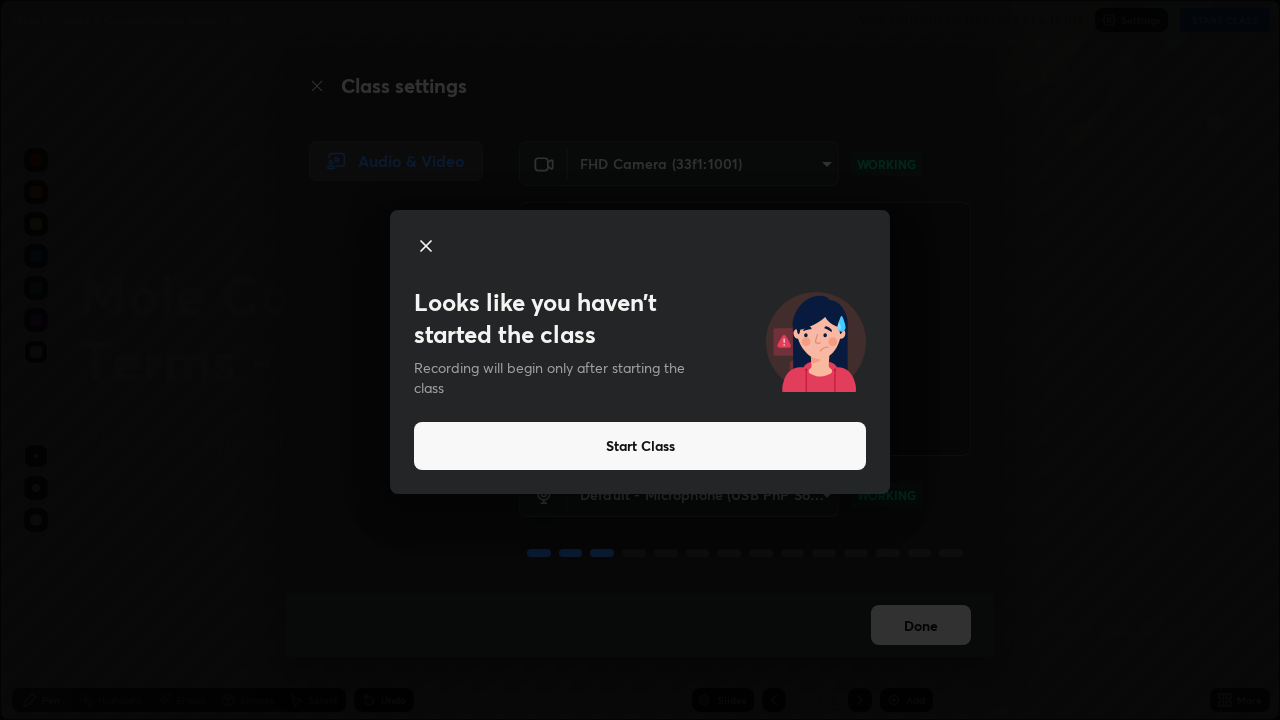 click on "Start Class" at bounding box center [640, 446] 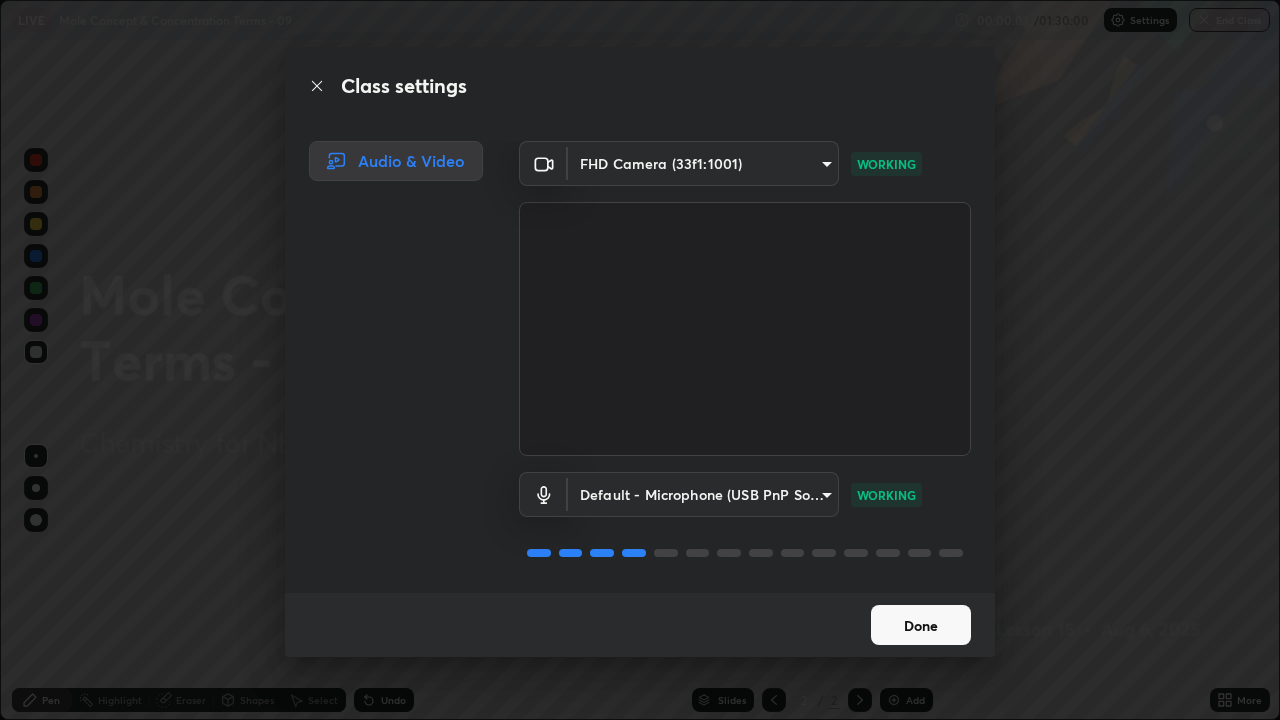 click on "Done" at bounding box center [921, 625] 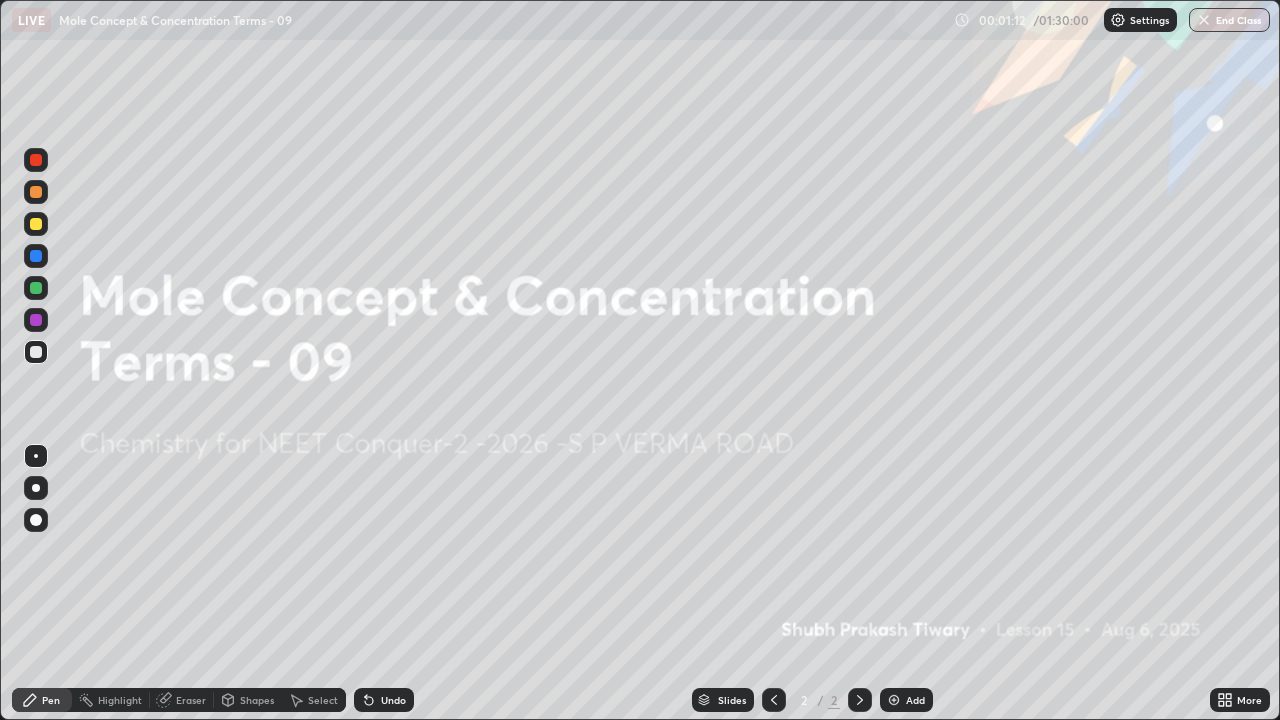 click at bounding box center [894, 700] 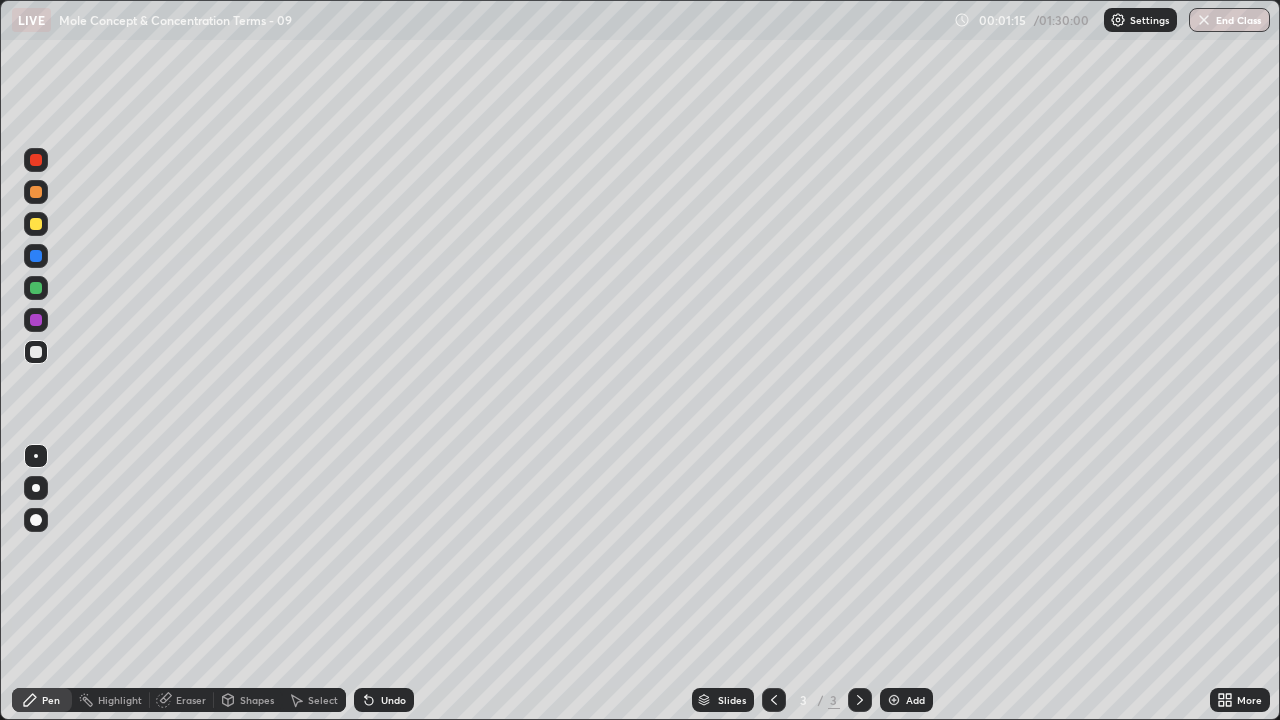 click at bounding box center [36, 192] 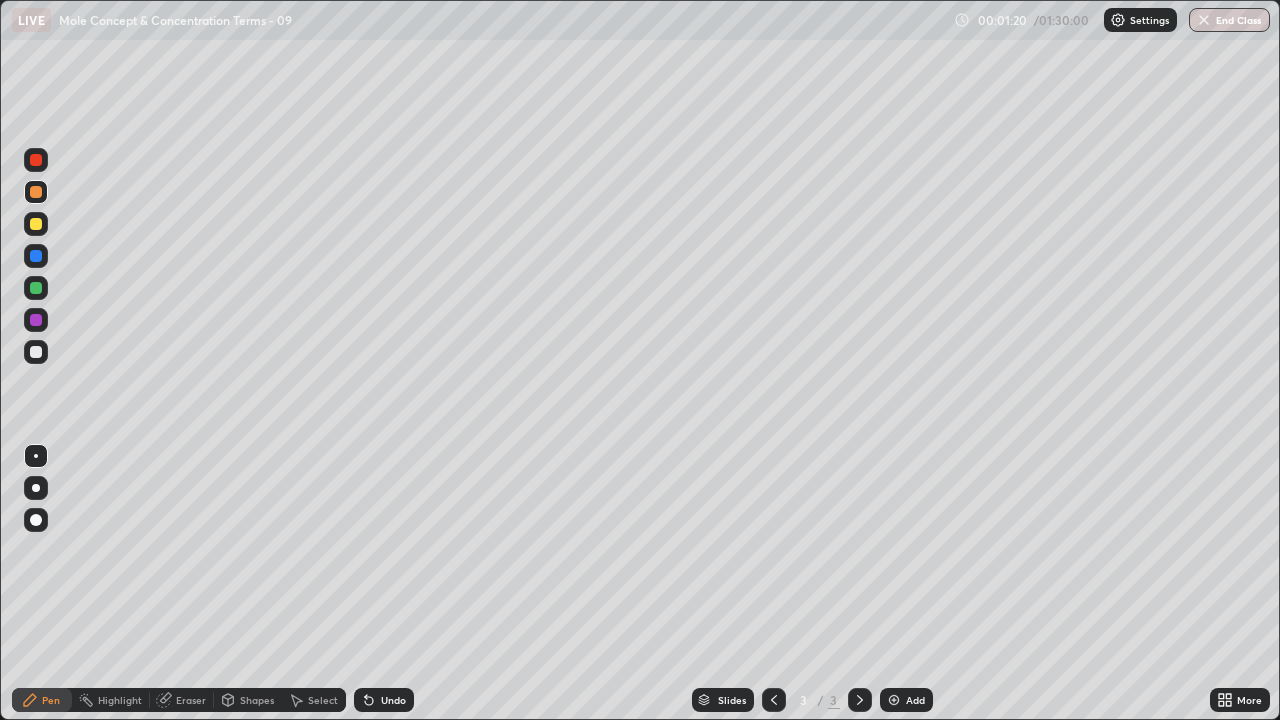click on "Undo" at bounding box center (393, 700) 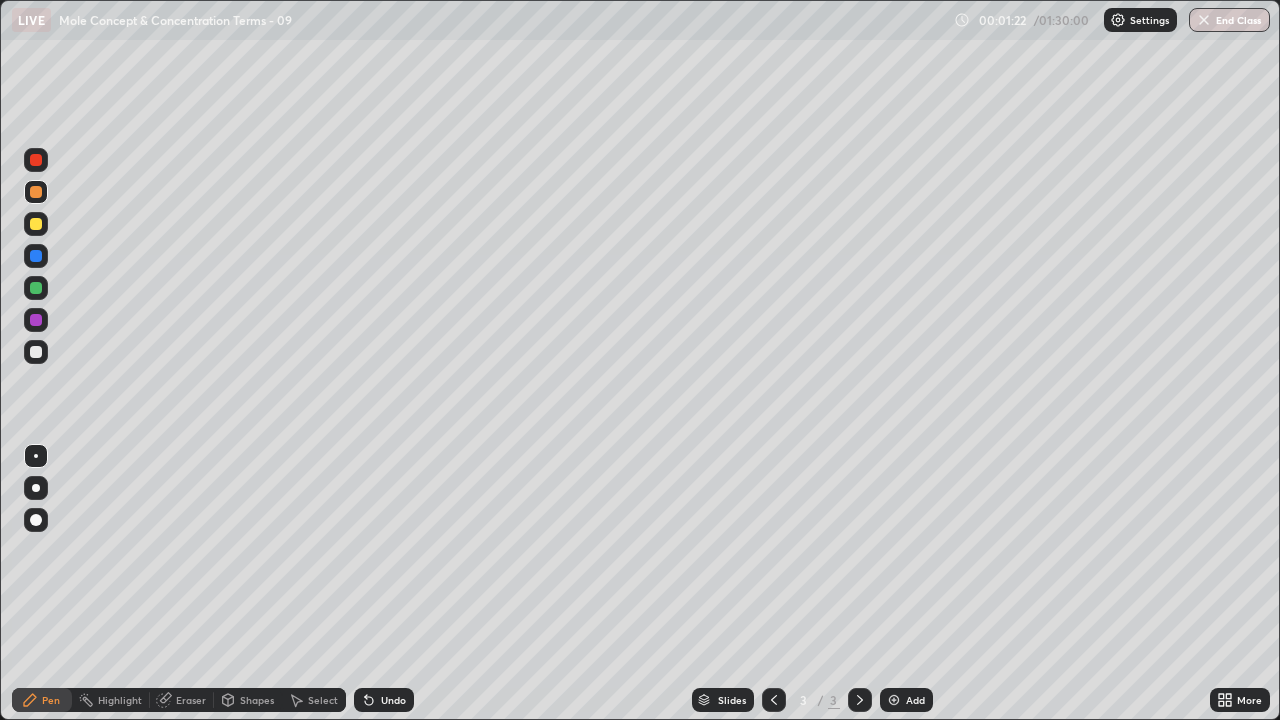 click at bounding box center [36, 488] 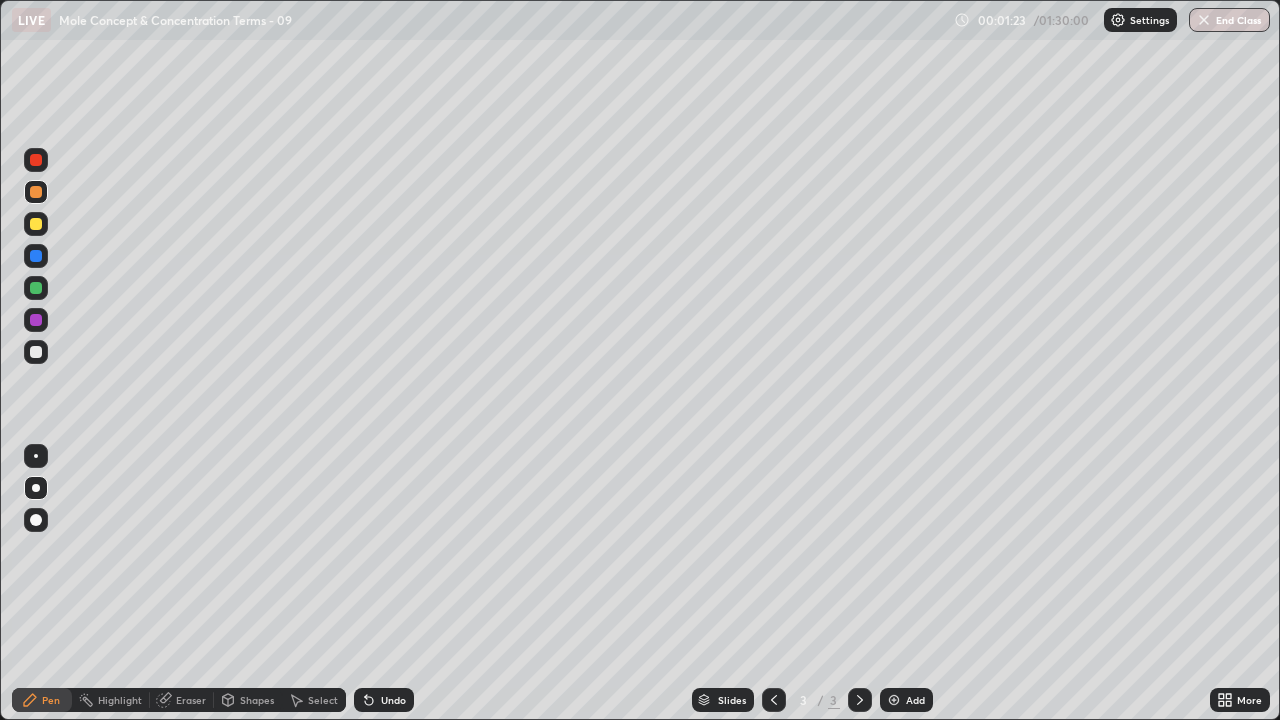 click at bounding box center (36, 192) 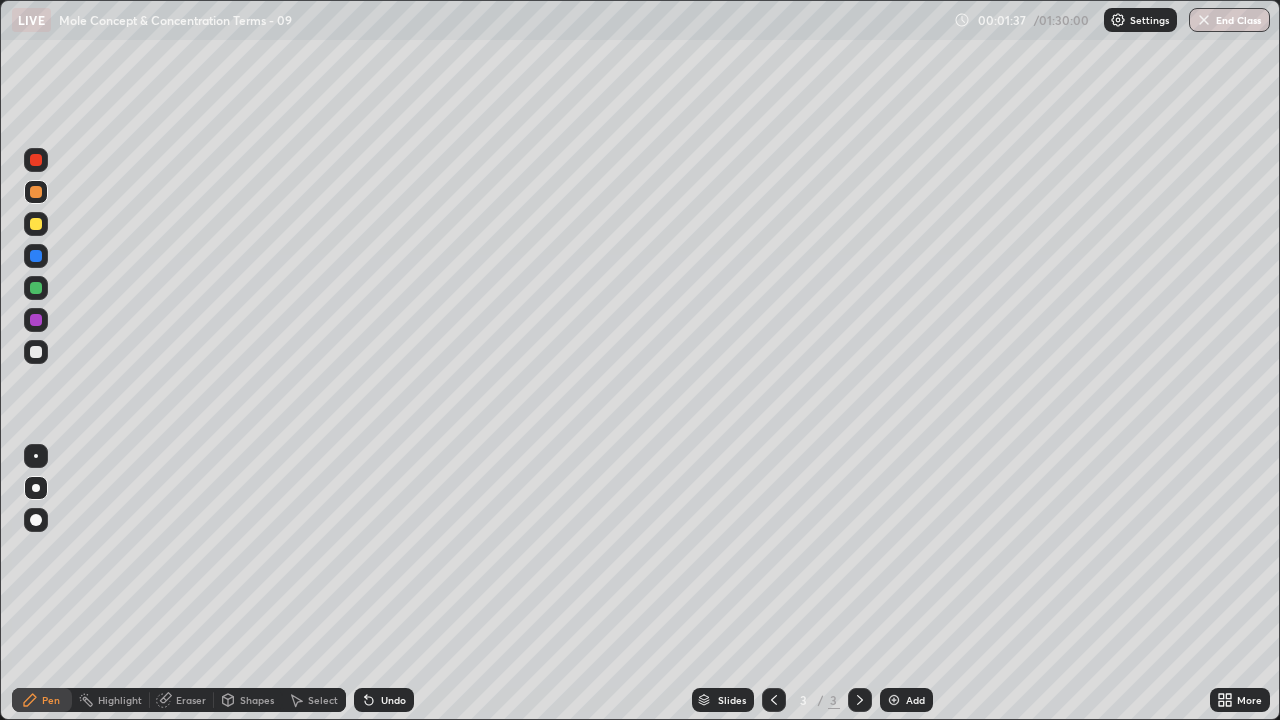 click at bounding box center (36, 352) 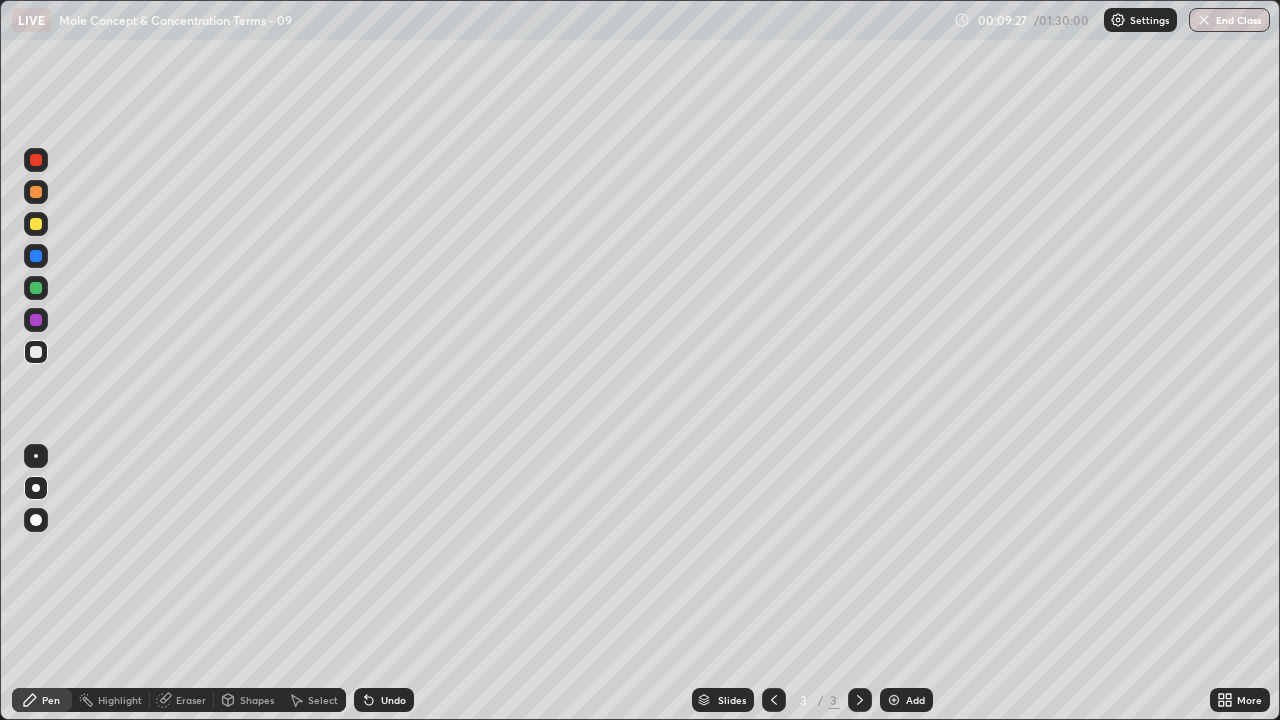 click at bounding box center (36, 224) 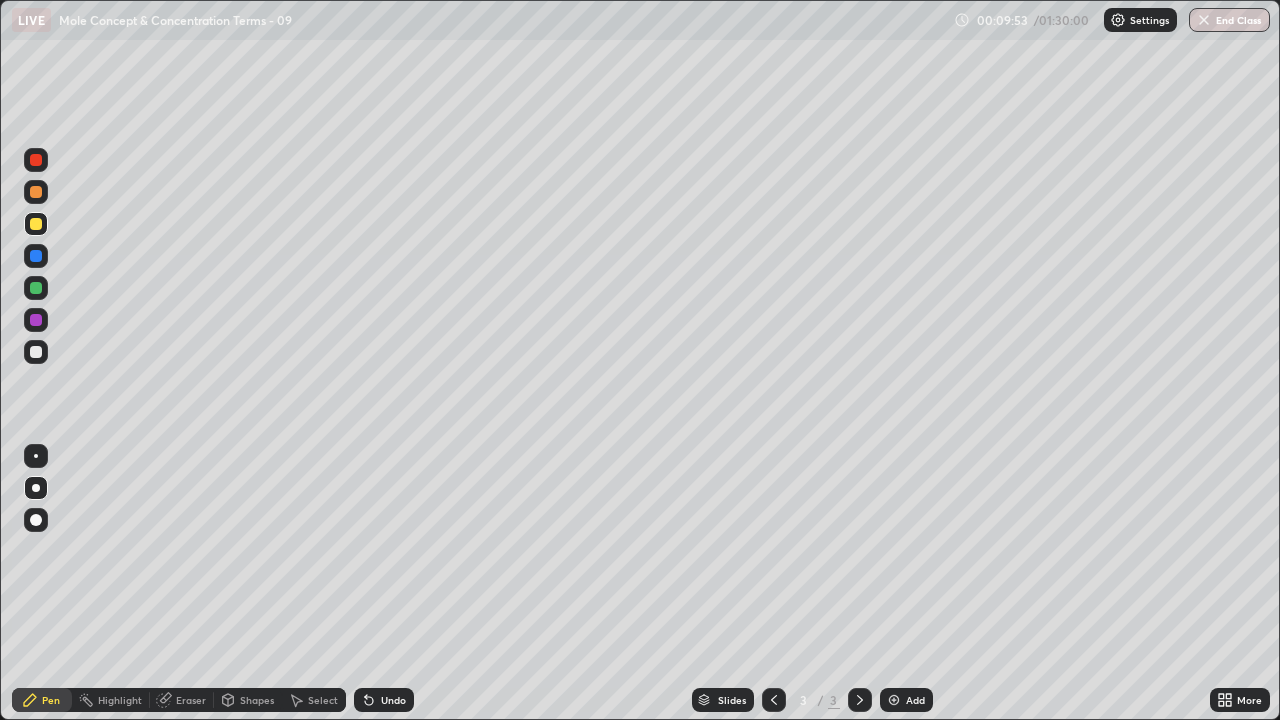 click at bounding box center (36, 288) 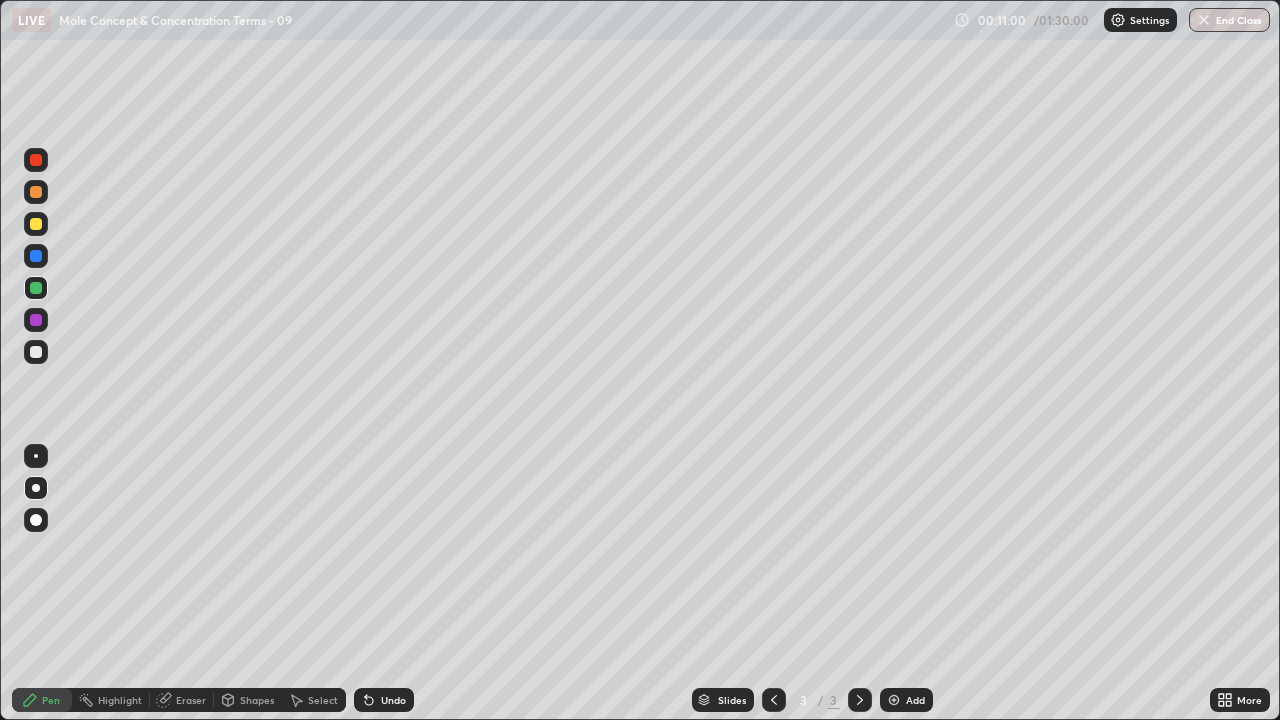 click at bounding box center (36, 256) 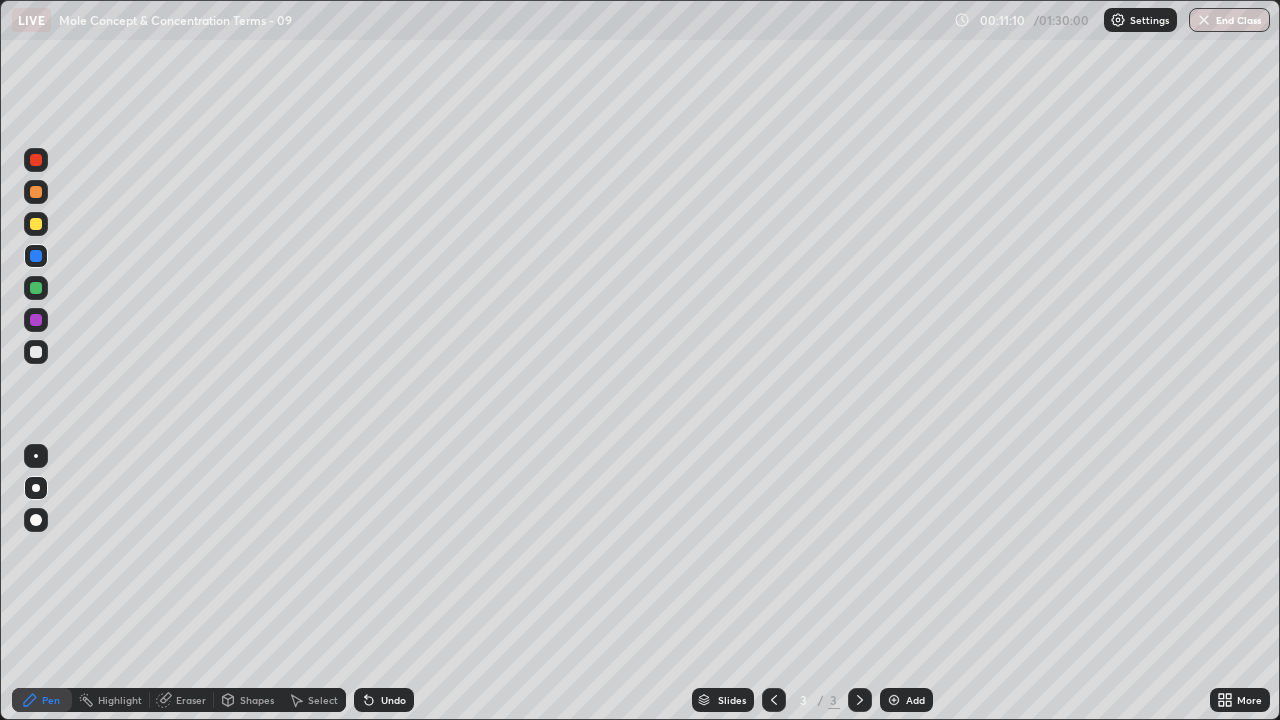click on "Undo" at bounding box center (393, 700) 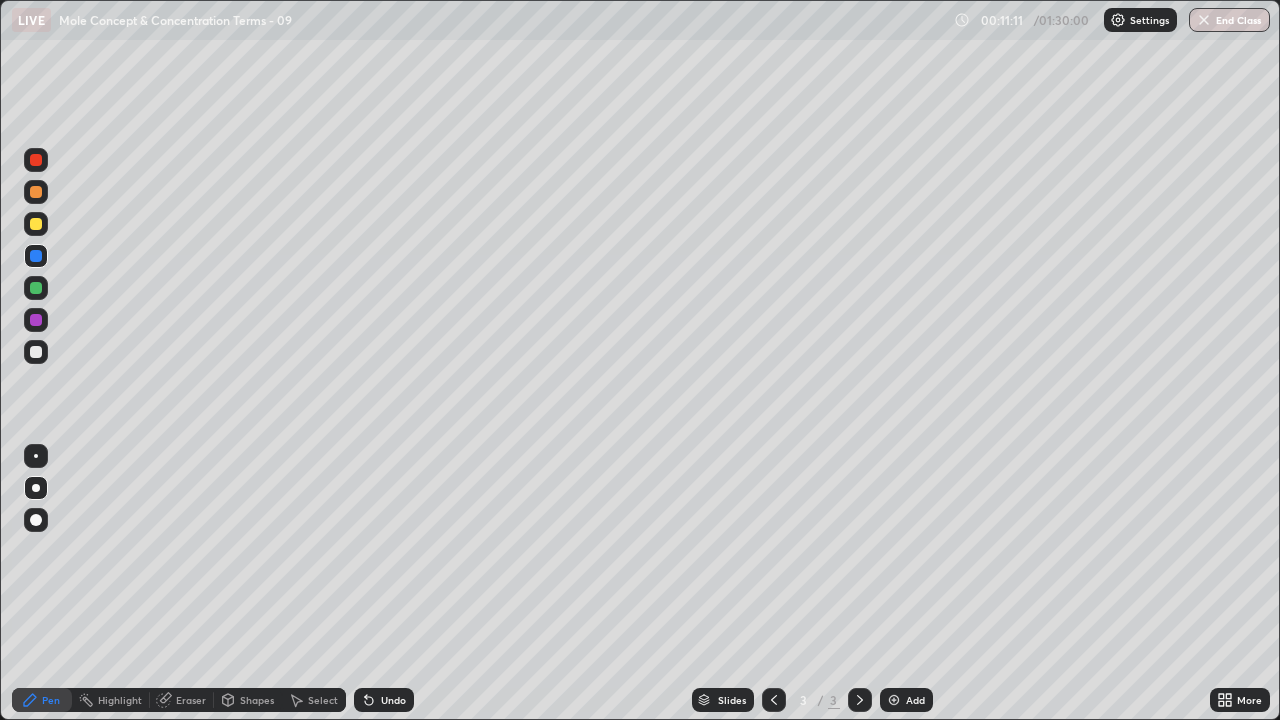 click on "Undo" at bounding box center [393, 700] 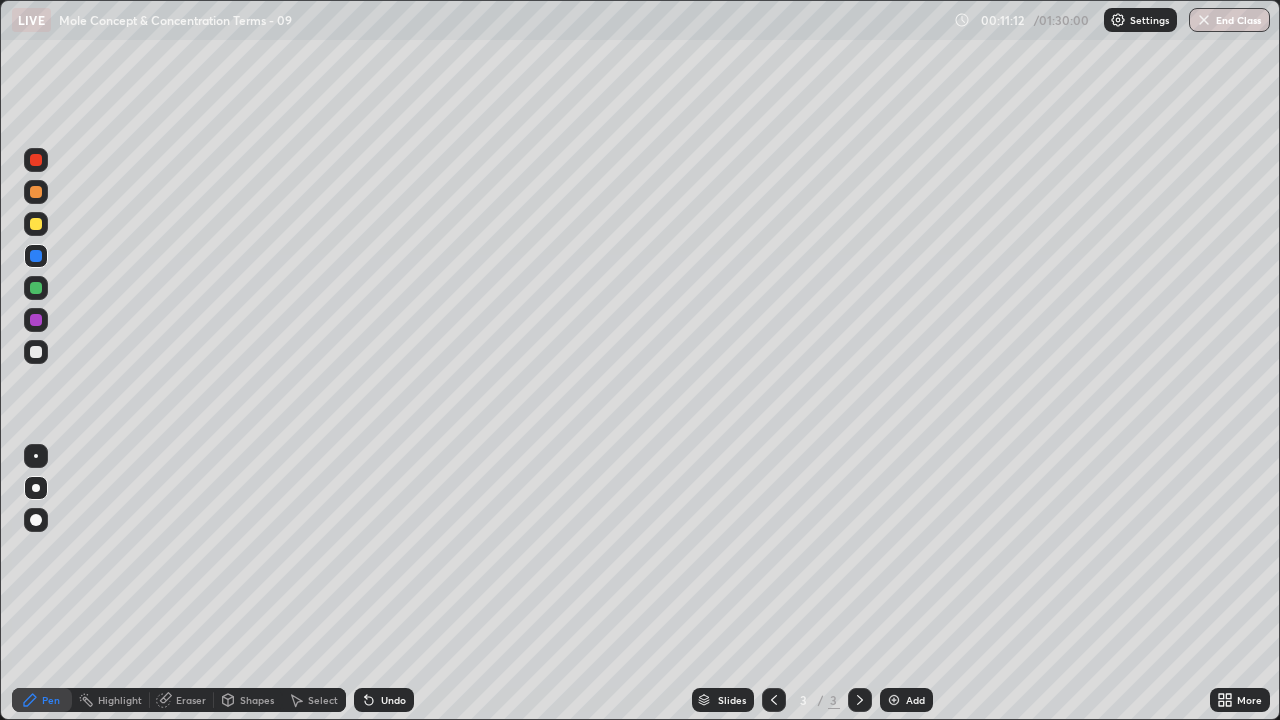 click on "Undo" at bounding box center (393, 700) 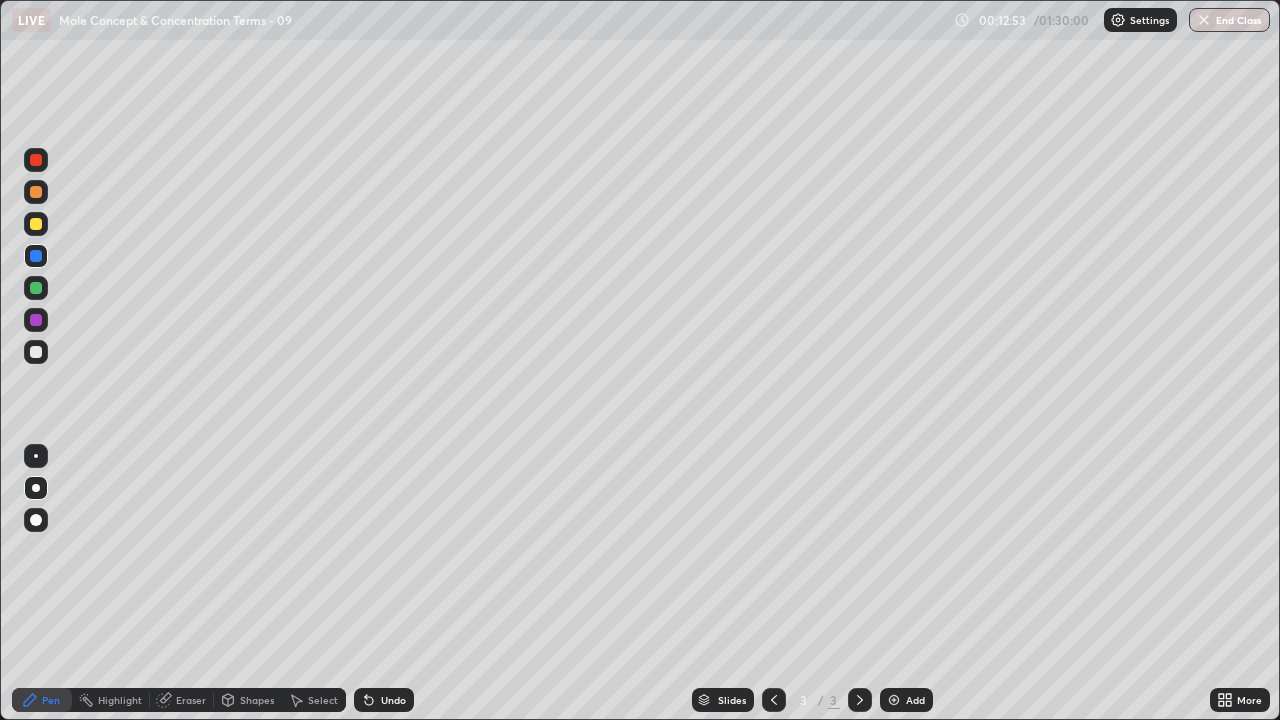 click at bounding box center (36, 352) 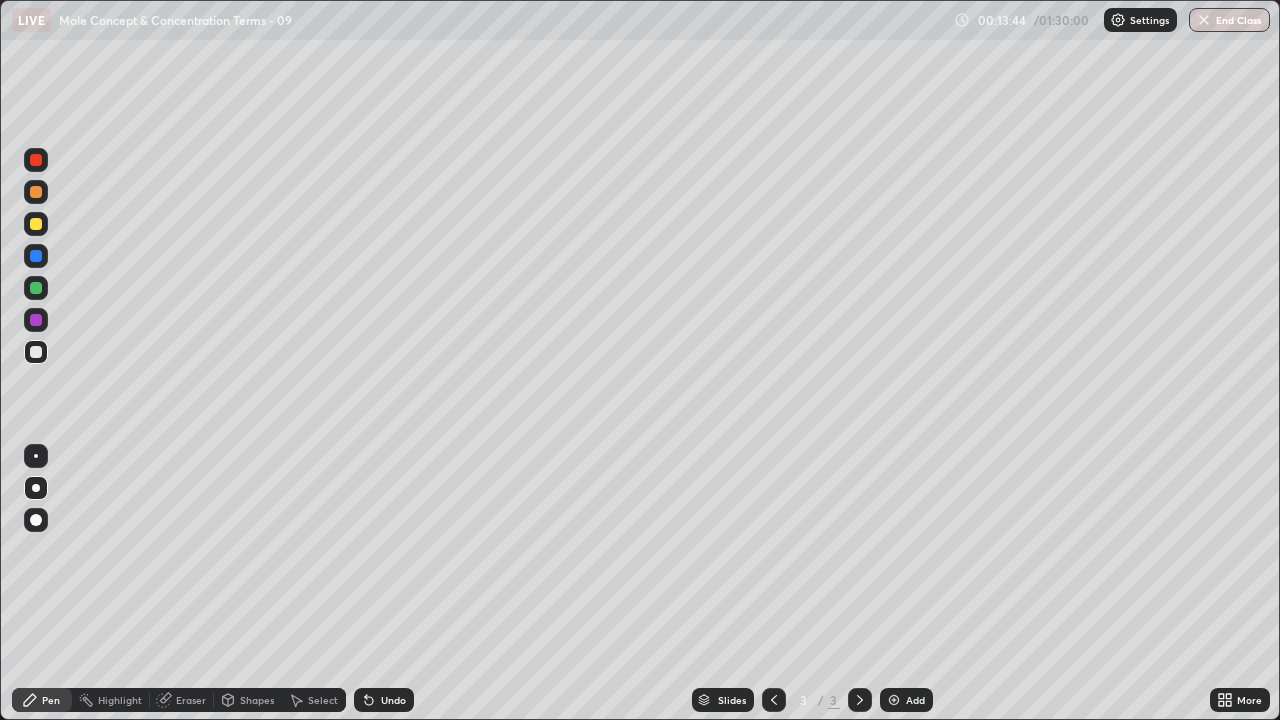 click on "Undo" at bounding box center [393, 700] 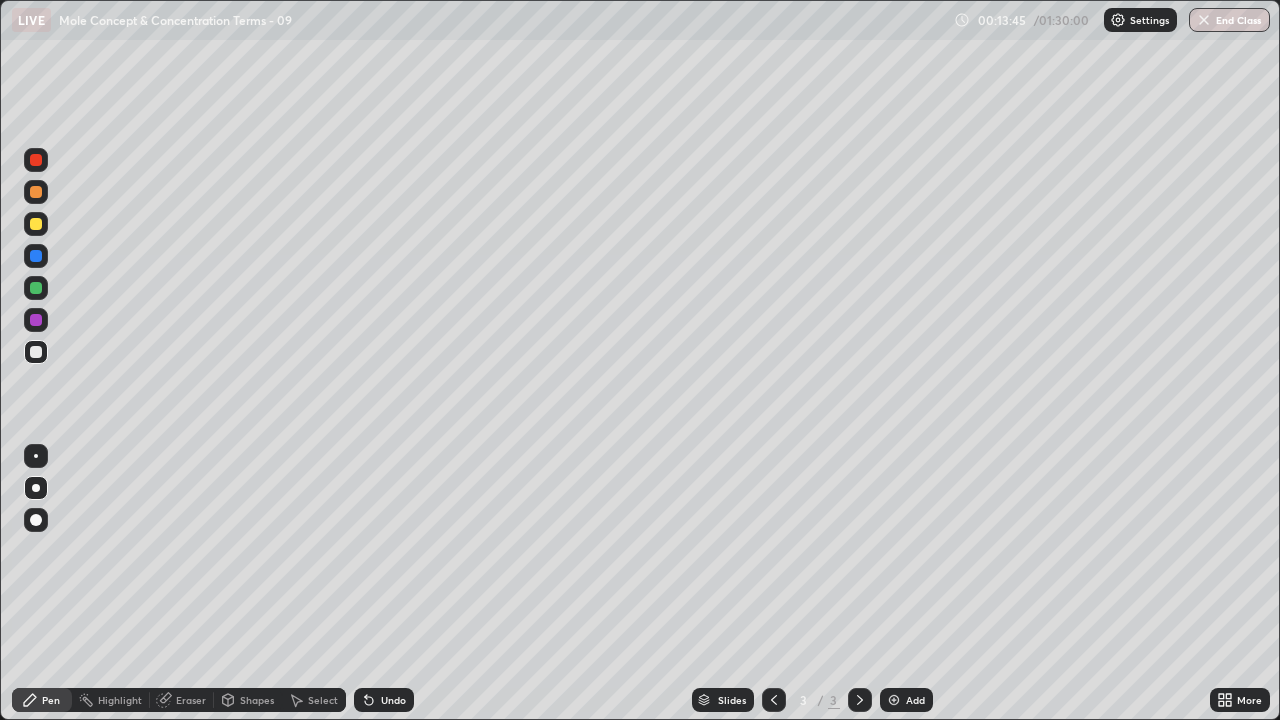 click on "Eraser" at bounding box center (182, 700) 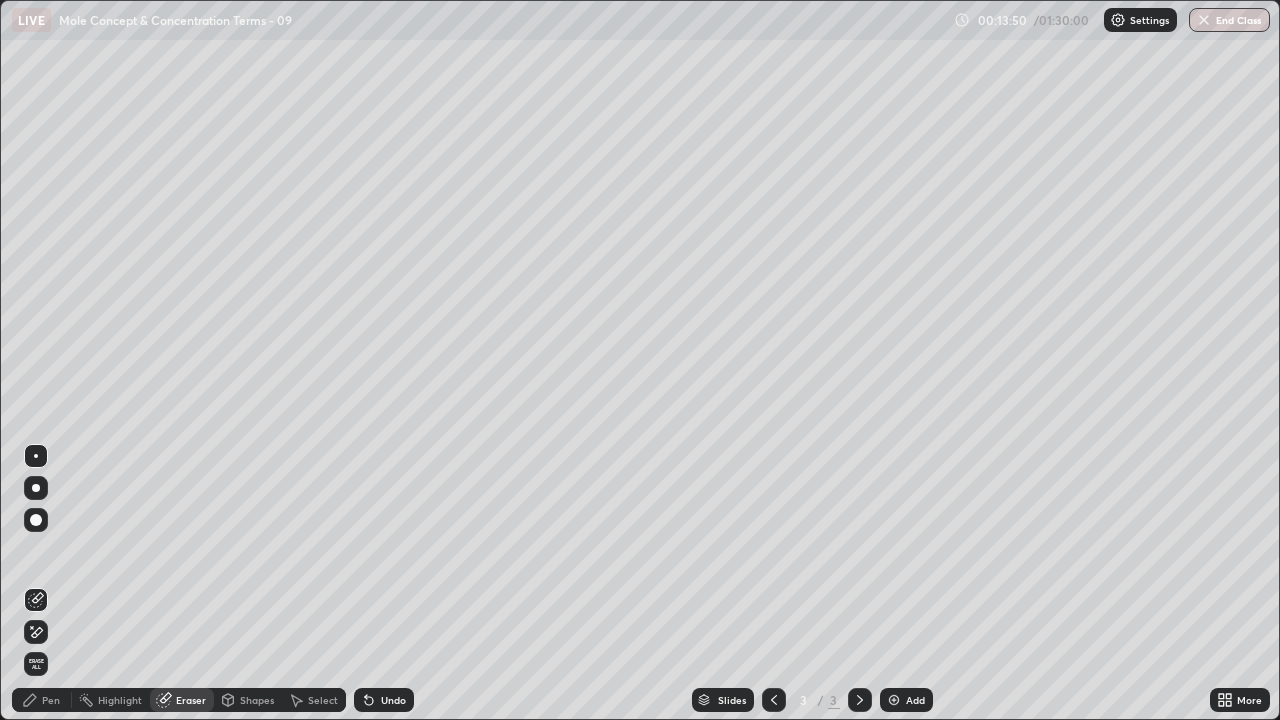 click on "Pen" at bounding box center [51, 700] 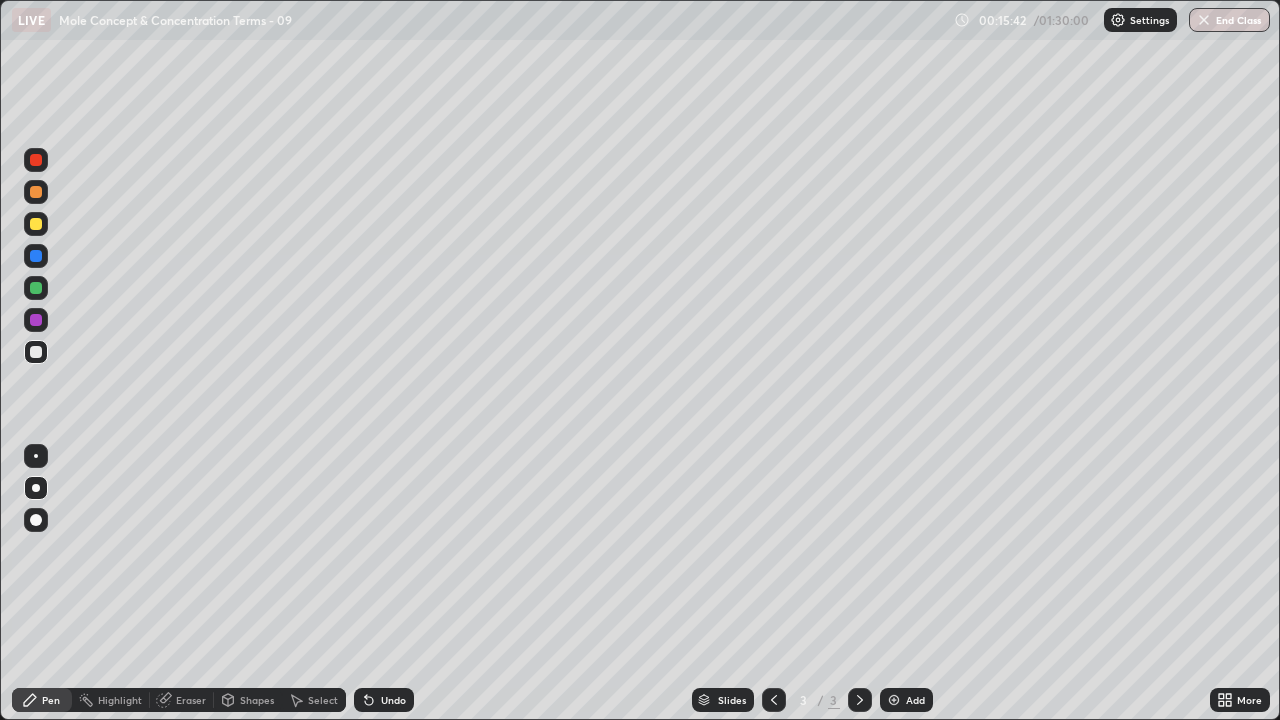 click on "Add" at bounding box center (906, 700) 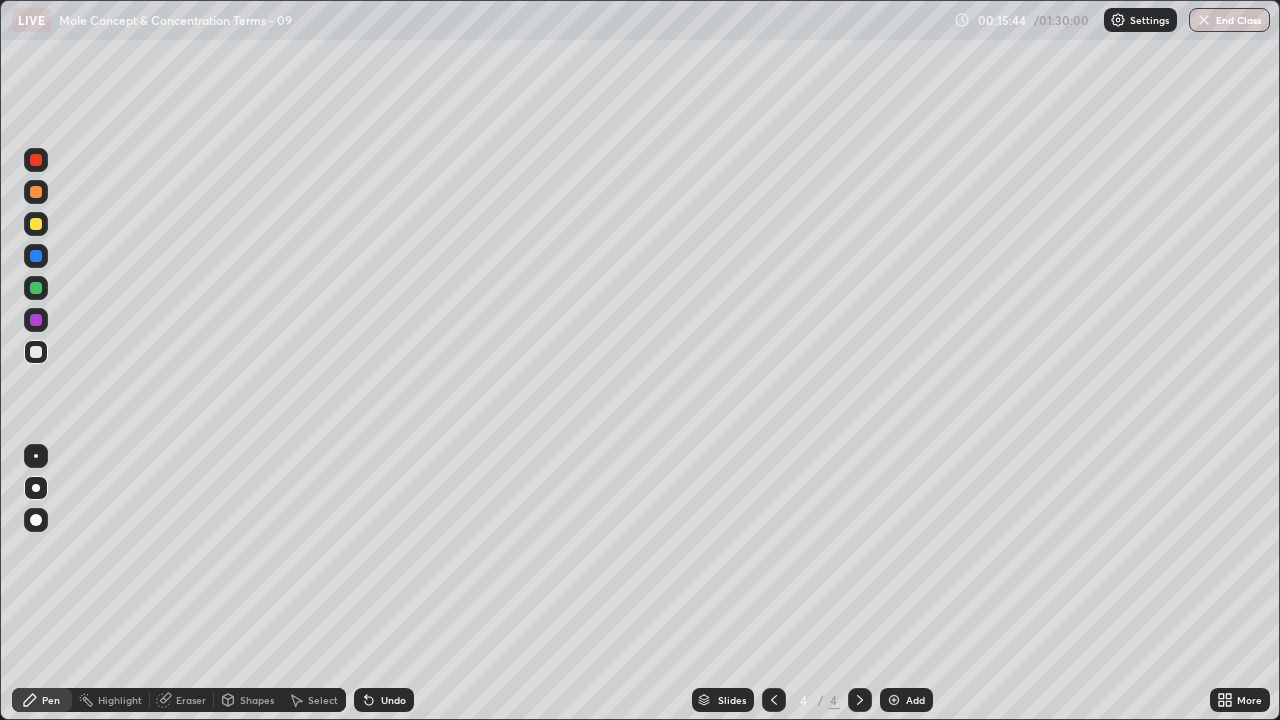 click at bounding box center (36, 192) 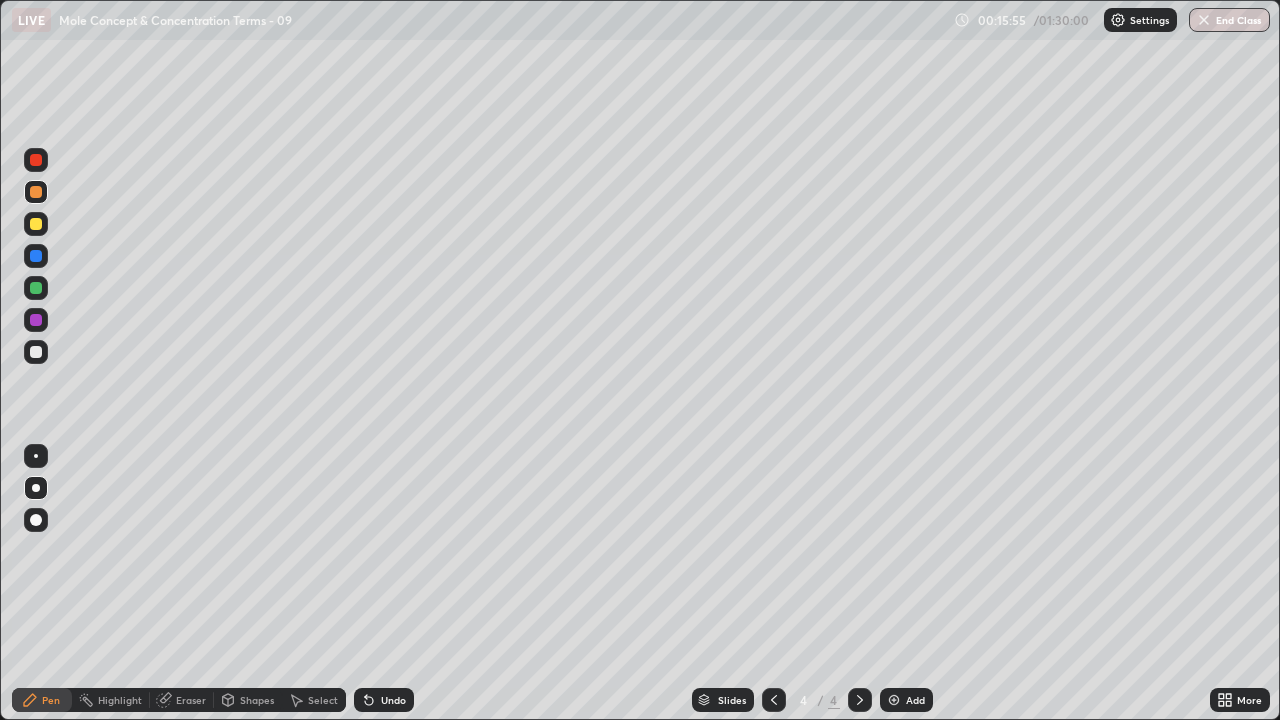 click on "Undo" at bounding box center [384, 700] 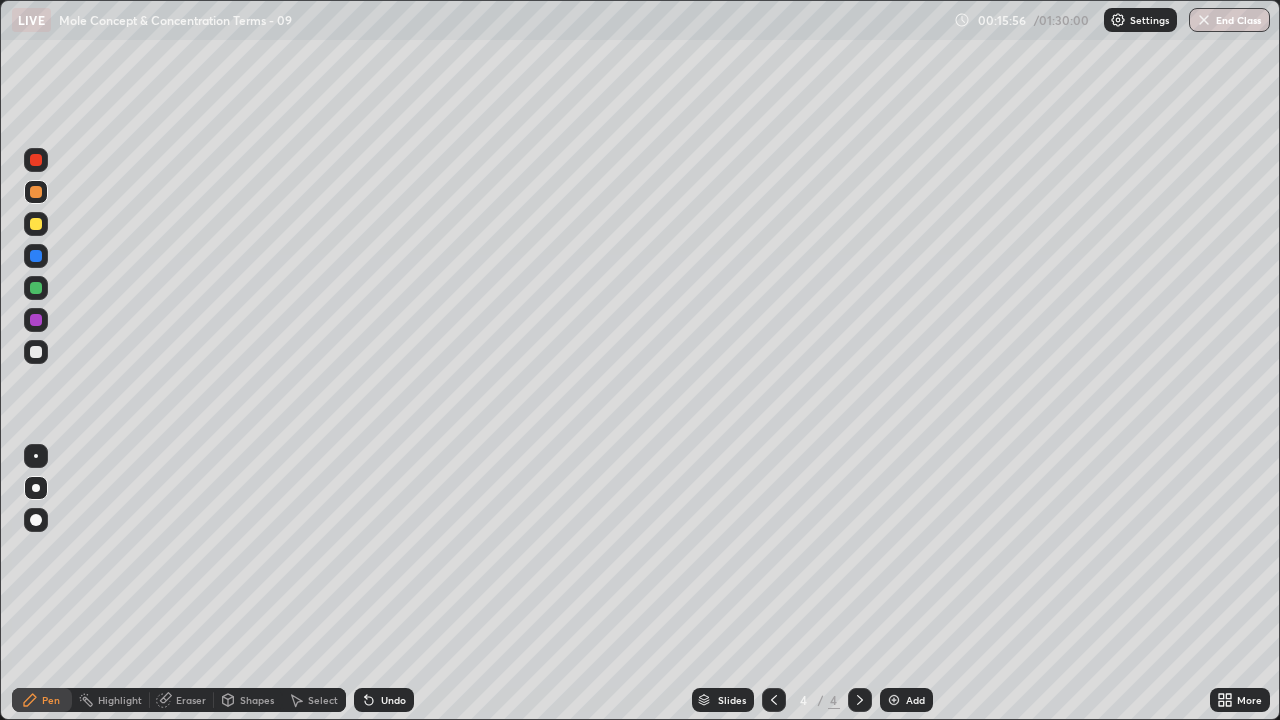 click on "Undo" at bounding box center [393, 700] 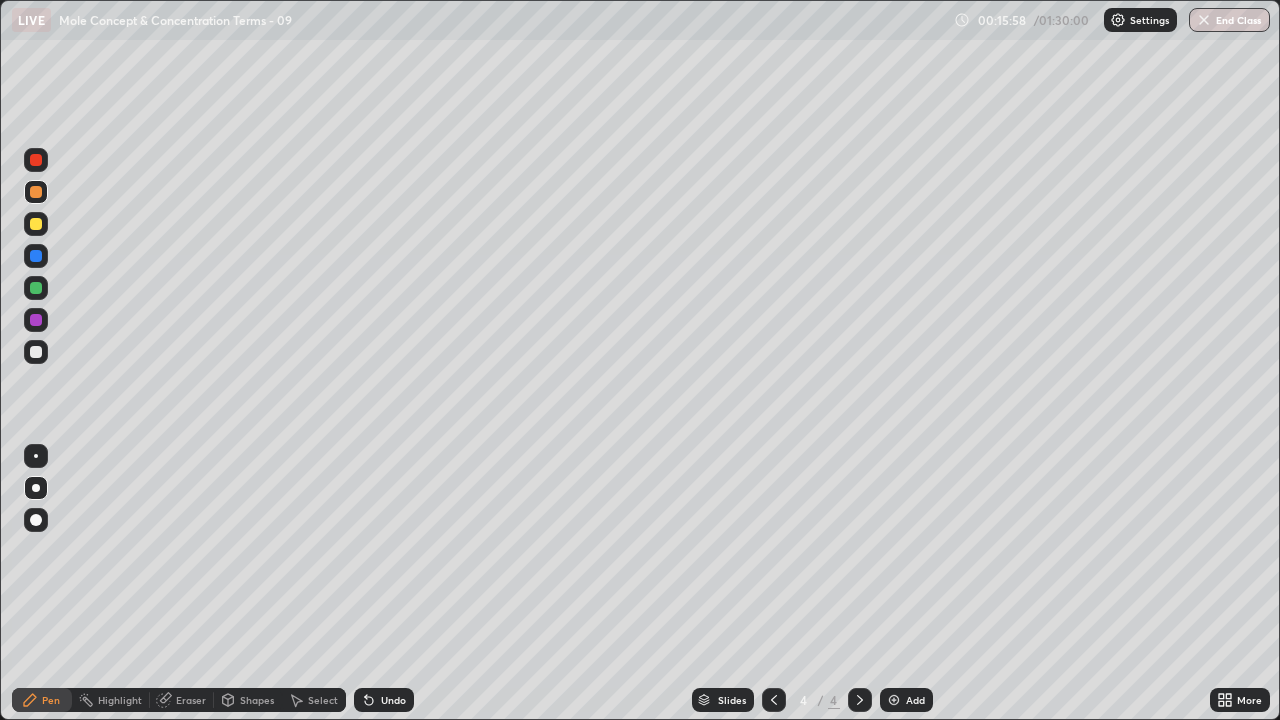 click on "Undo" at bounding box center (393, 700) 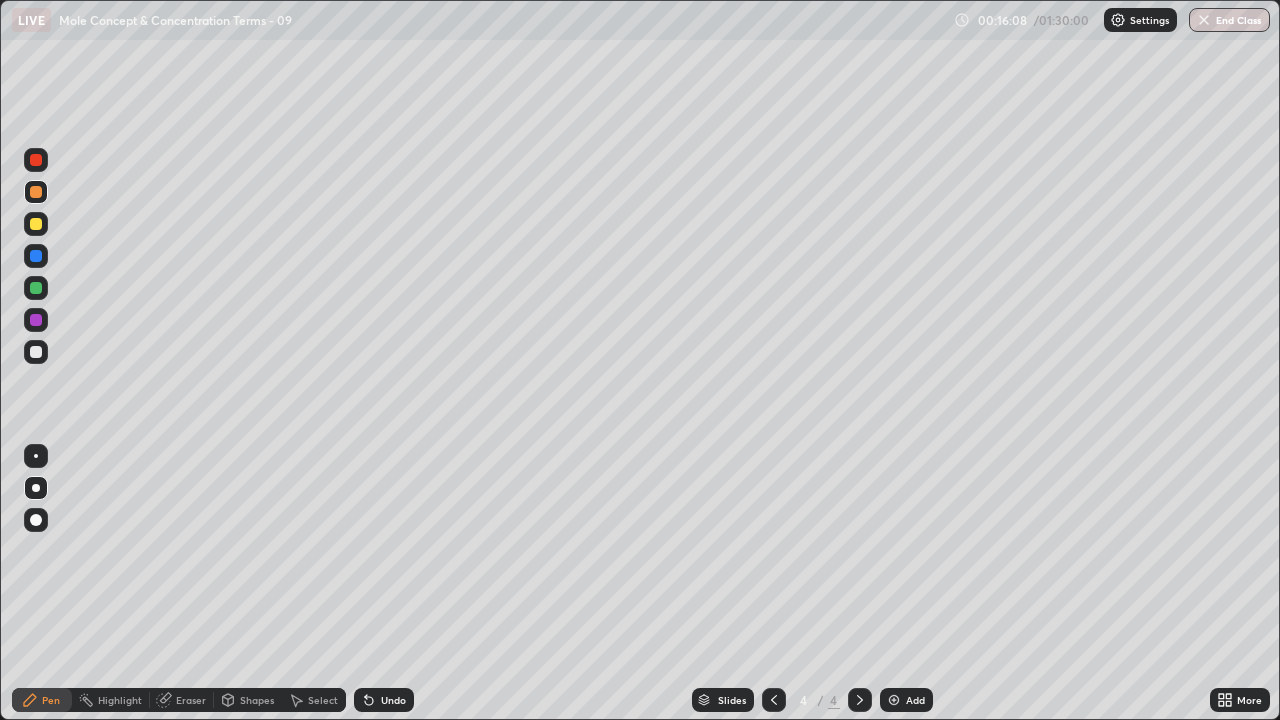click at bounding box center [36, 352] 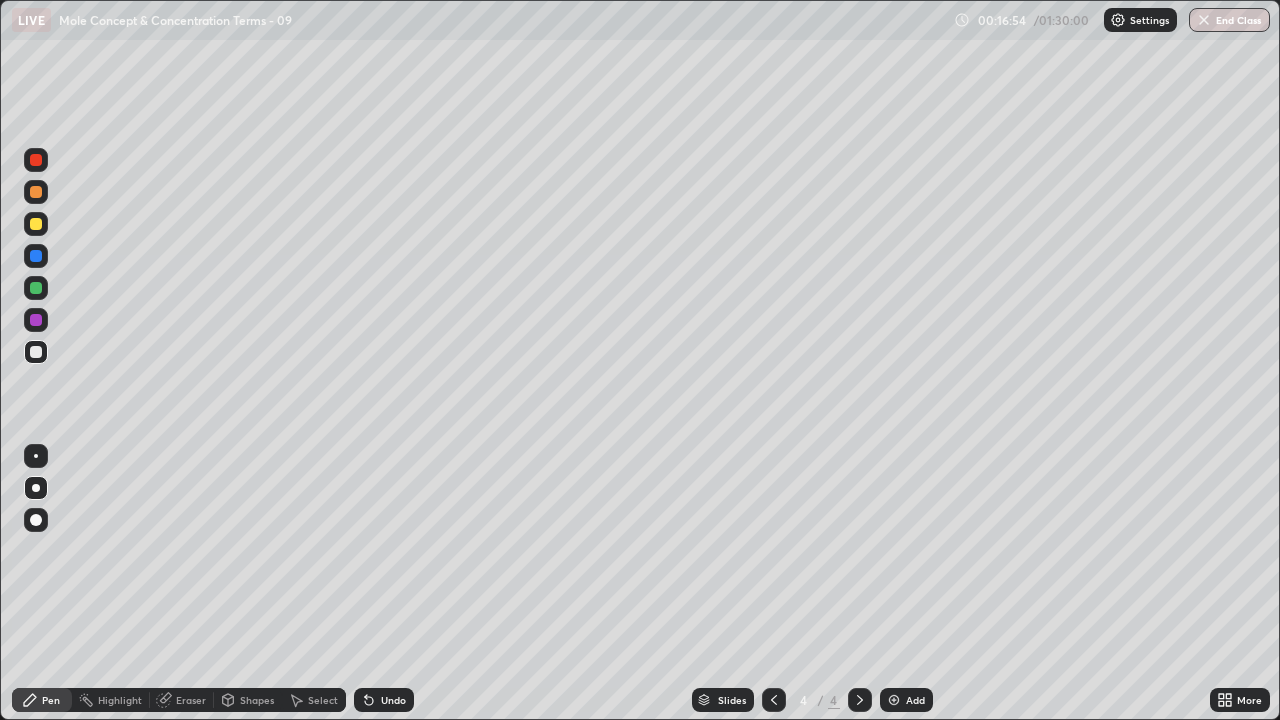 click at bounding box center (36, 160) 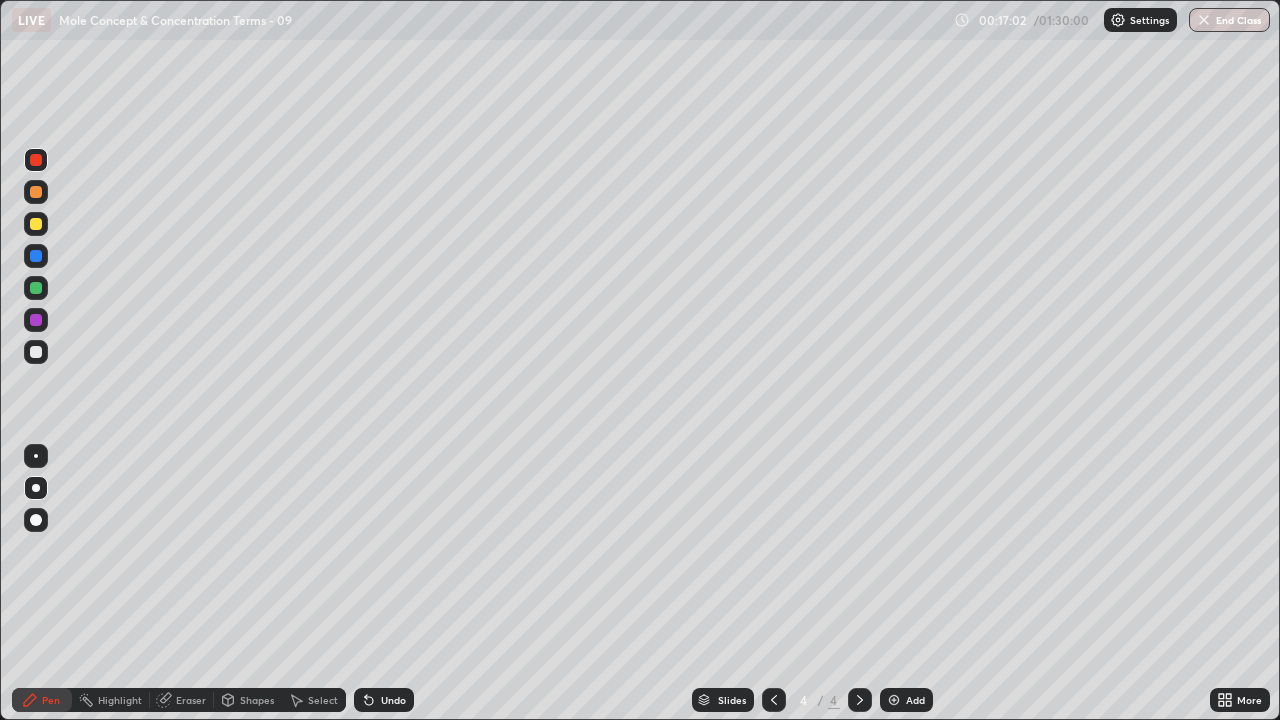 click at bounding box center (36, 352) 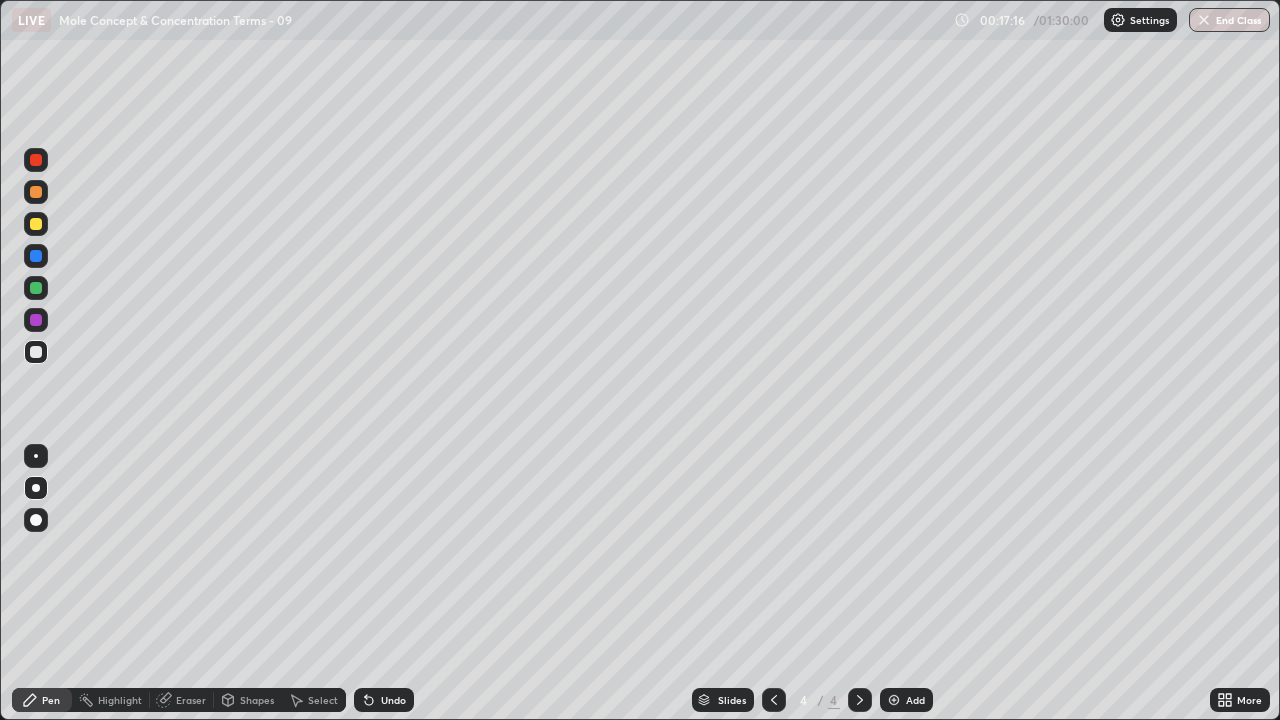 click at bounding box center [36, 256] 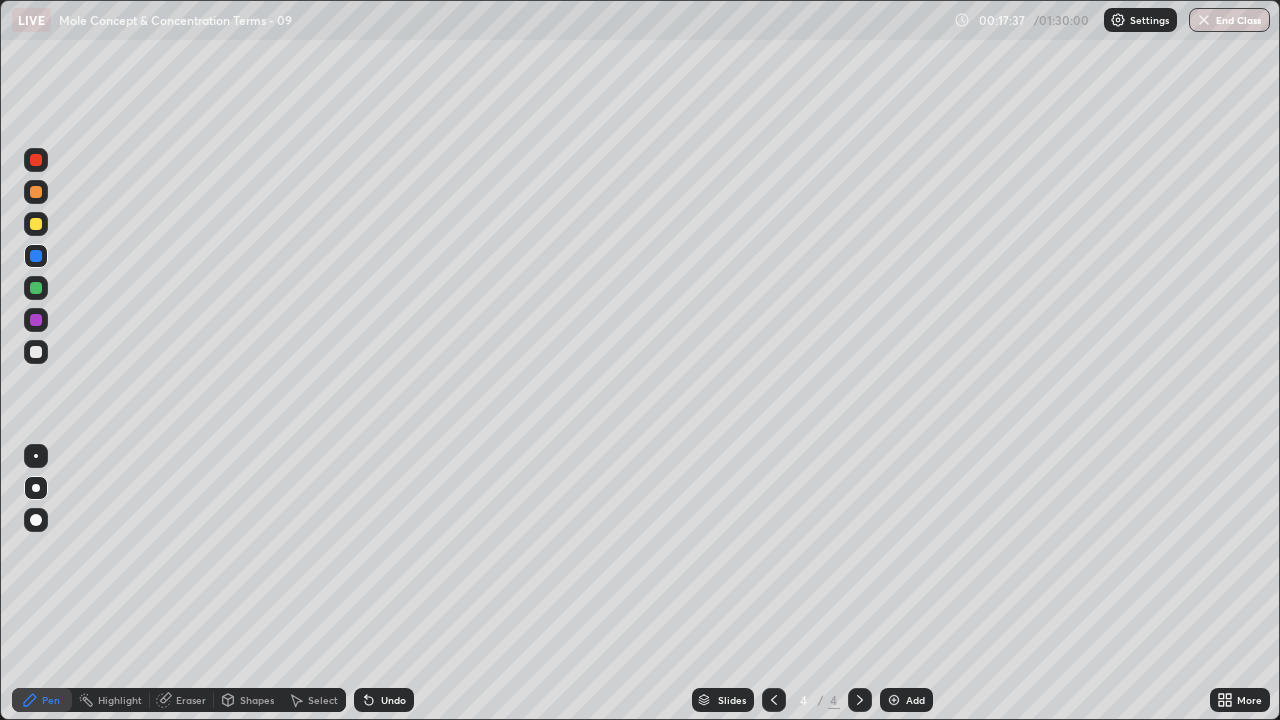 click on "Undo" at bounding box center (393, 700) 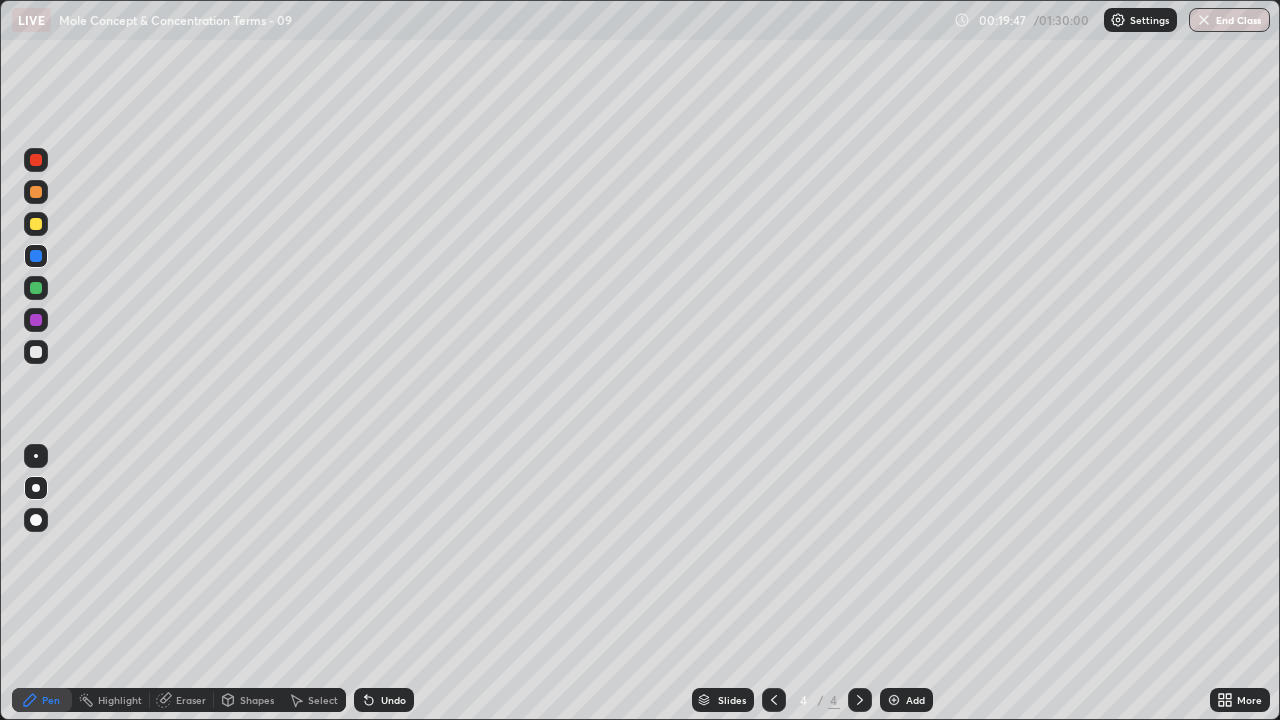 click at bounding box center [36, 288] 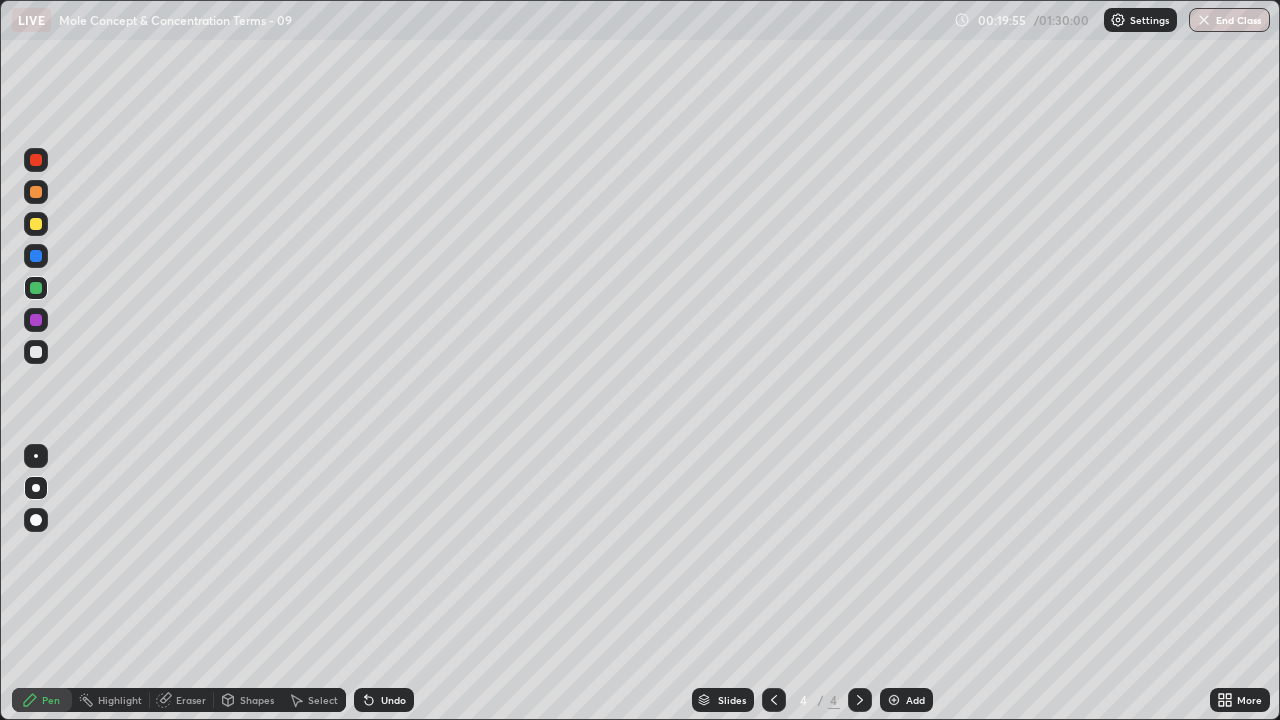 click at bounding box center (36, 352) 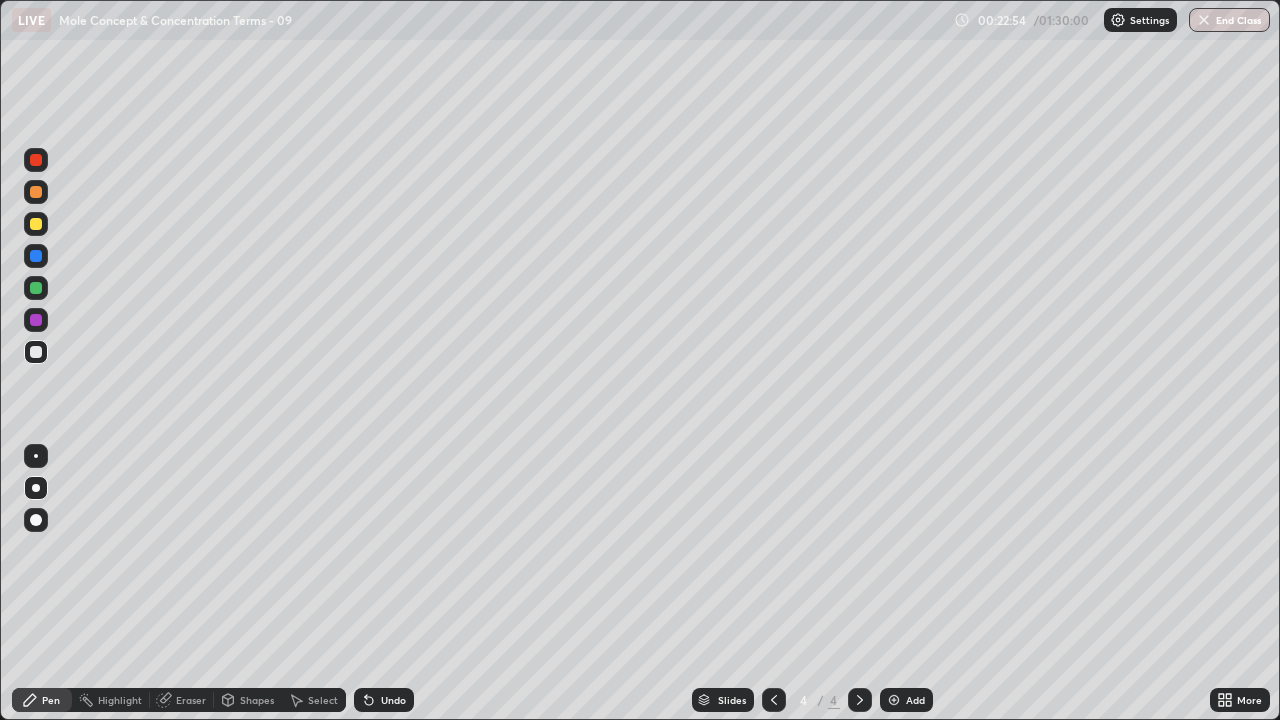 click at bounding box center (894, 700) 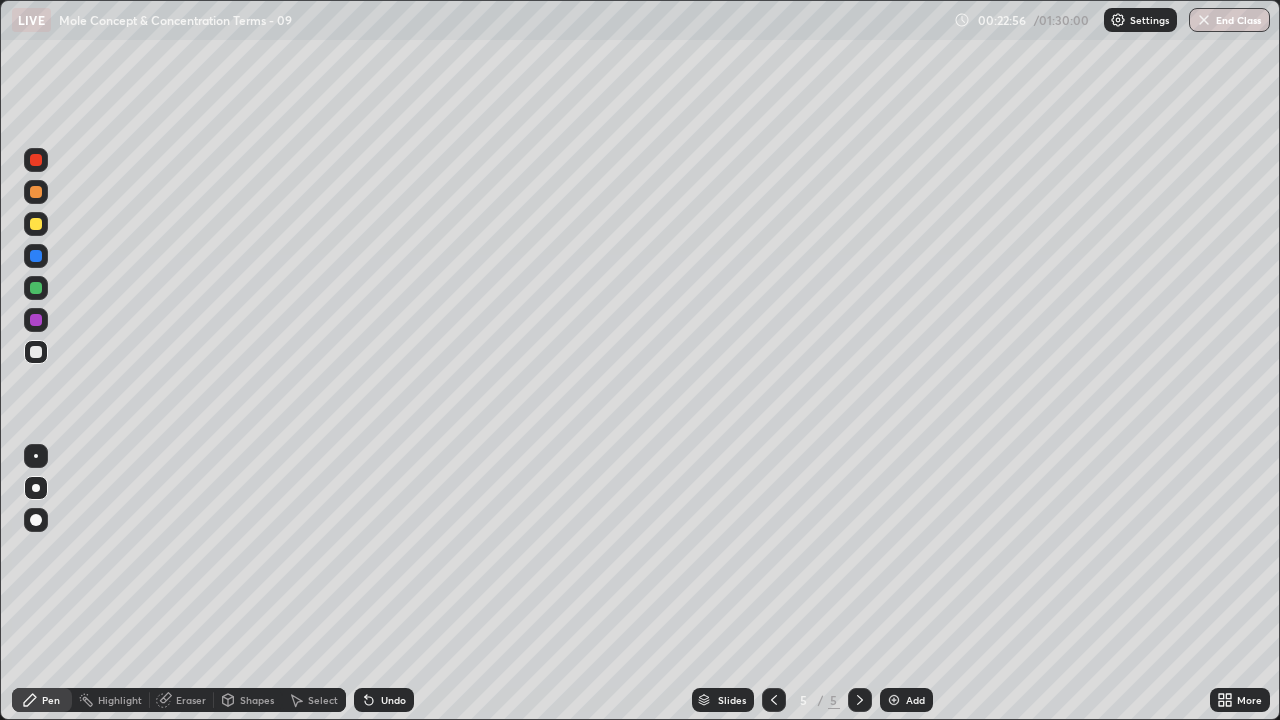 click at bounding box center [36, 192] 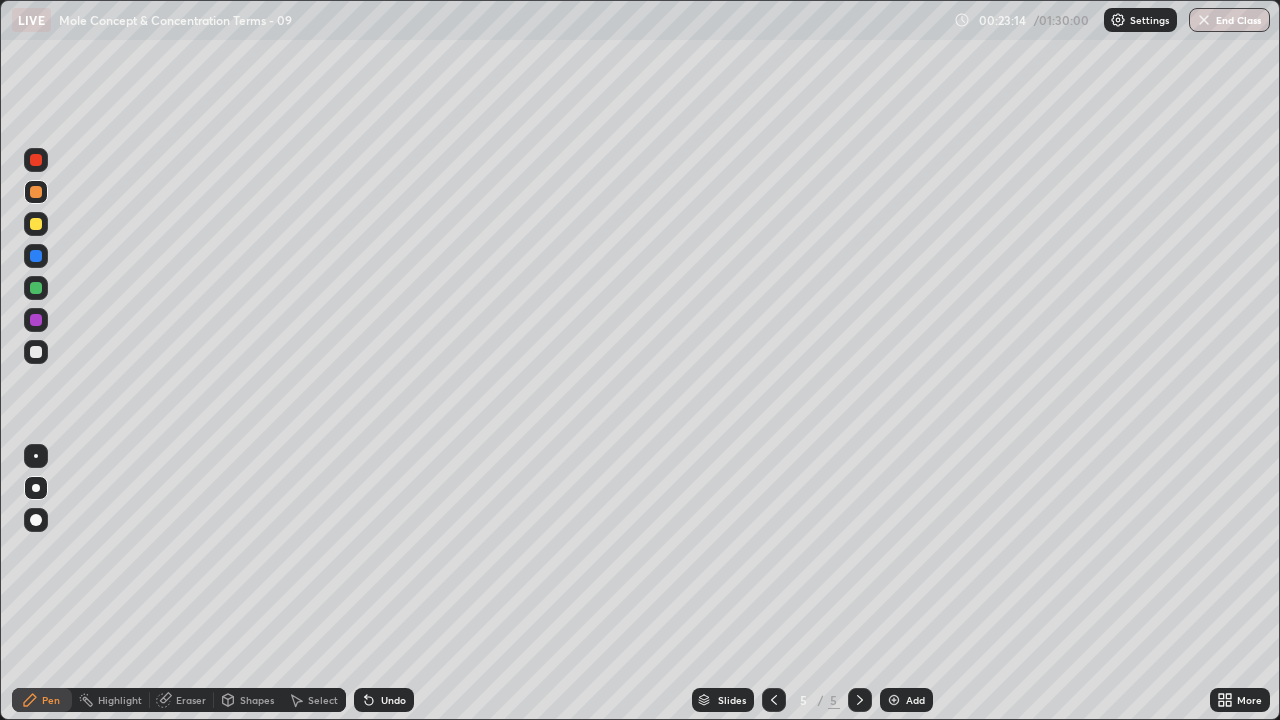 click at bounding box center (36, 352) 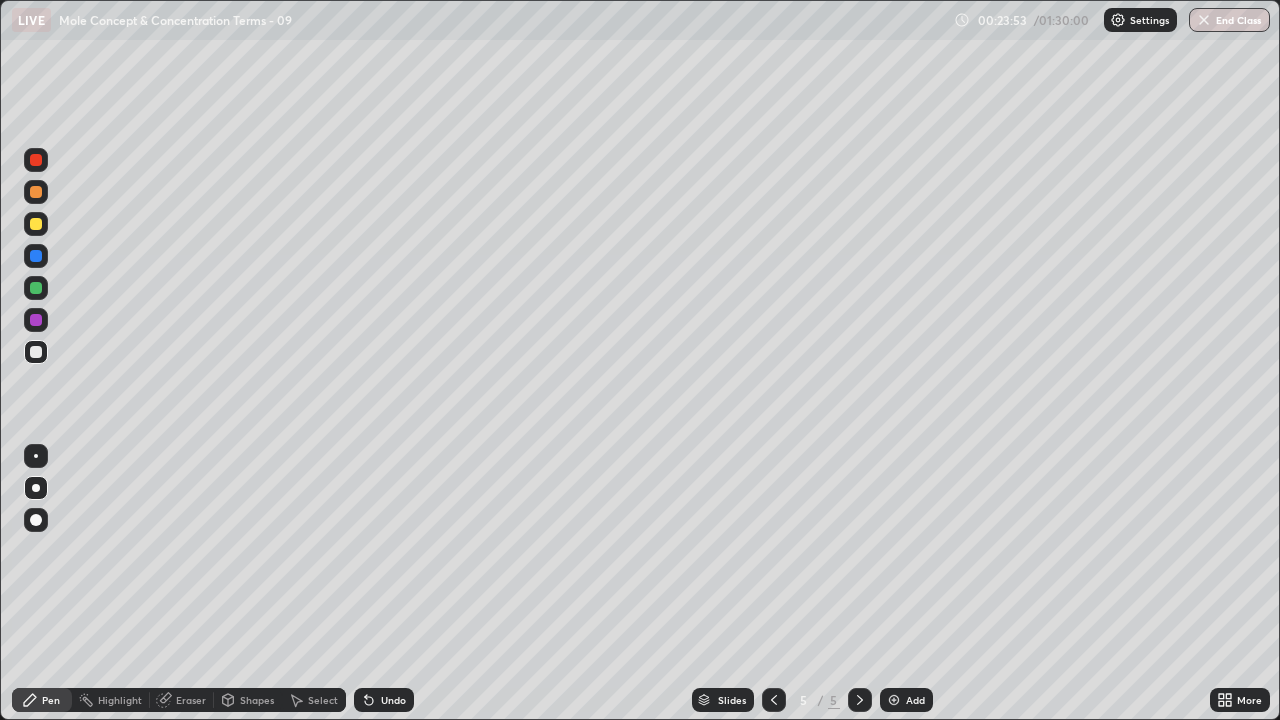 click at bounding box center (36, 256) 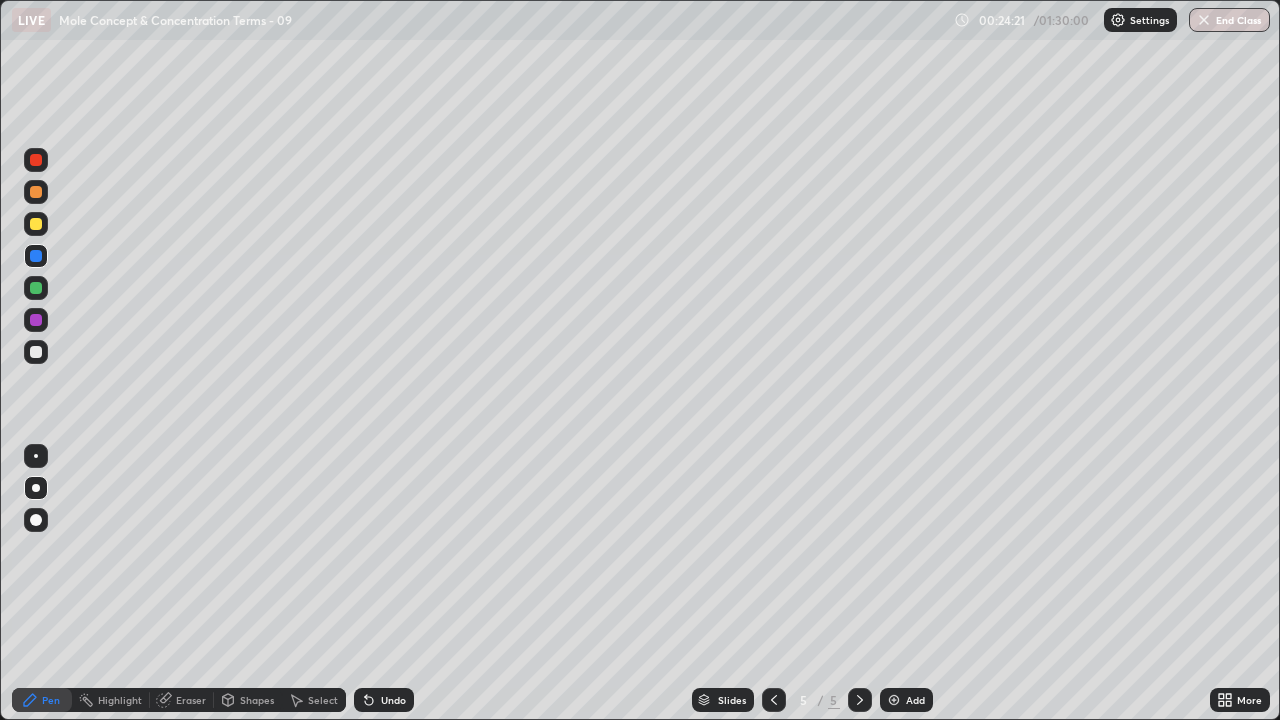 click at bounding box center (36, 352) 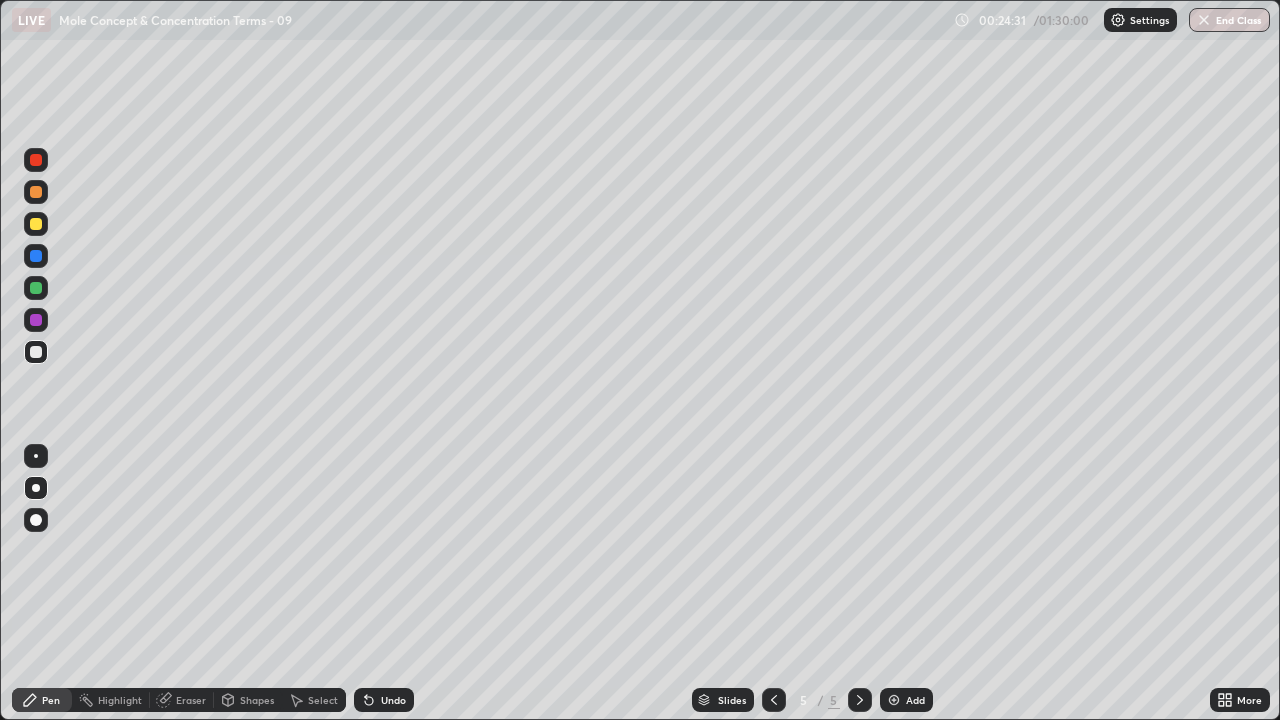 click at bounding box center (36, 288) 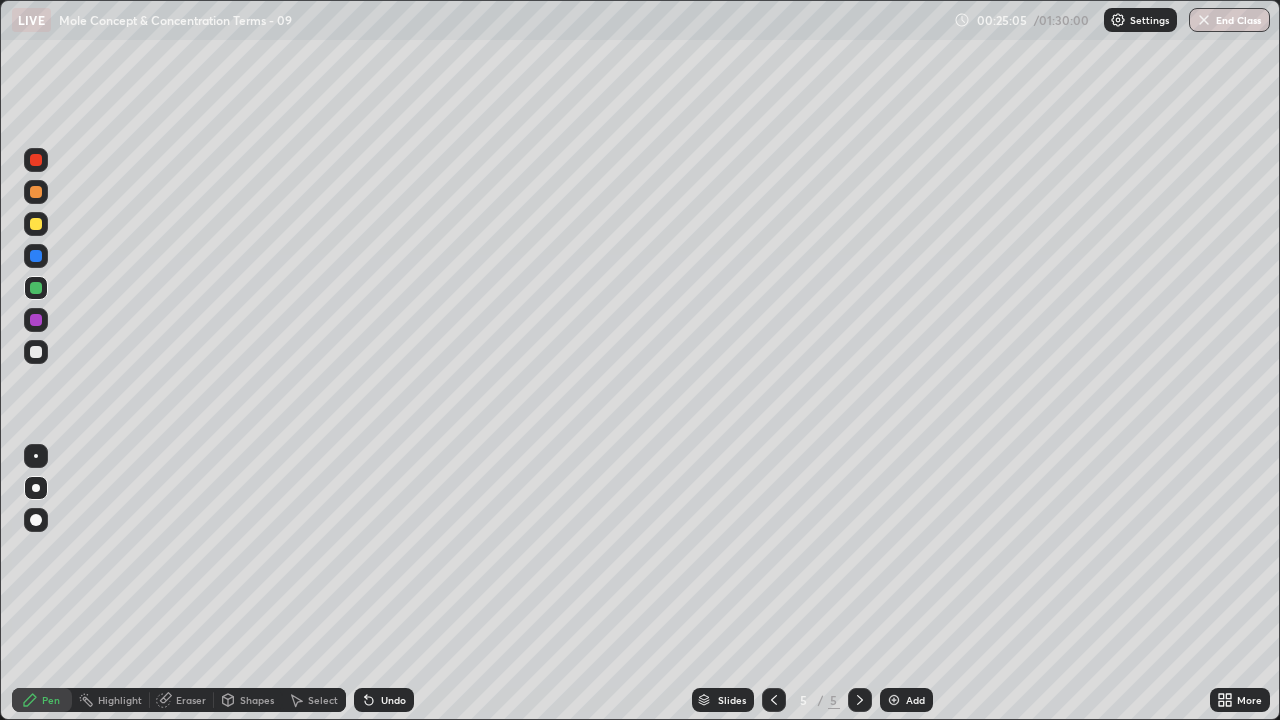 click at bounding box center (36, 224) 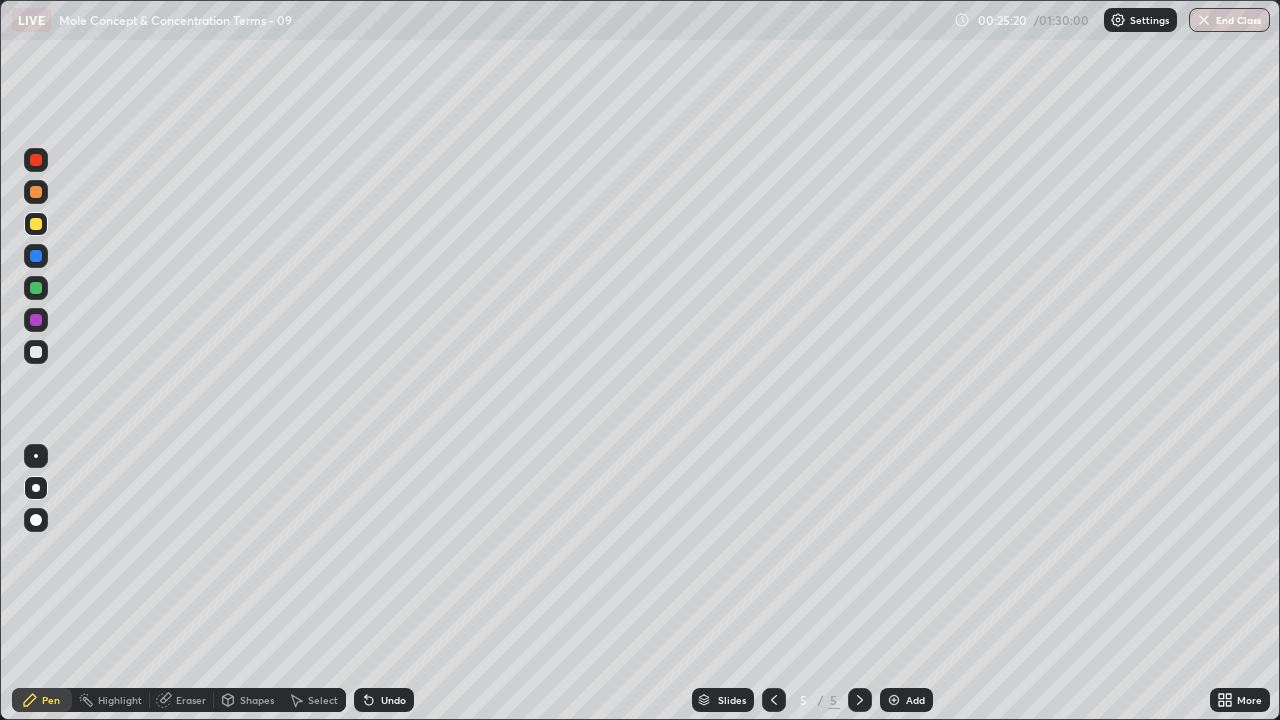 click at bounding box center (36, 224) 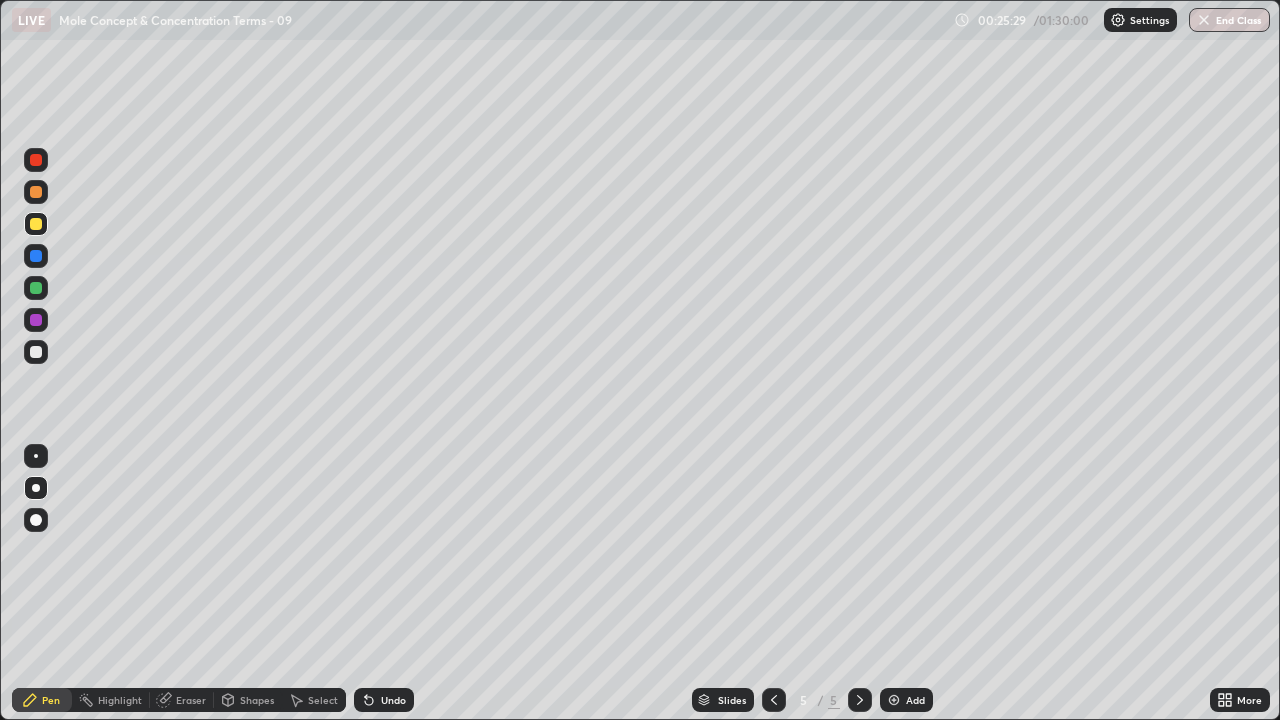 click at bounding box center [36, 192] 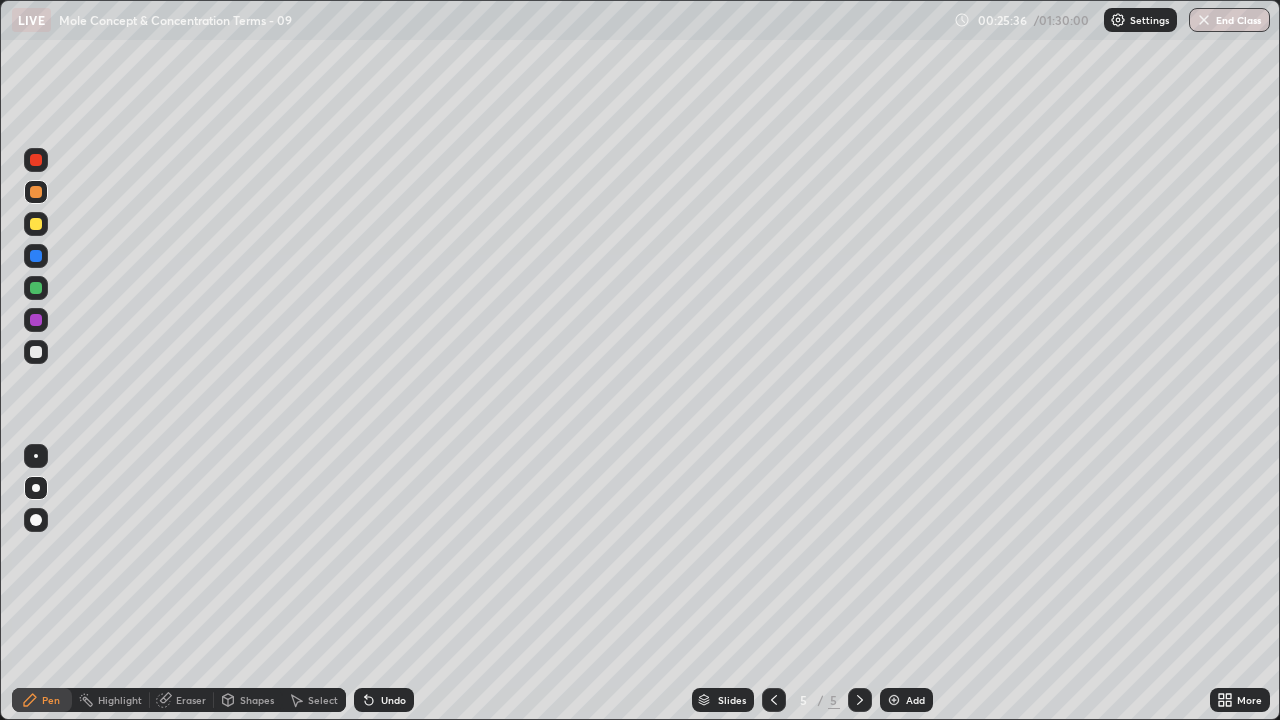 click on "Undo" at bounding box center [384, 700] 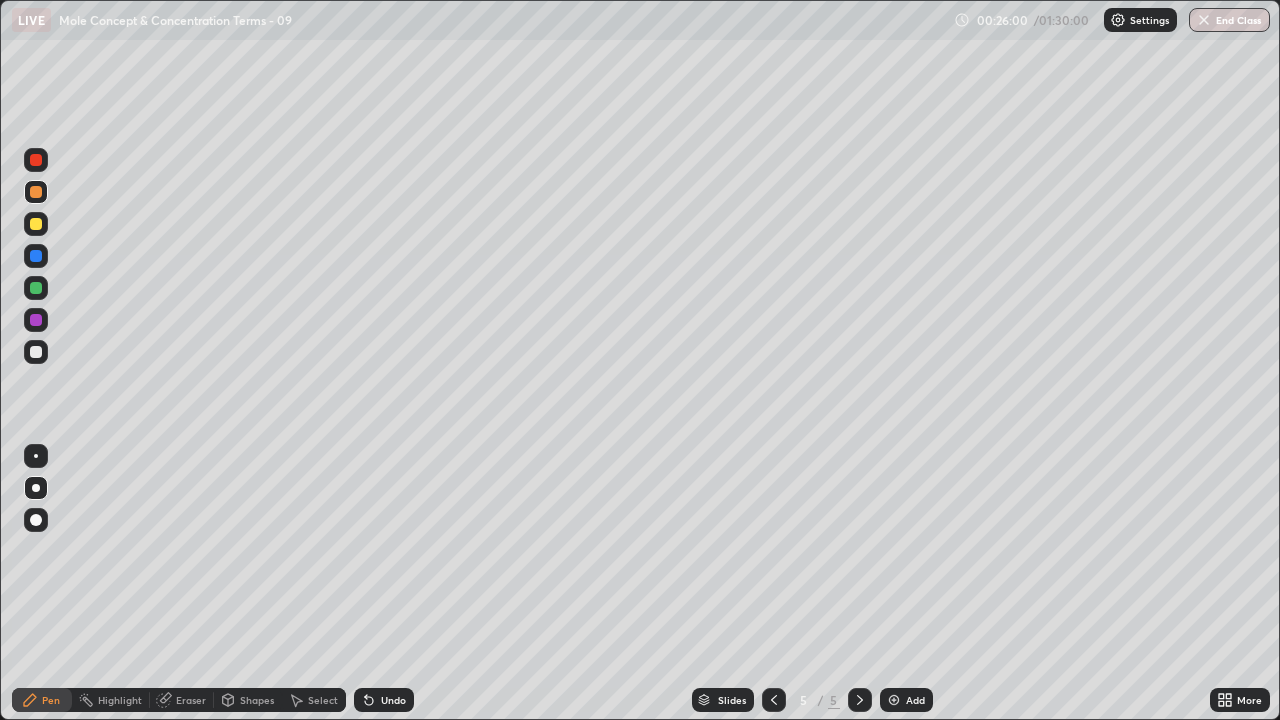 click at bounding box center [36, 288] 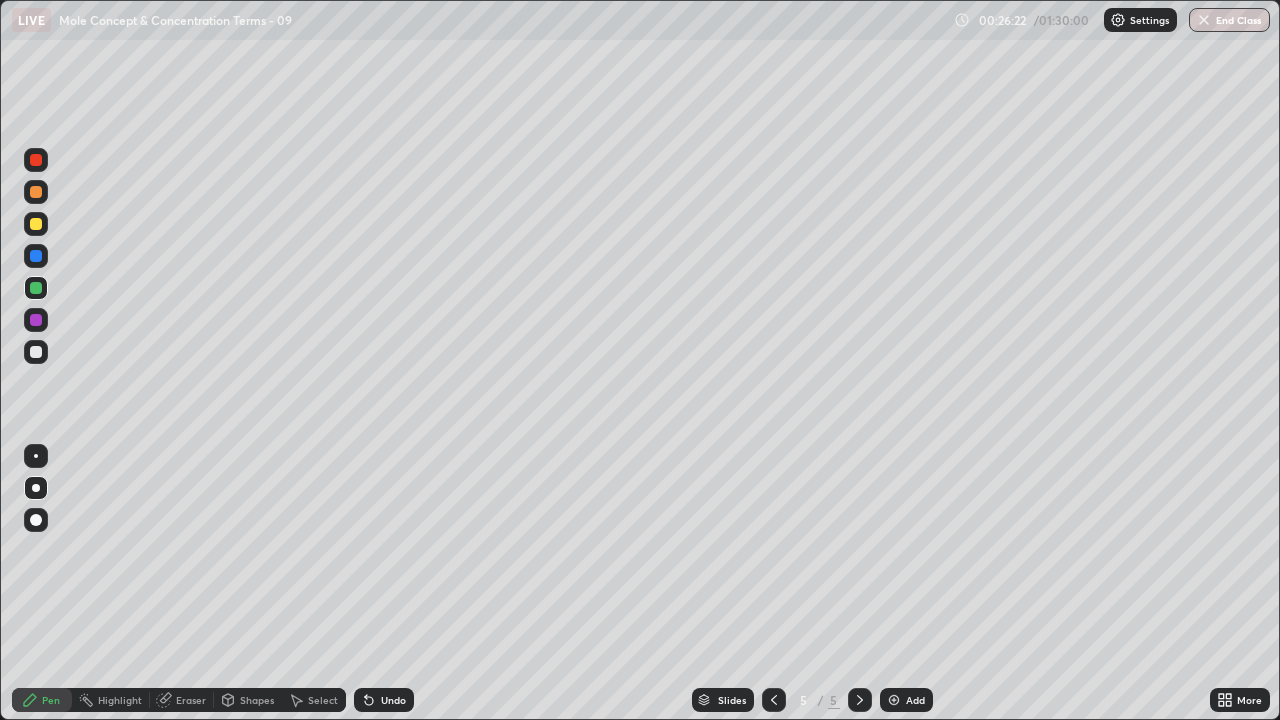 click on "Undo" at bounding box center (384, 700) 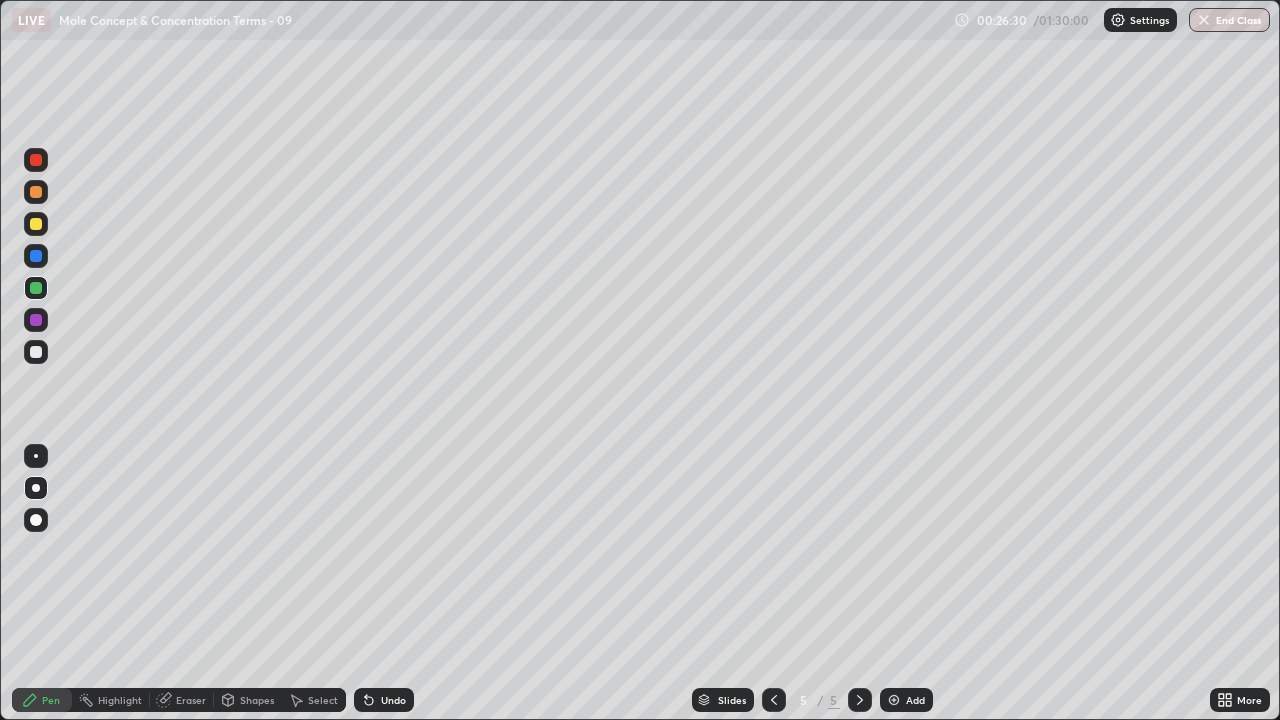 click at bounding box center (36, 160) 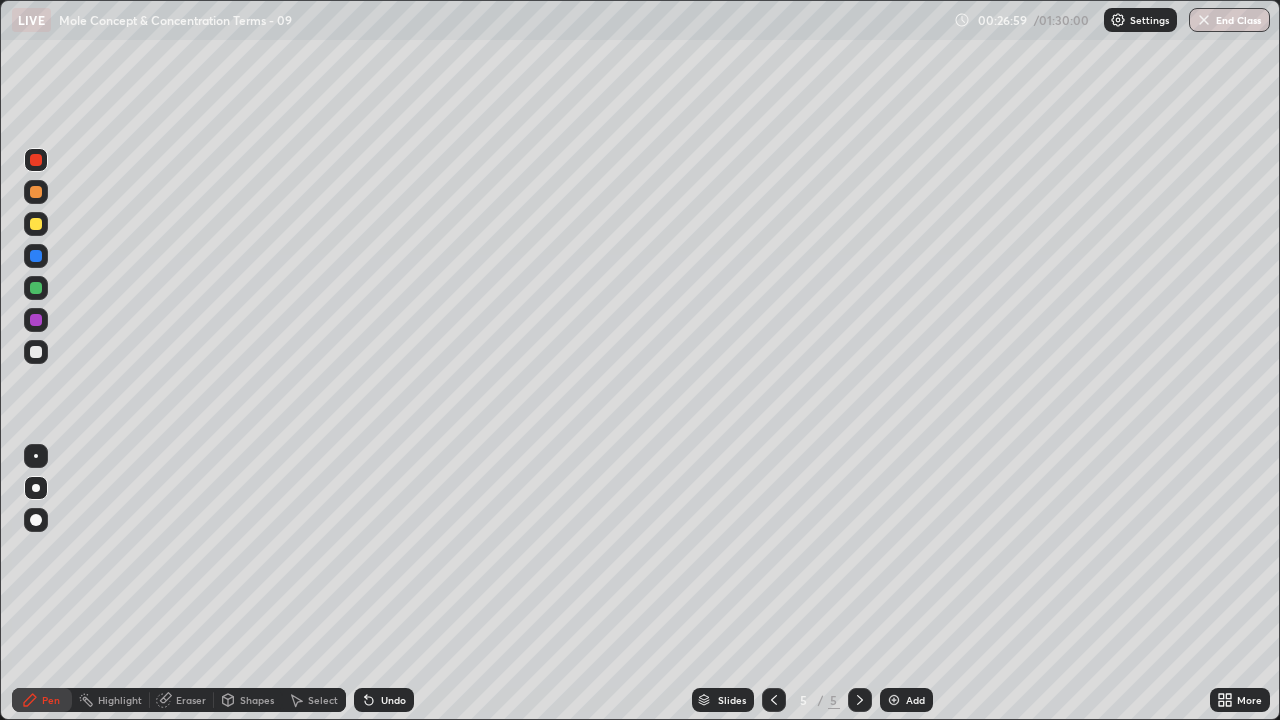 click at bounding box center (36, 288) 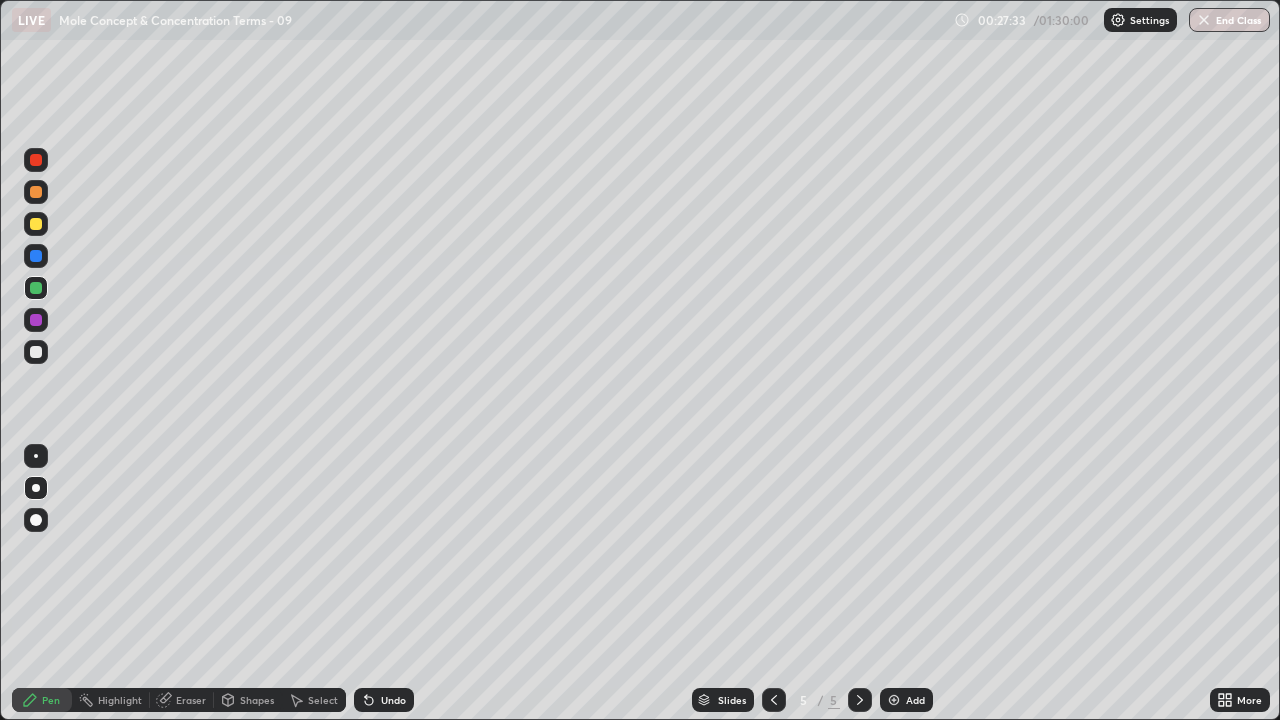 click at bounding box center [36, 224] 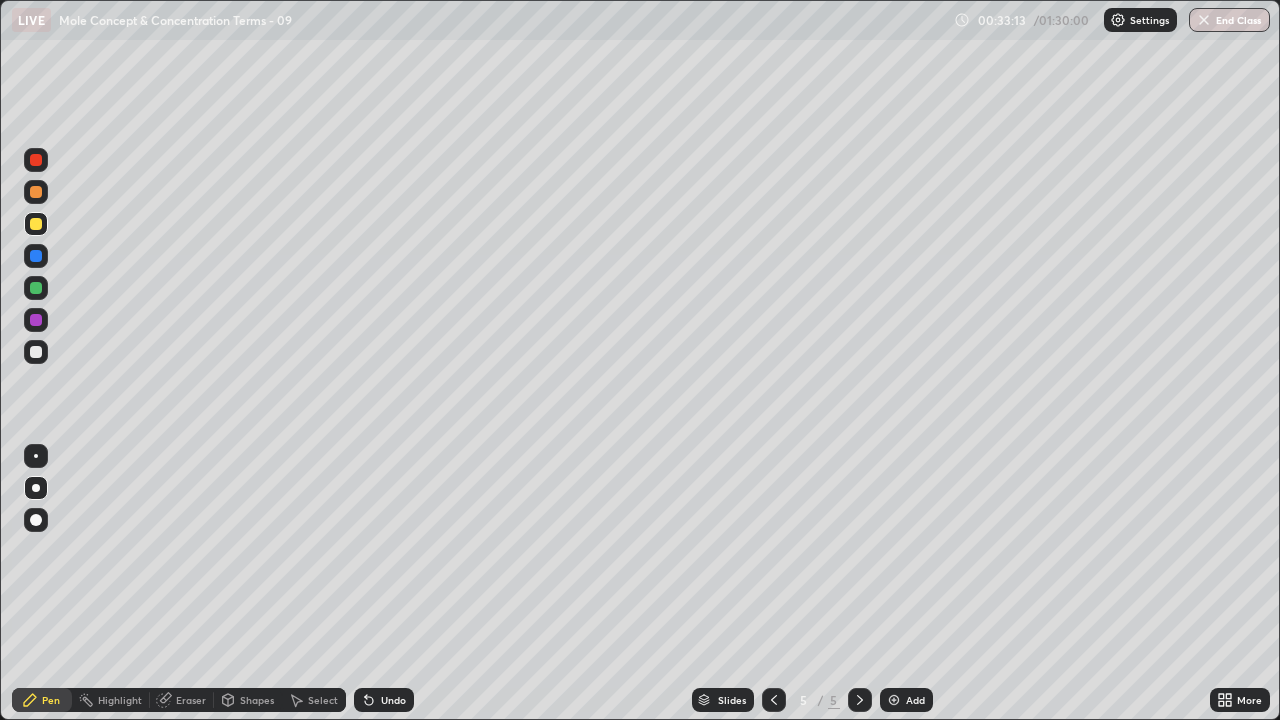 click at bounding box center (894, 700) 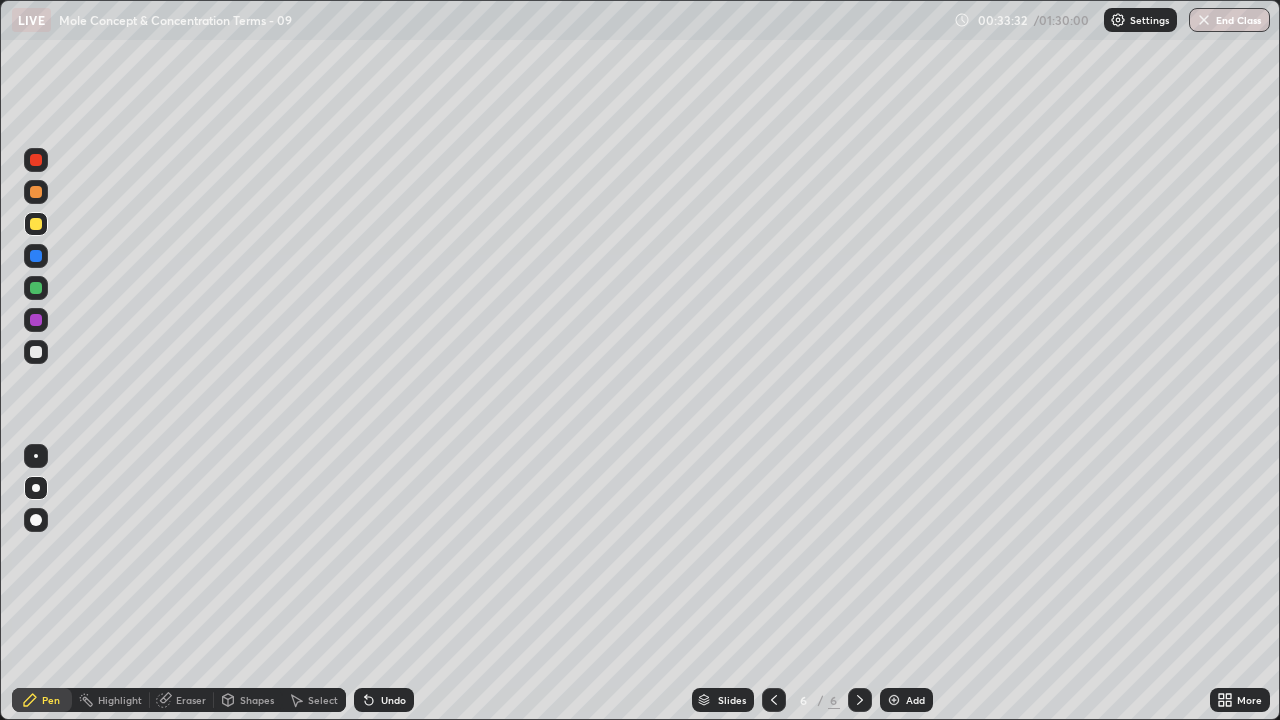 click at bounding box center [36, 352] 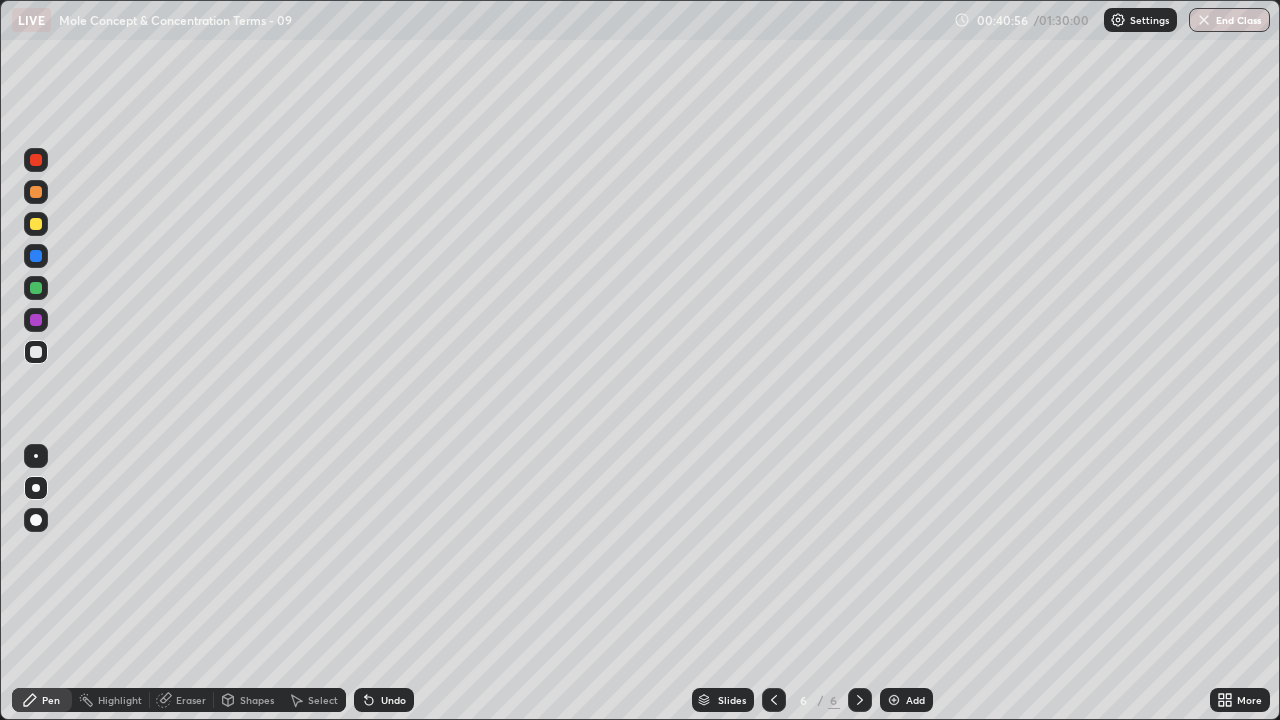 click at bounding box center [36, 256] 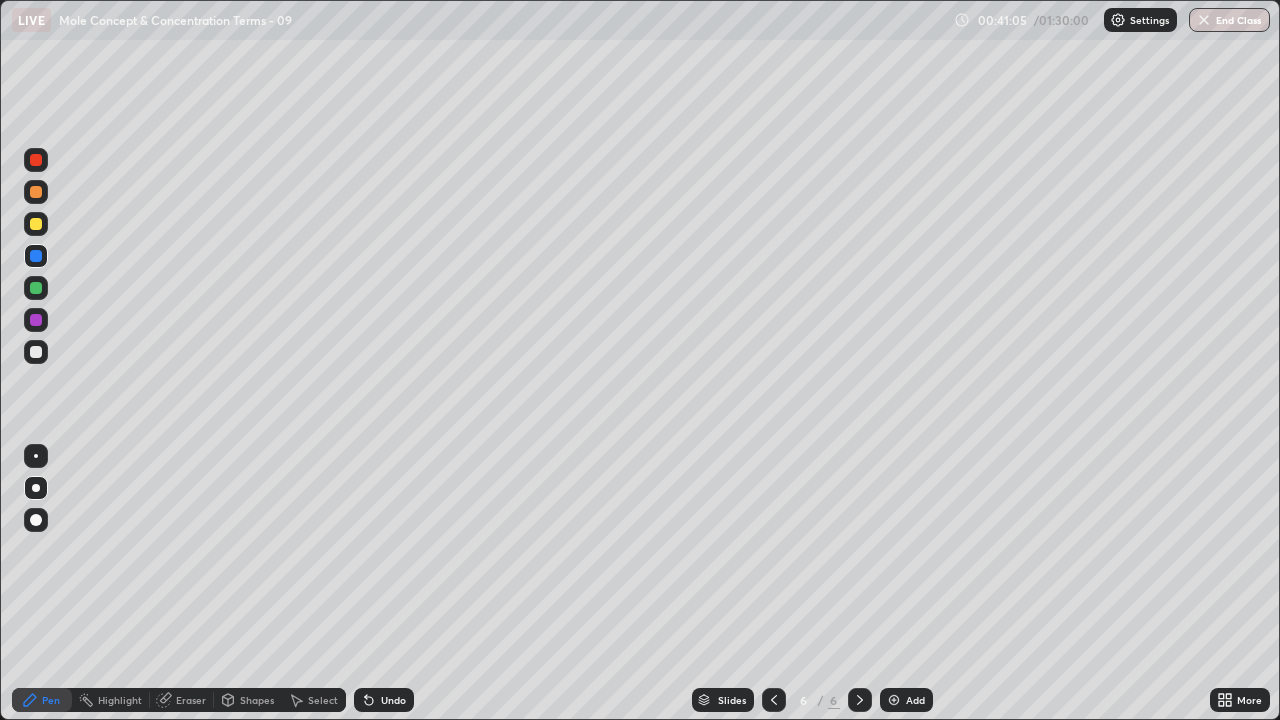 click at bounding box center [36, 352] 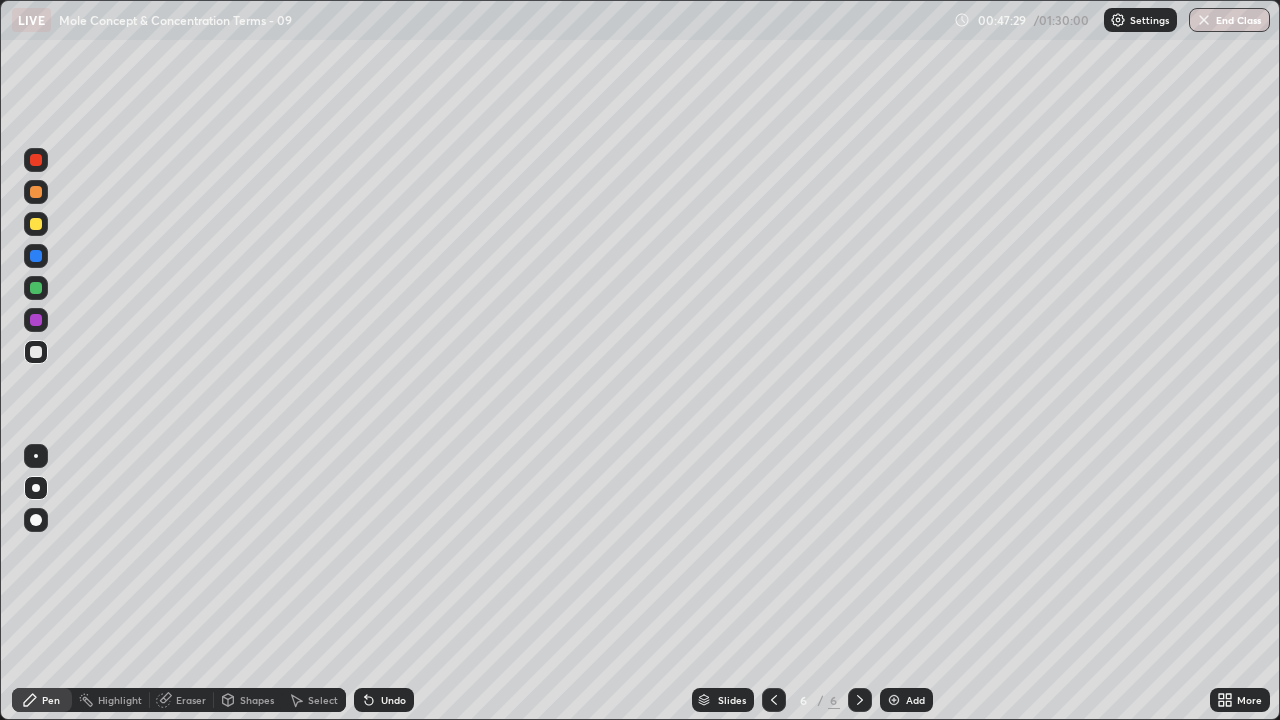 click at bounding box center (894, 700) 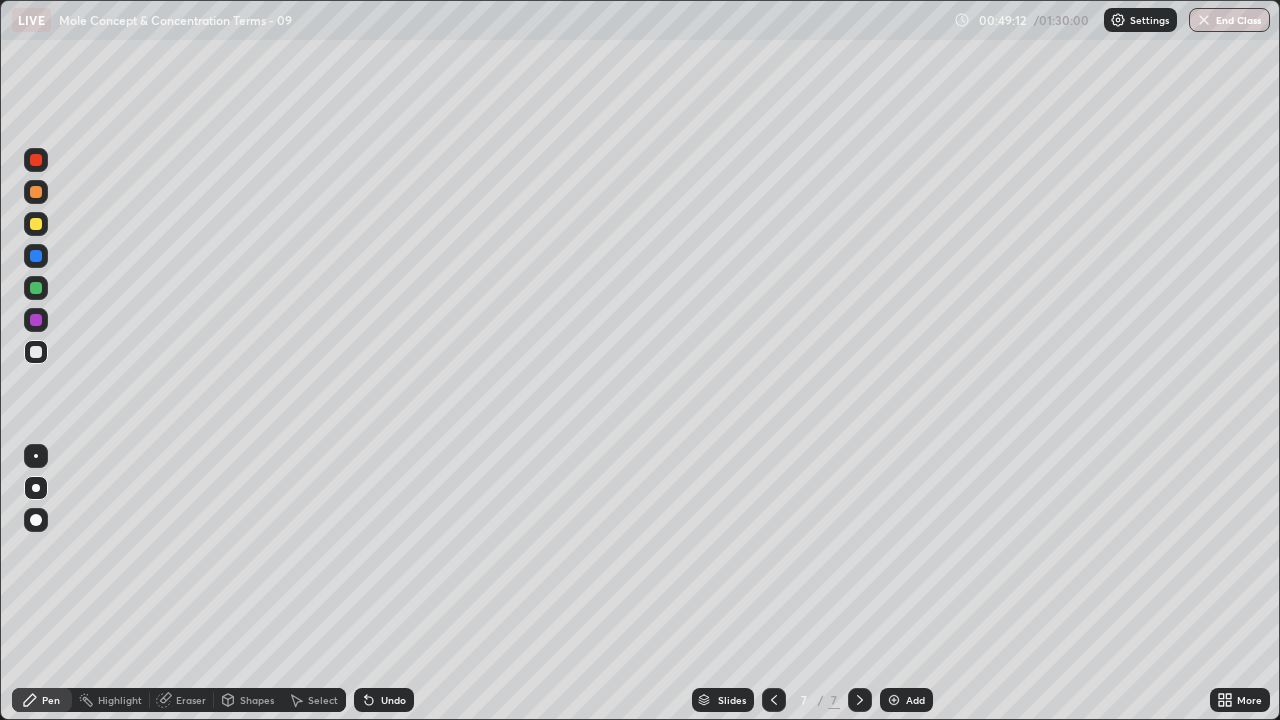 click at bounding box center [36, 288] 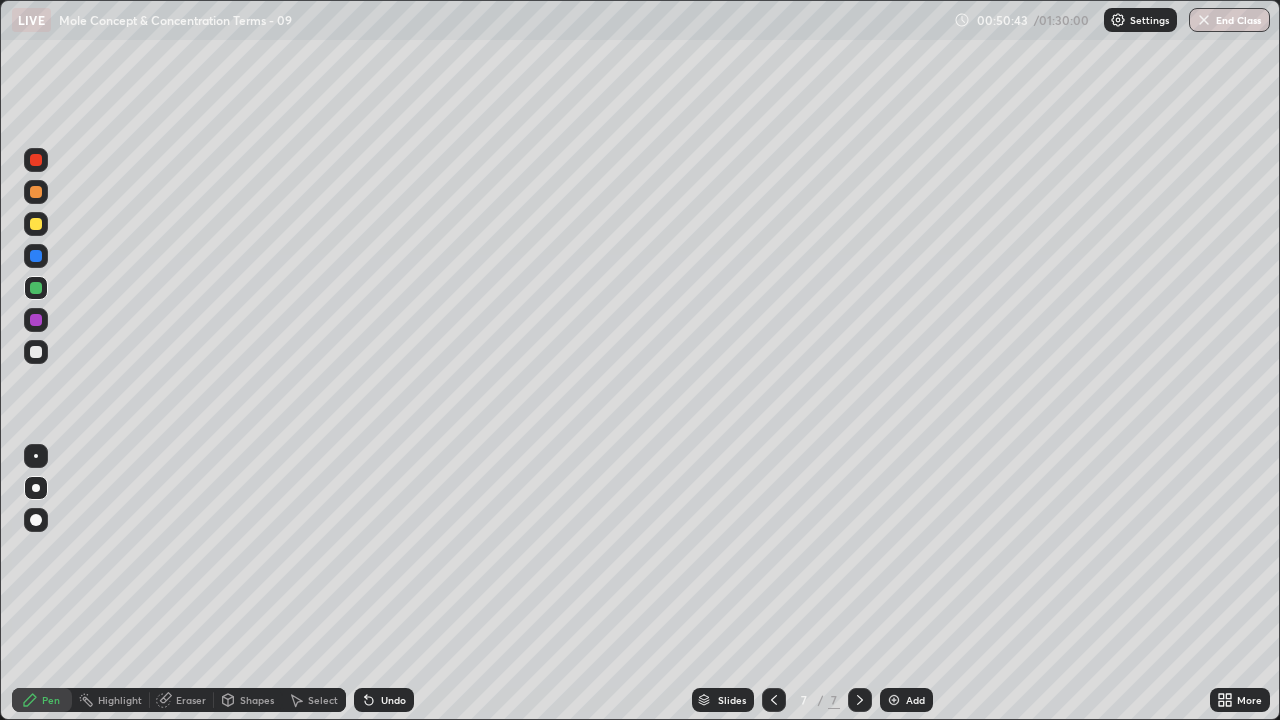 click on "Add" at bounding box center [915, 700] 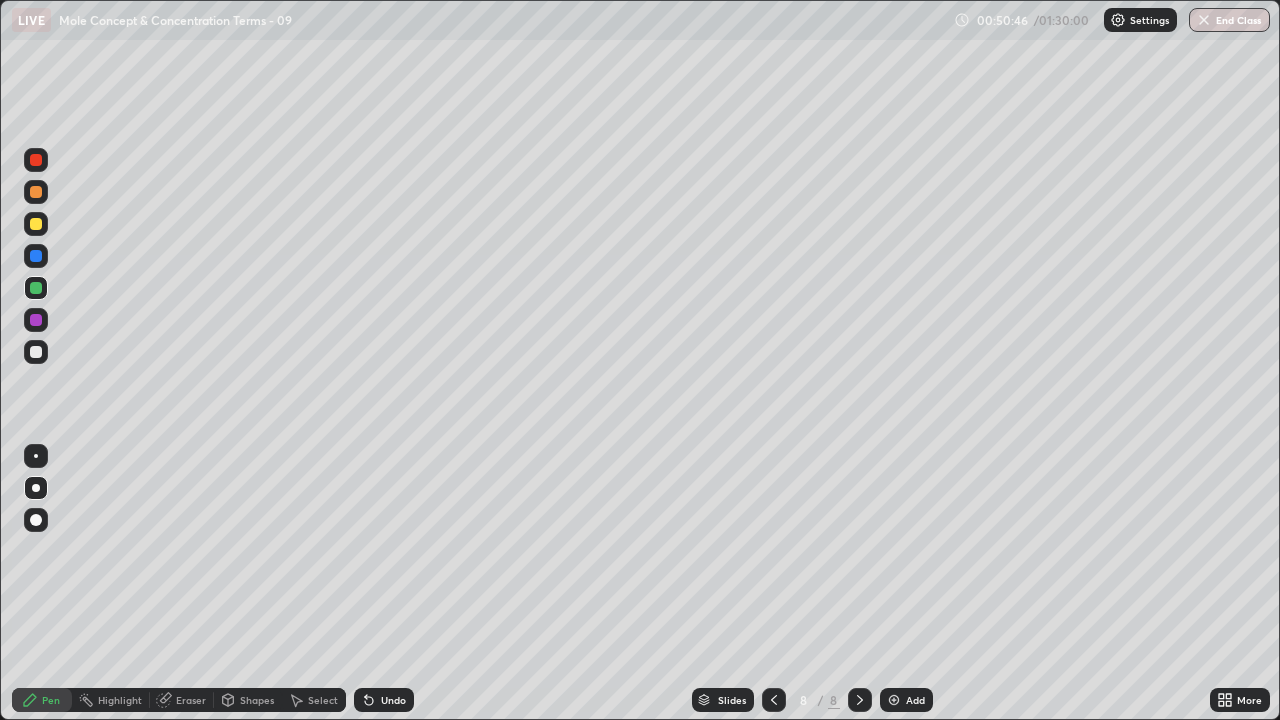 click at bounding box center [36, 224] 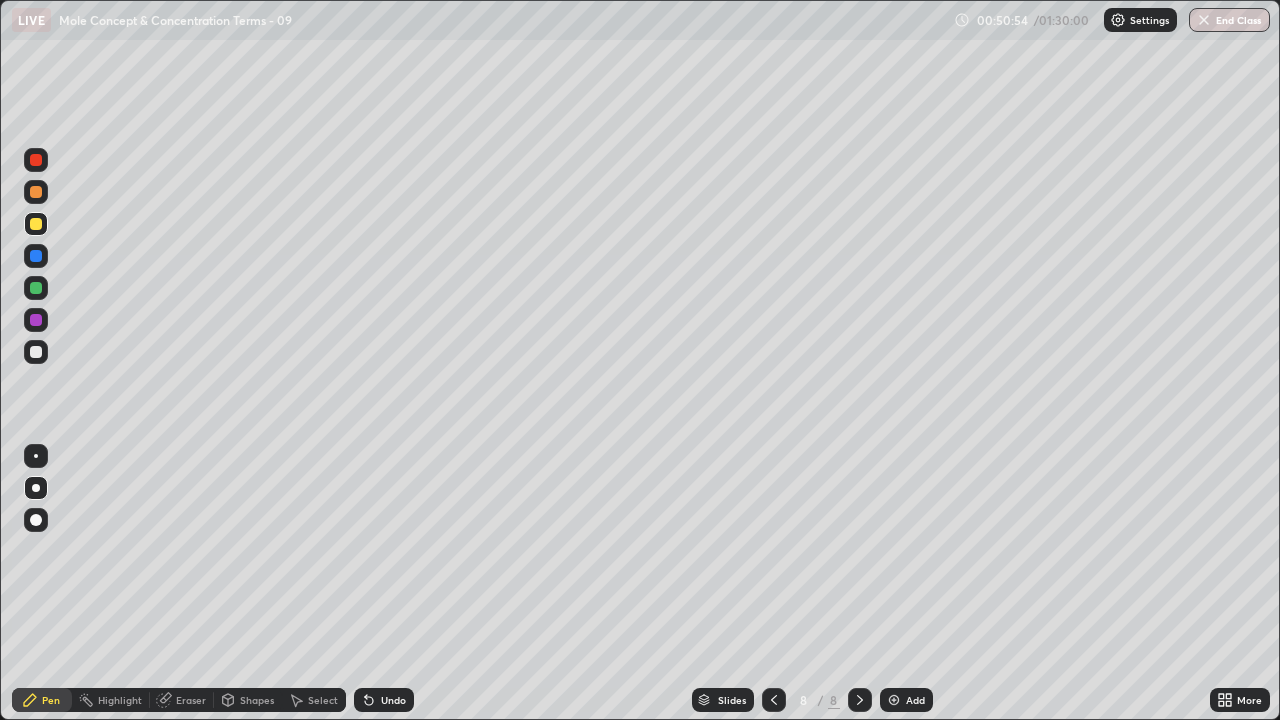 click at bounding box center (36, 352) 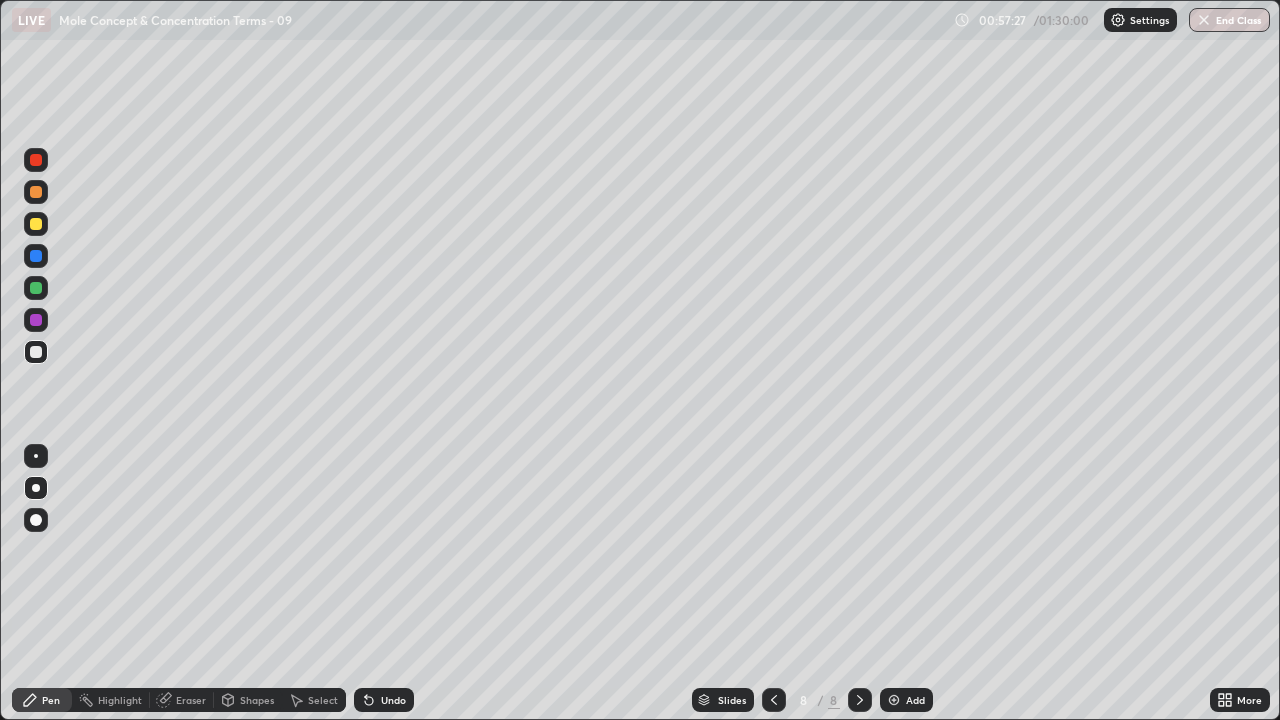 click at bounding box center [894, 700] 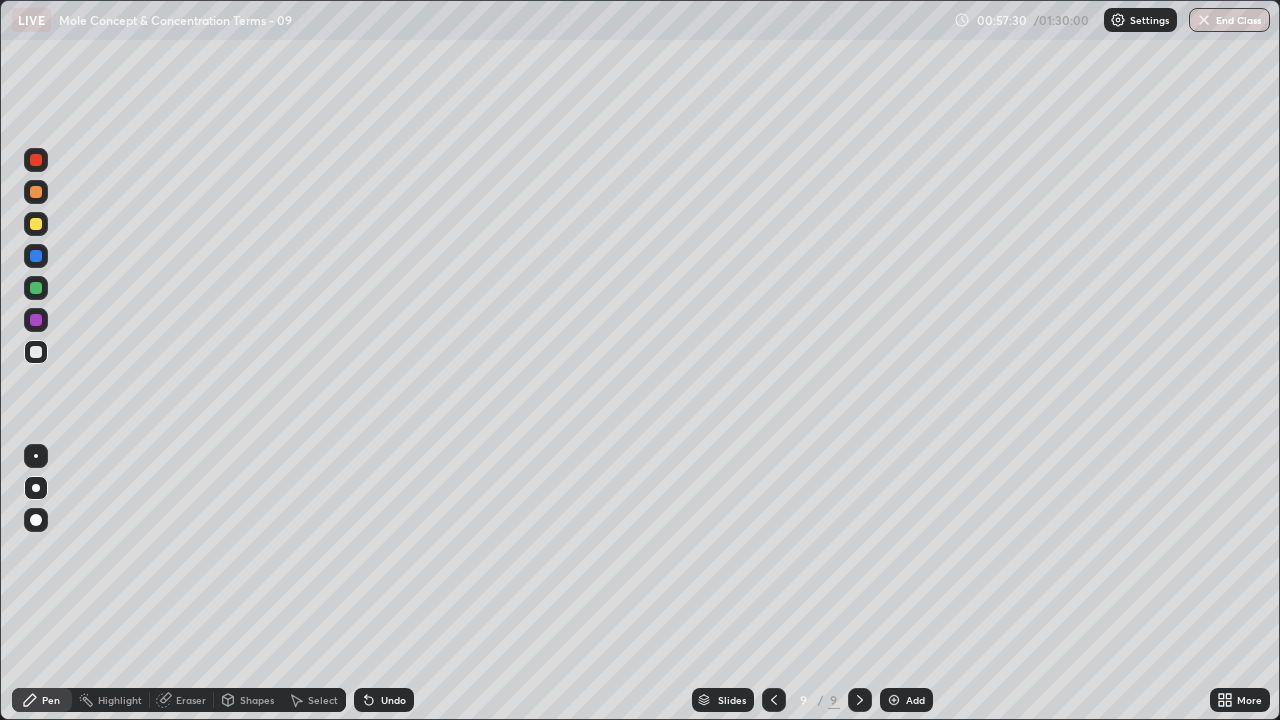 click at bounding box center (36, 192) 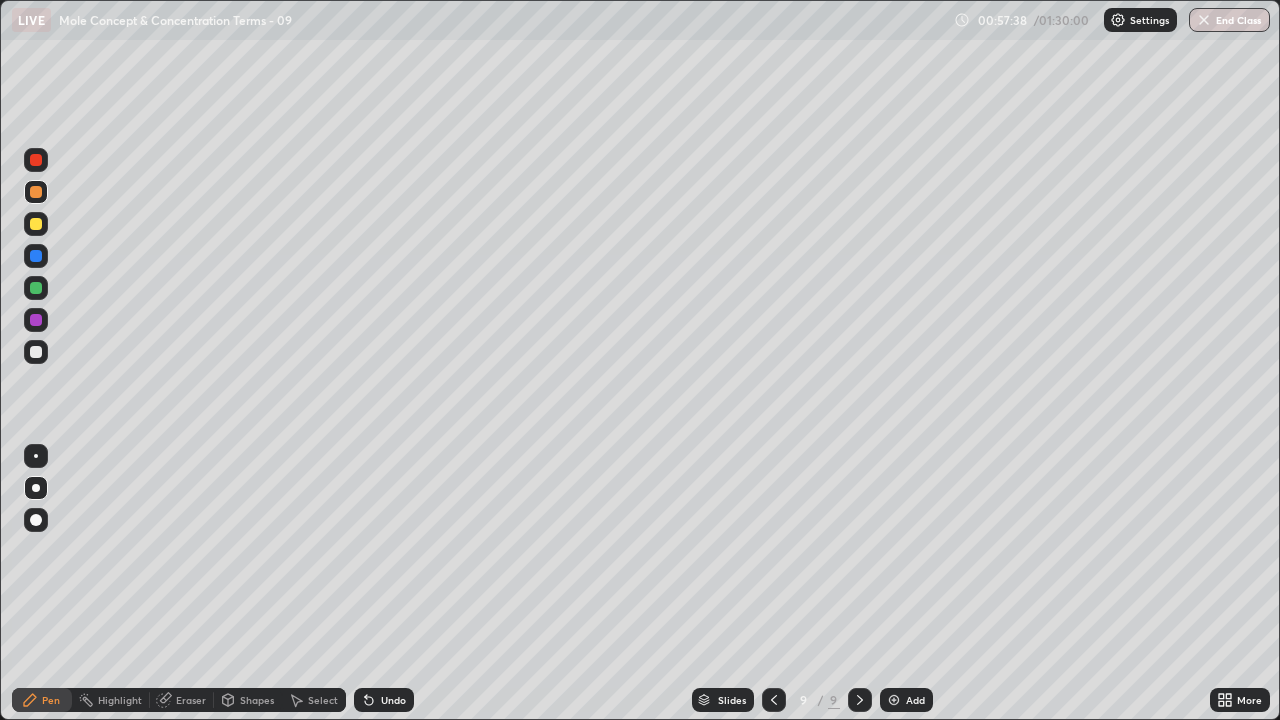 click on "Undo" at bounding box center (393, 700) 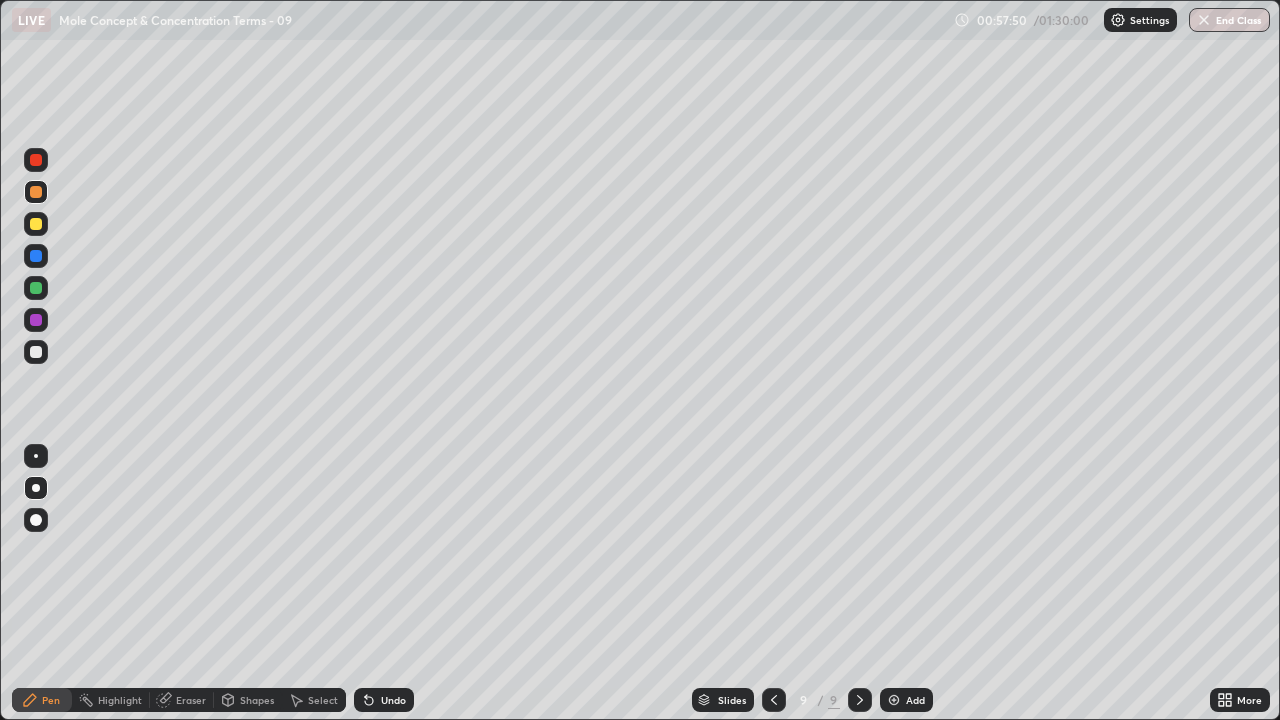click on "Undo" at bounding box center (393, 700) 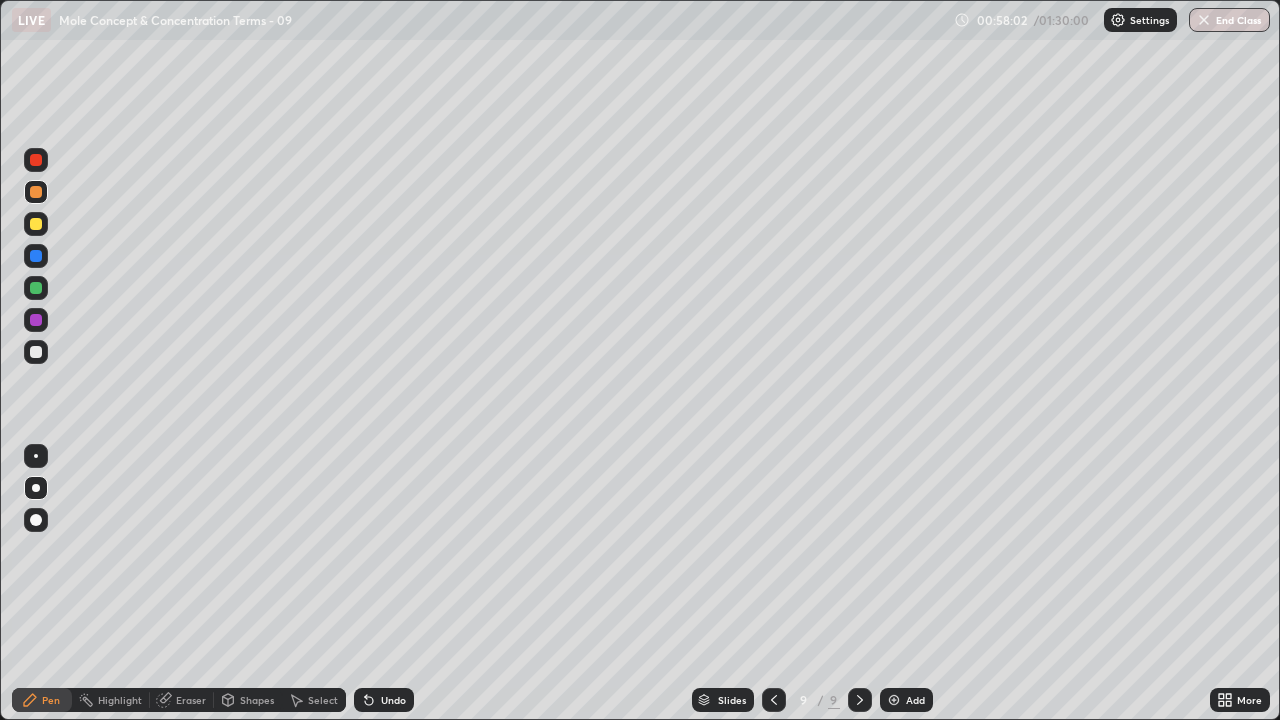 click at bounding box center (36, 352) 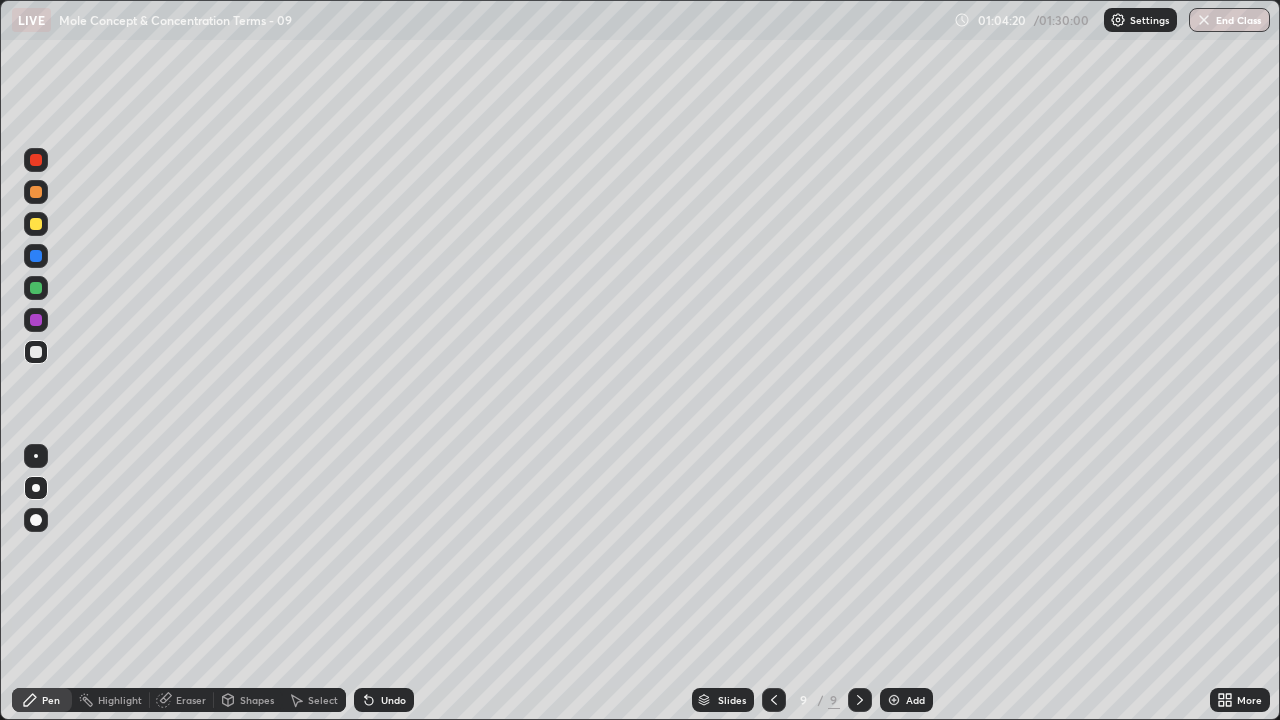 click at bounding box center [36, 256] 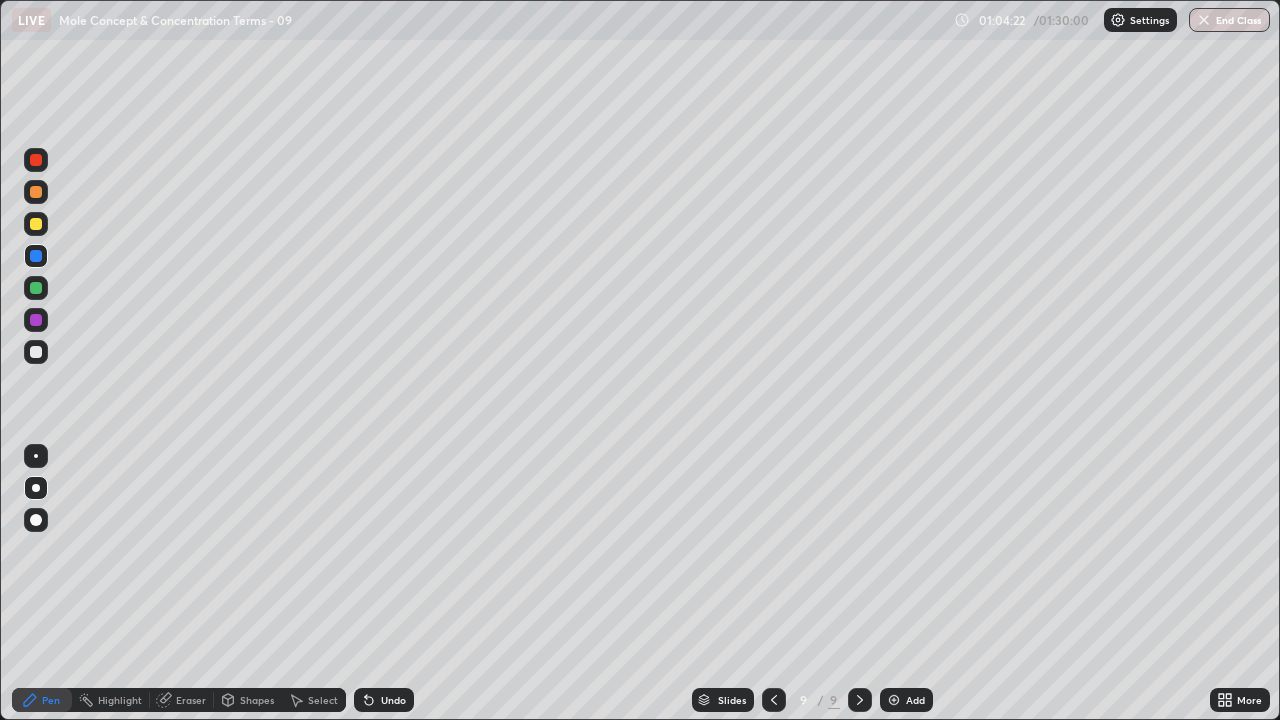 click on "Shapes" at bounding box center (248, 700) 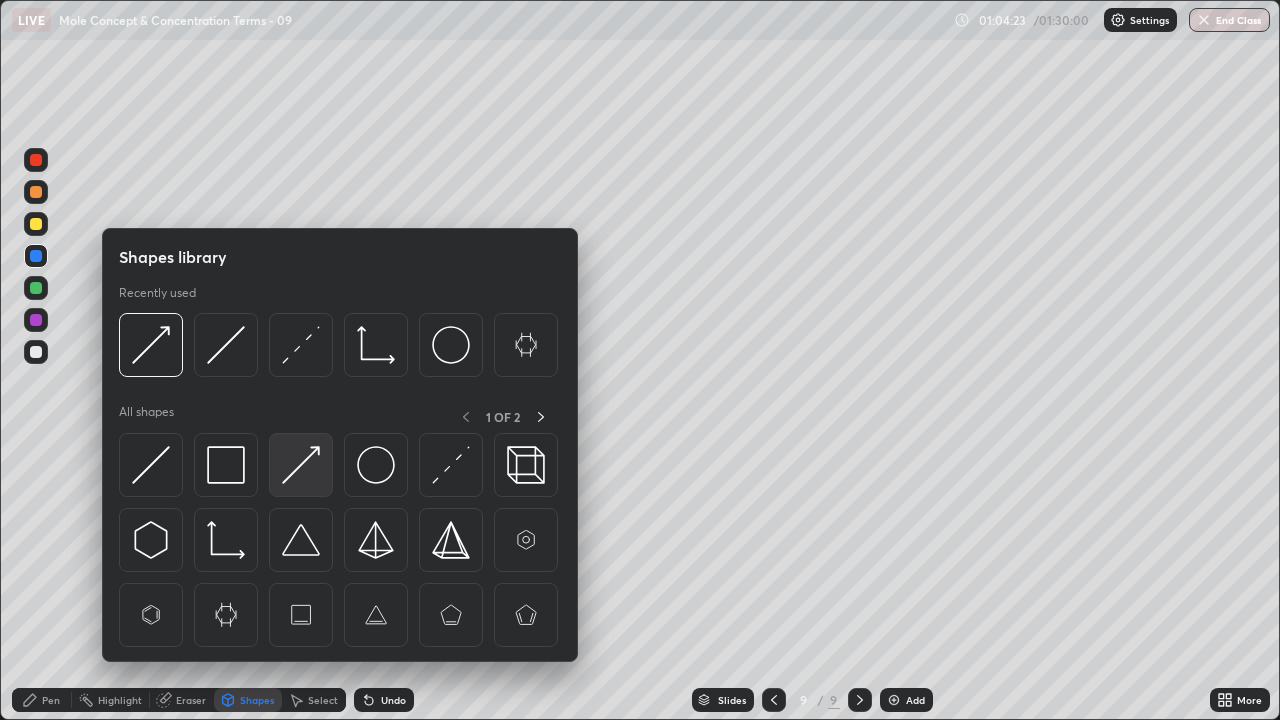 click at bounding box center (301, 465) 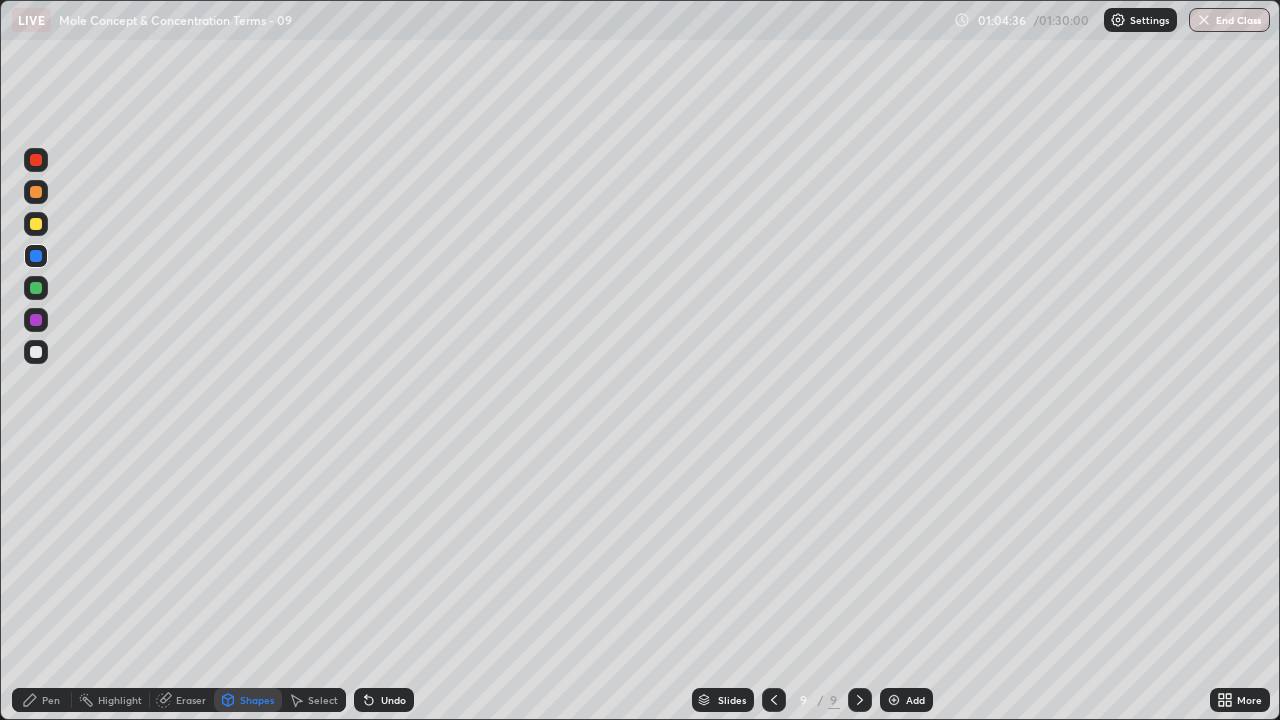 click at bounding box center (36, 352) 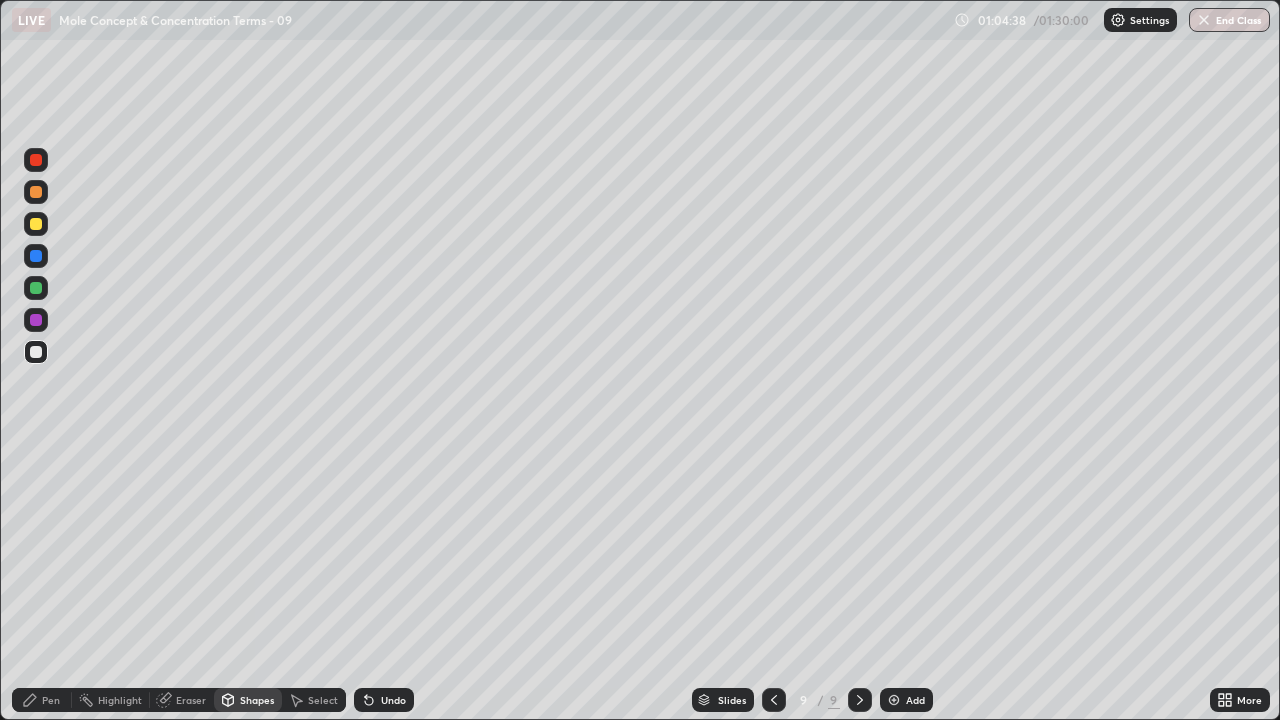 click on "Pen" at bounding box center (51, 700) 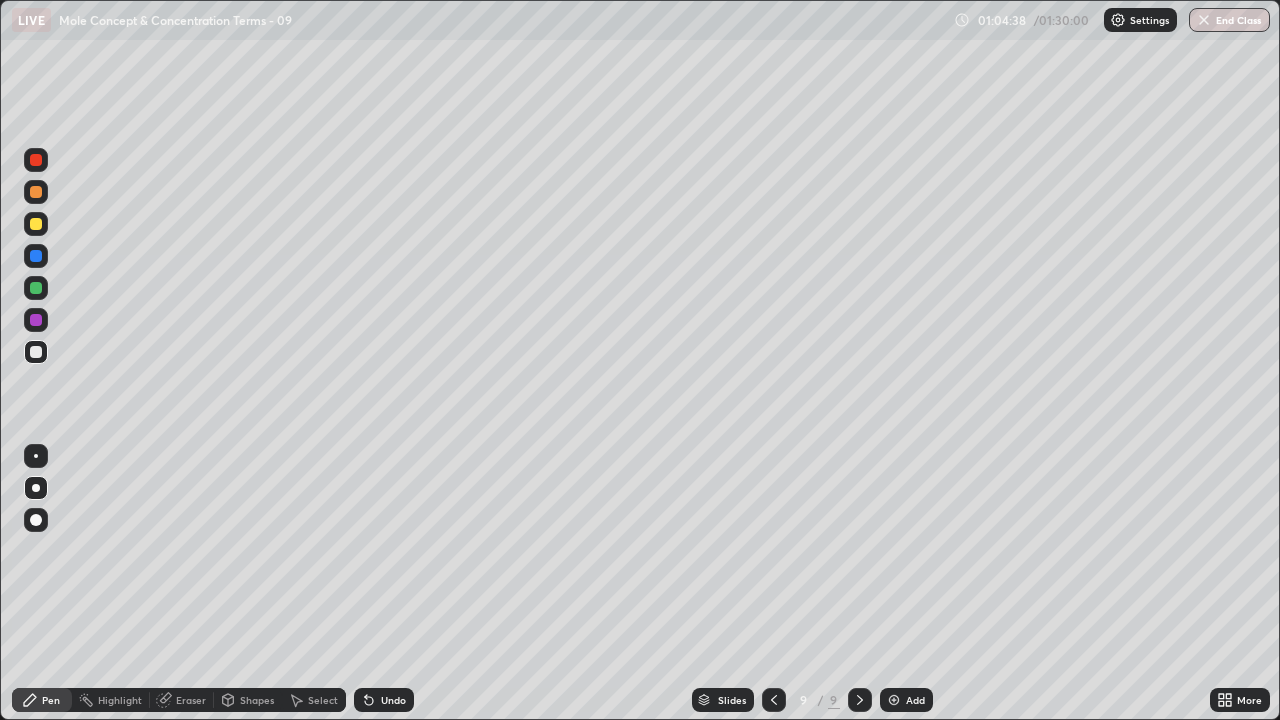 click at bounding box center [36, 488] 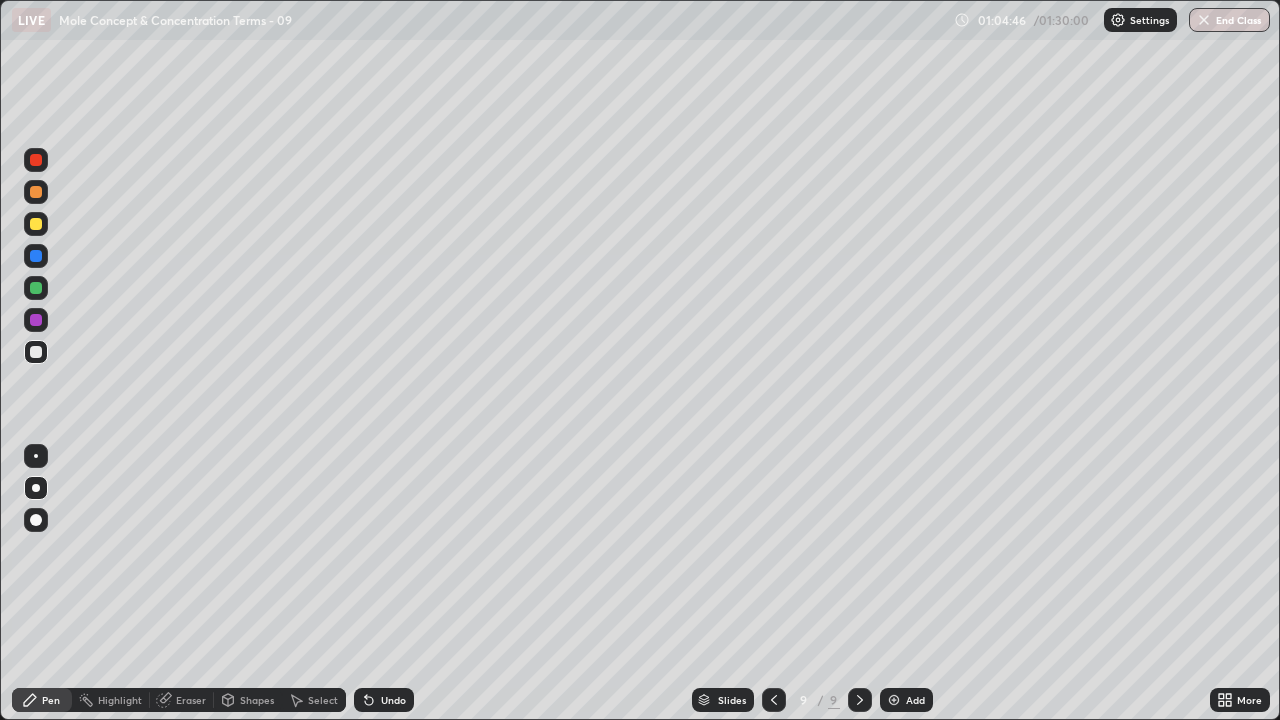 click at bounding box center [36, 288] 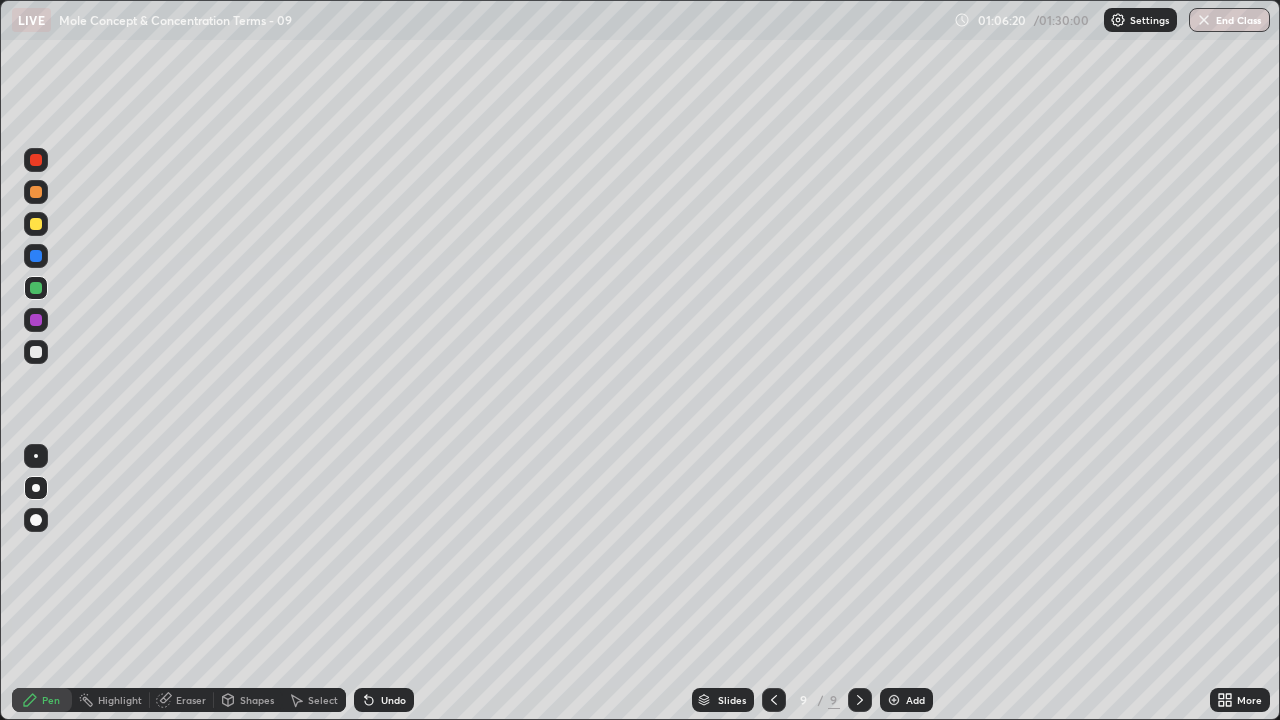 click at bounding box center (894, 700) 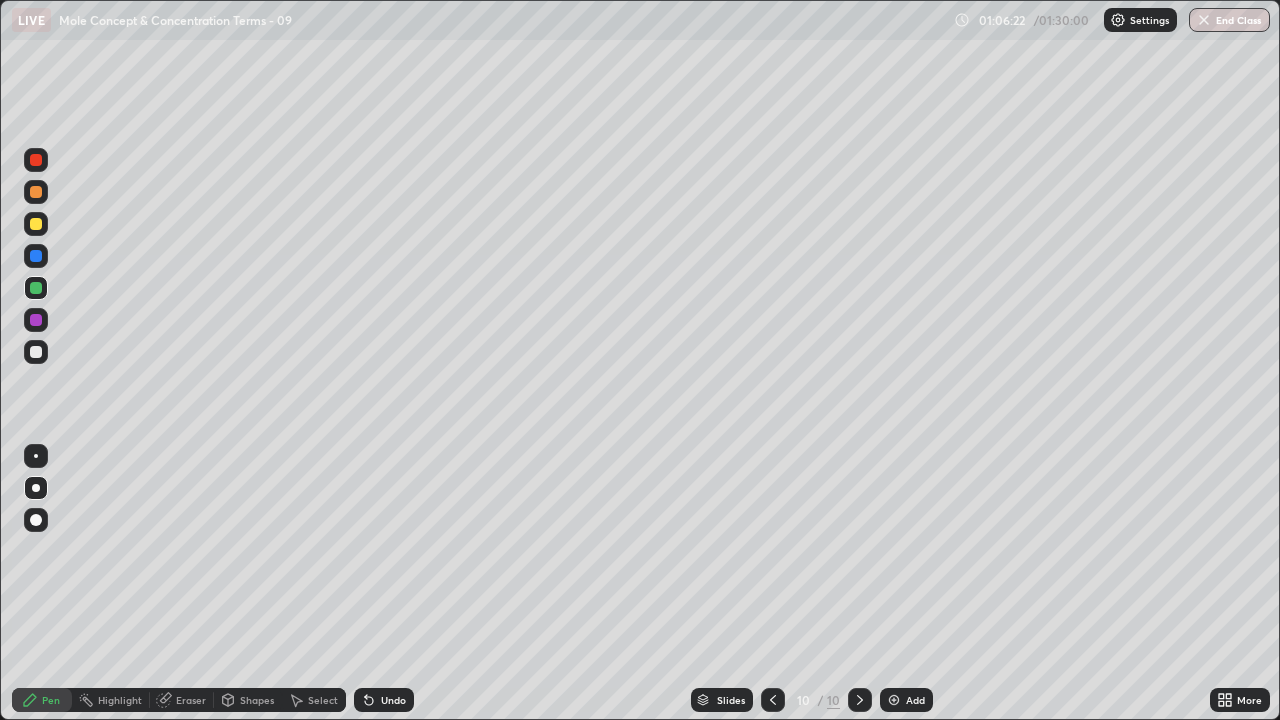 click at bounding box center [36, 224] 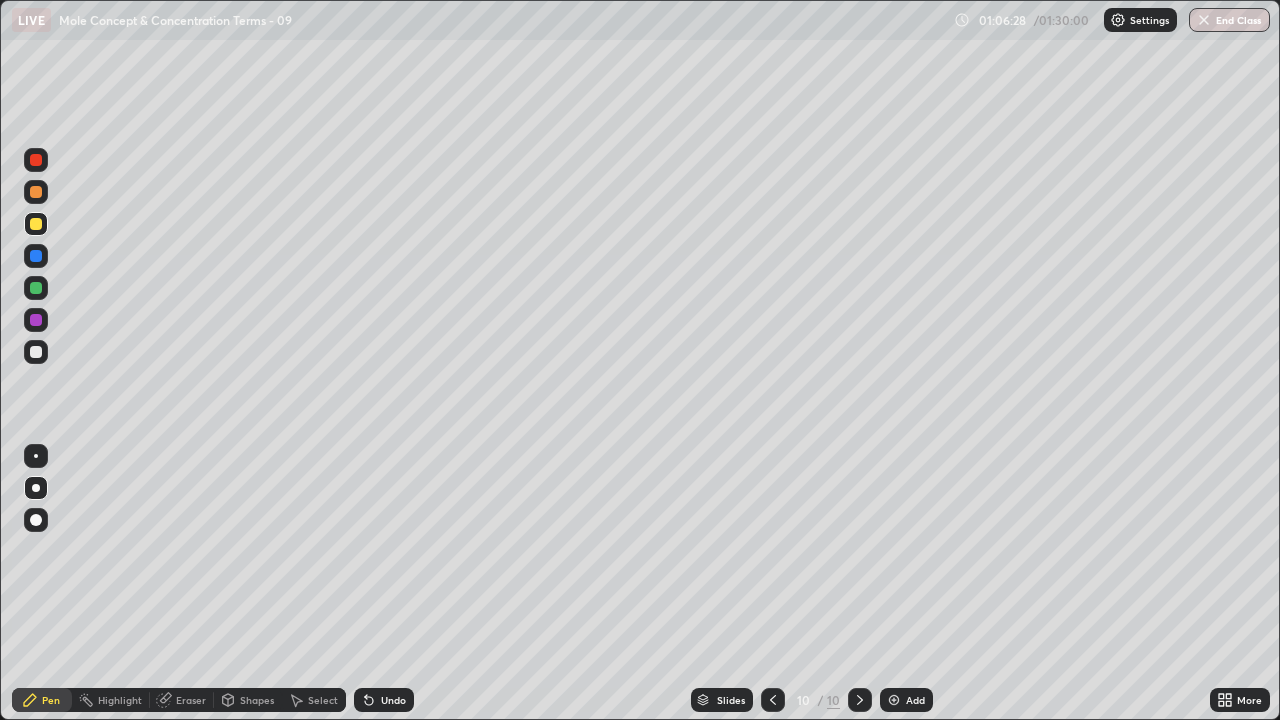click on "Shapes" at bounding box center (257, 700) 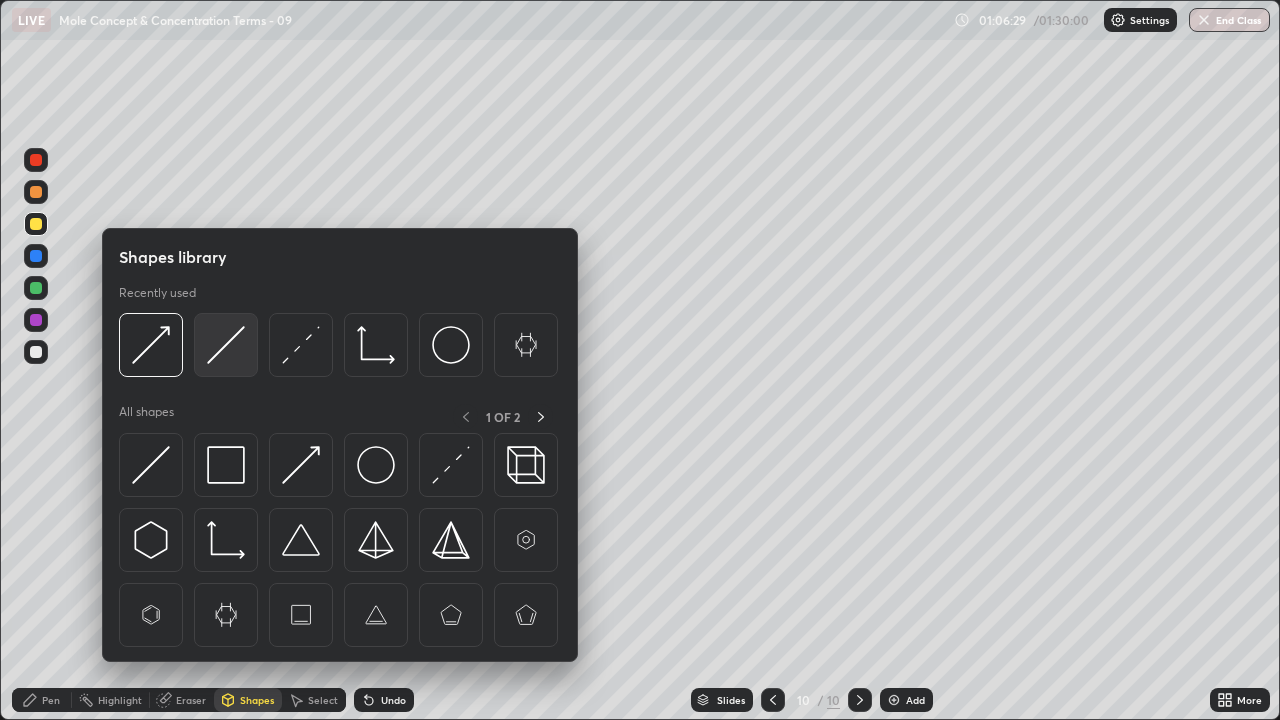 click at bounding box center (226, 345) 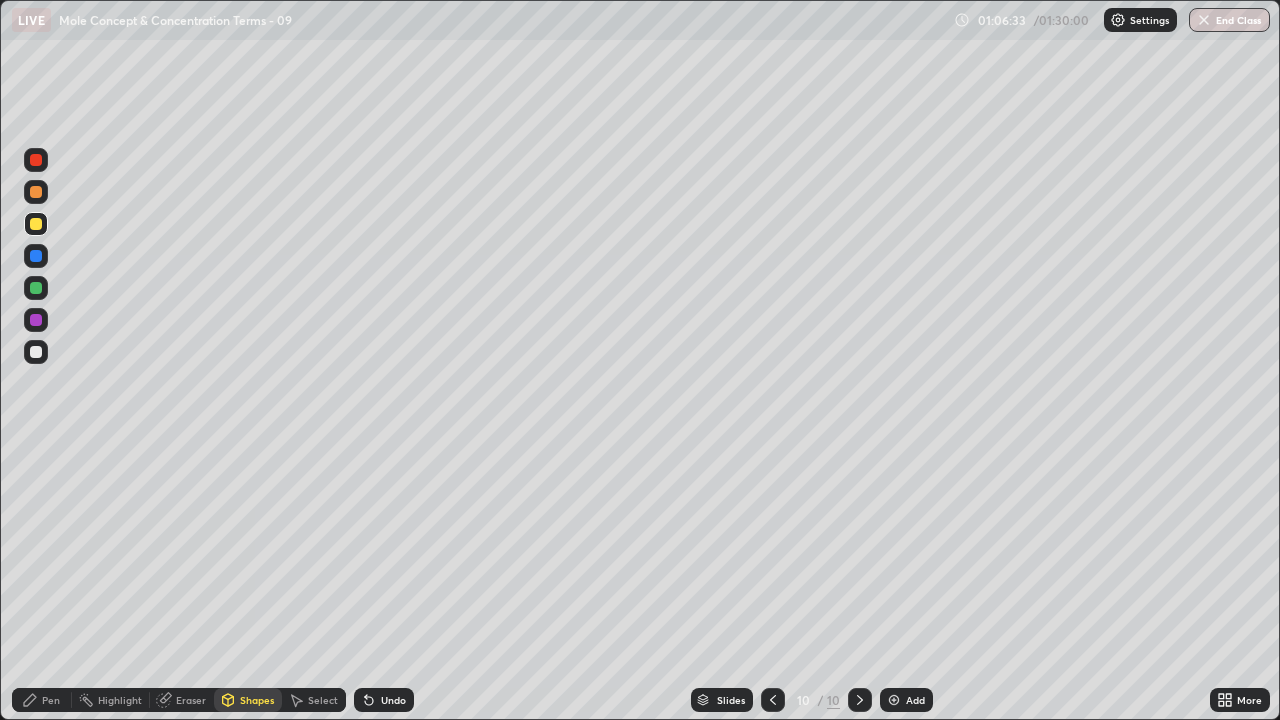 click on "Undo" at bounding box center [384, 700] 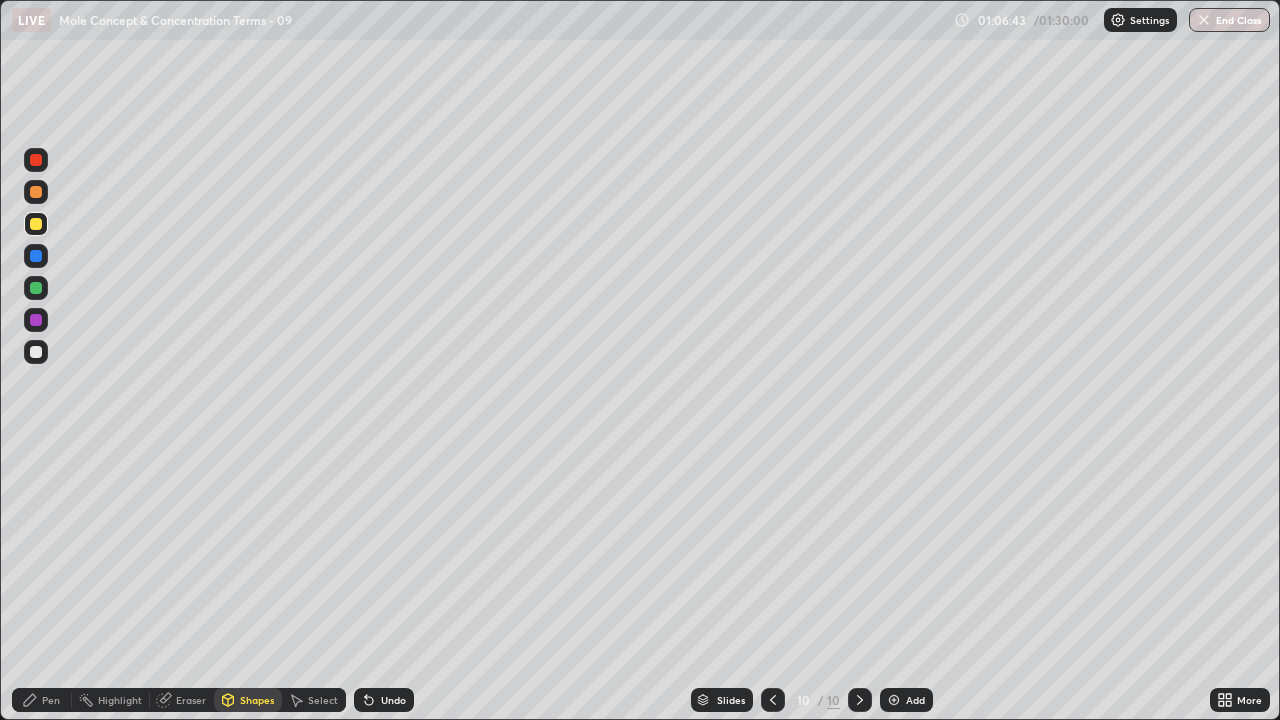 click on "Pen" at bounding box center [42, 700] 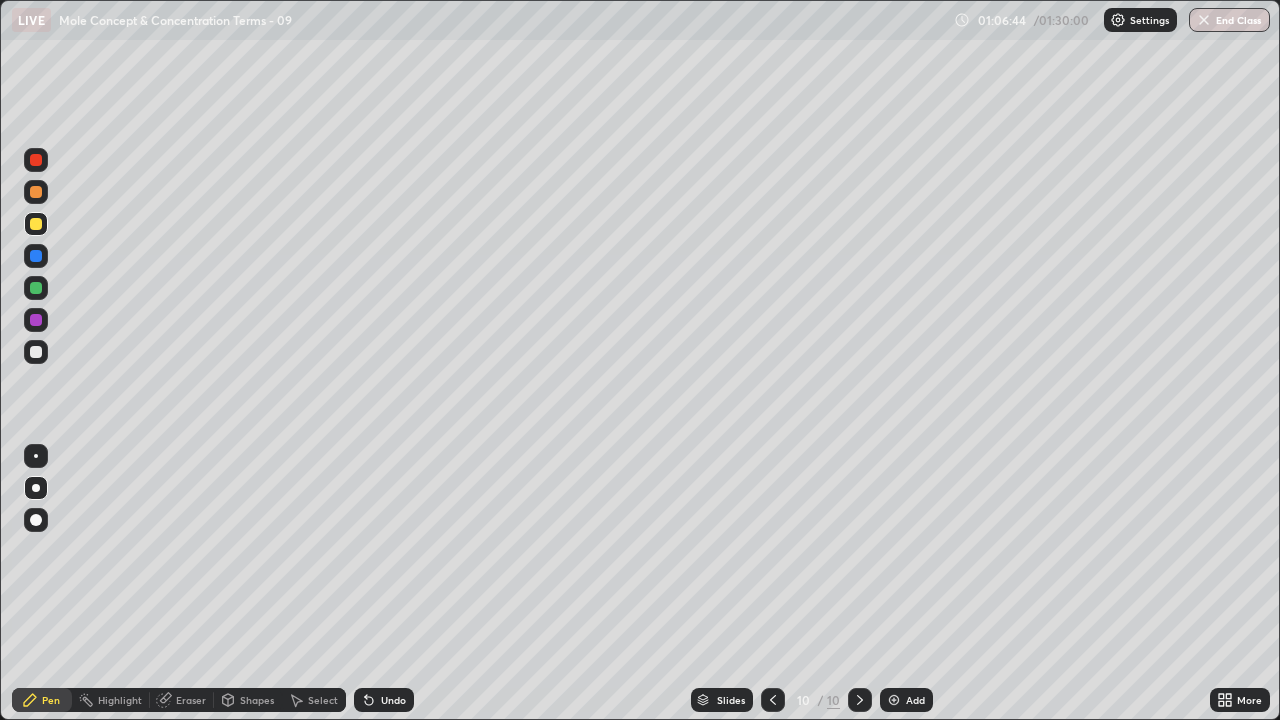 click on "Shapes" at bounding box center (257, 700) 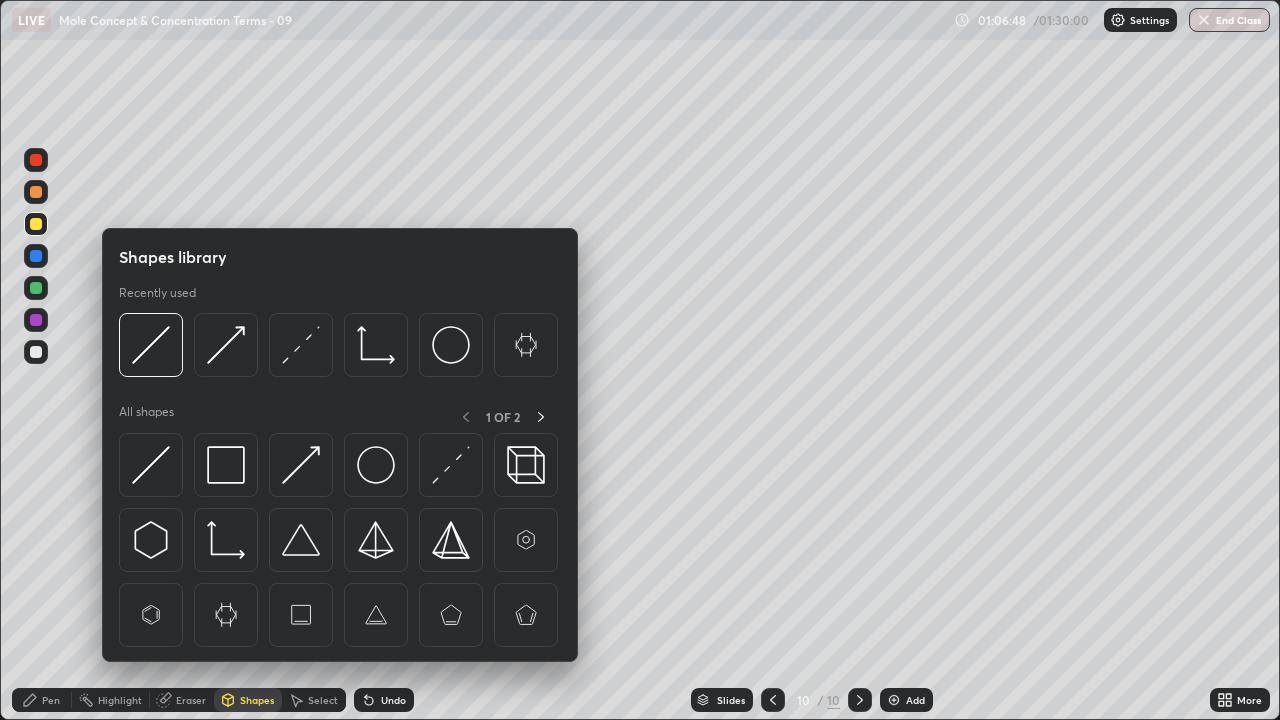 click on "Pen" at bounding box center (42, 700) 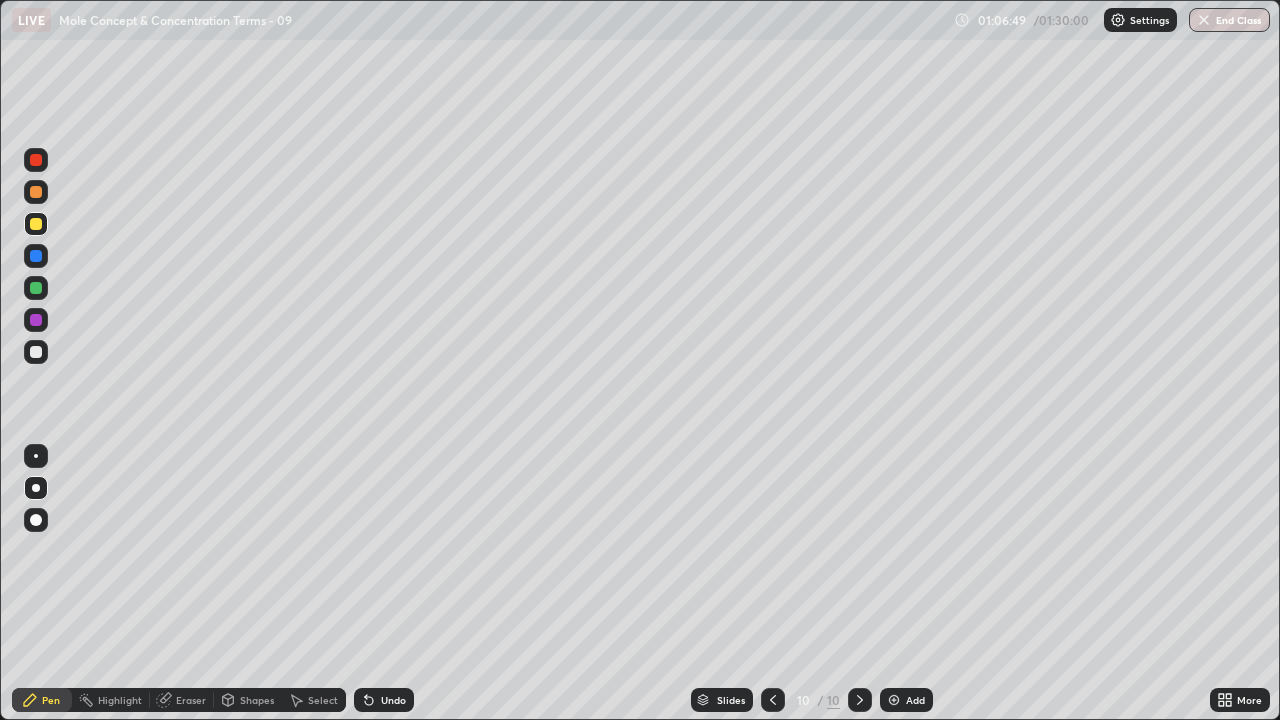 click at bounding box center [36, 352] 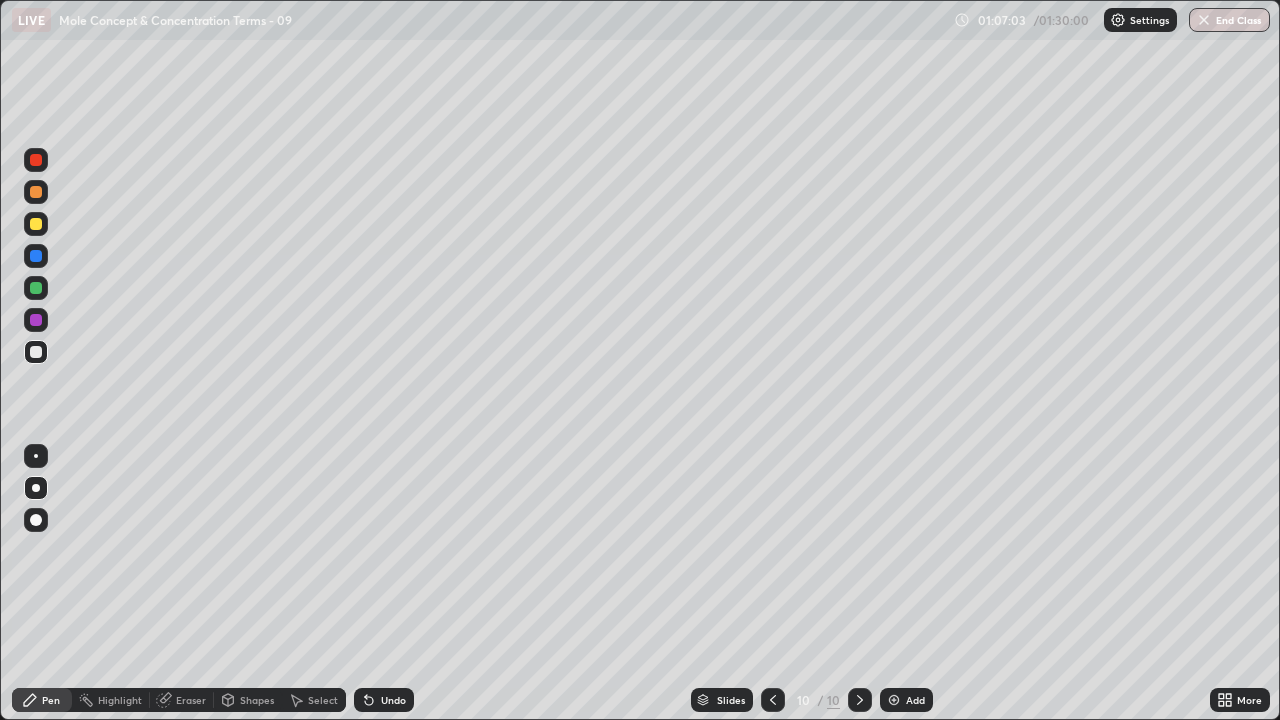 click on "Pen" at bounding box center [51, 700] 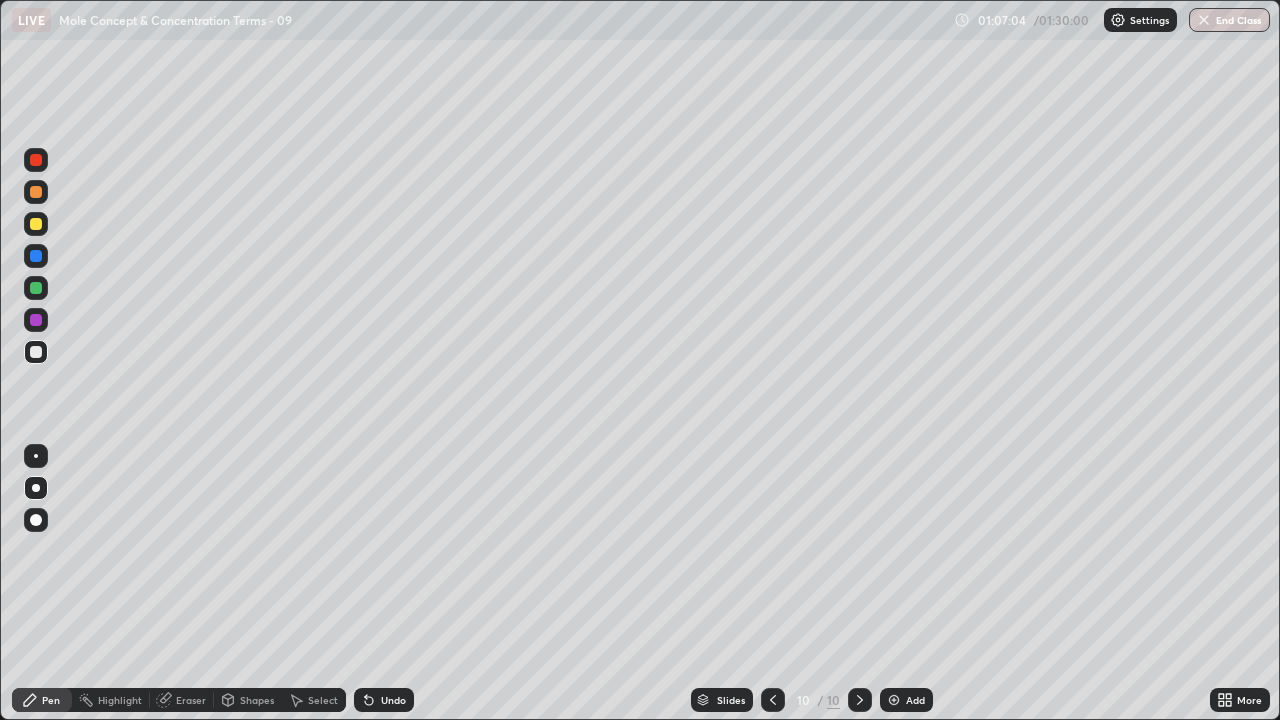 click at bounding box center (36, 224) 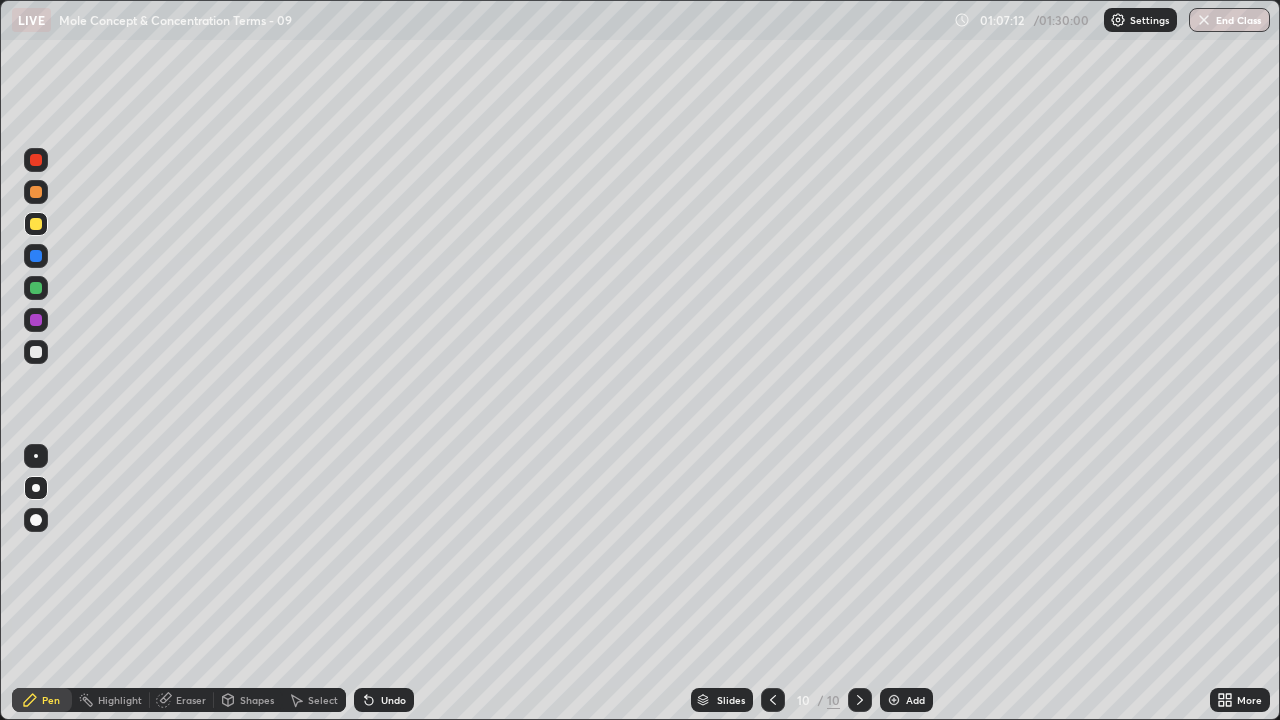 click at bounding box center [36, 352] 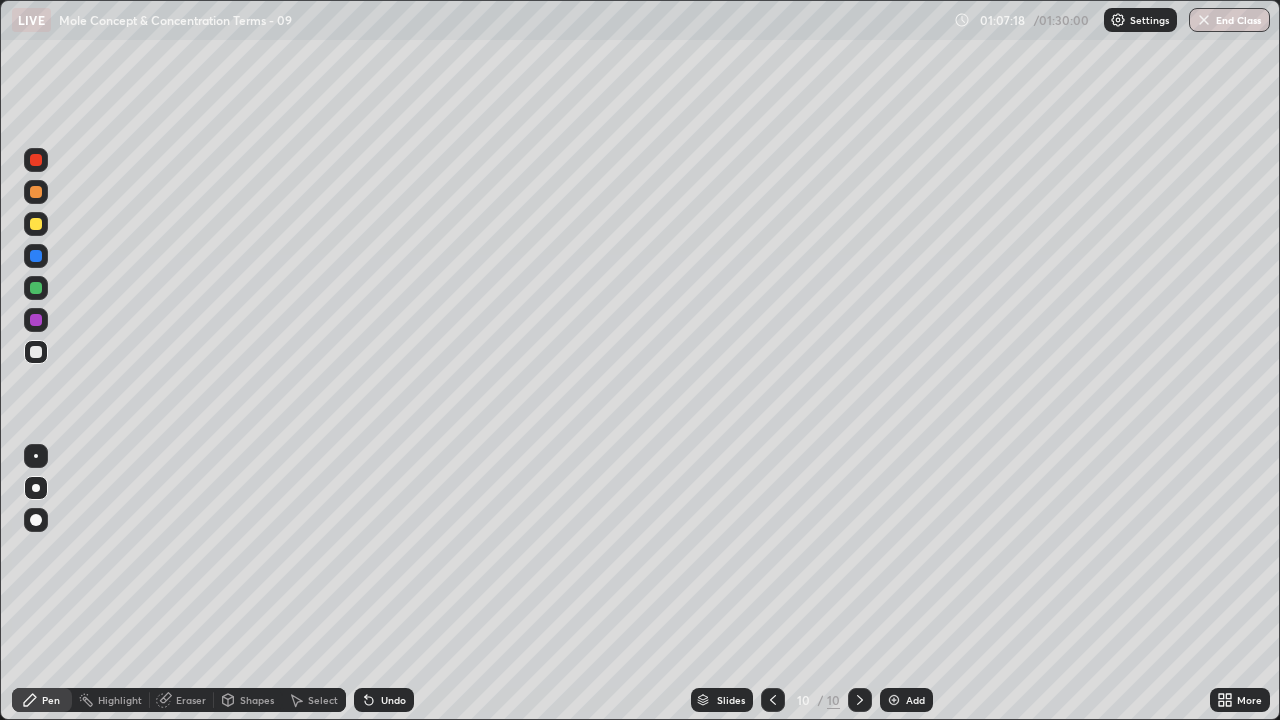 click at bounding box center [36, 256] 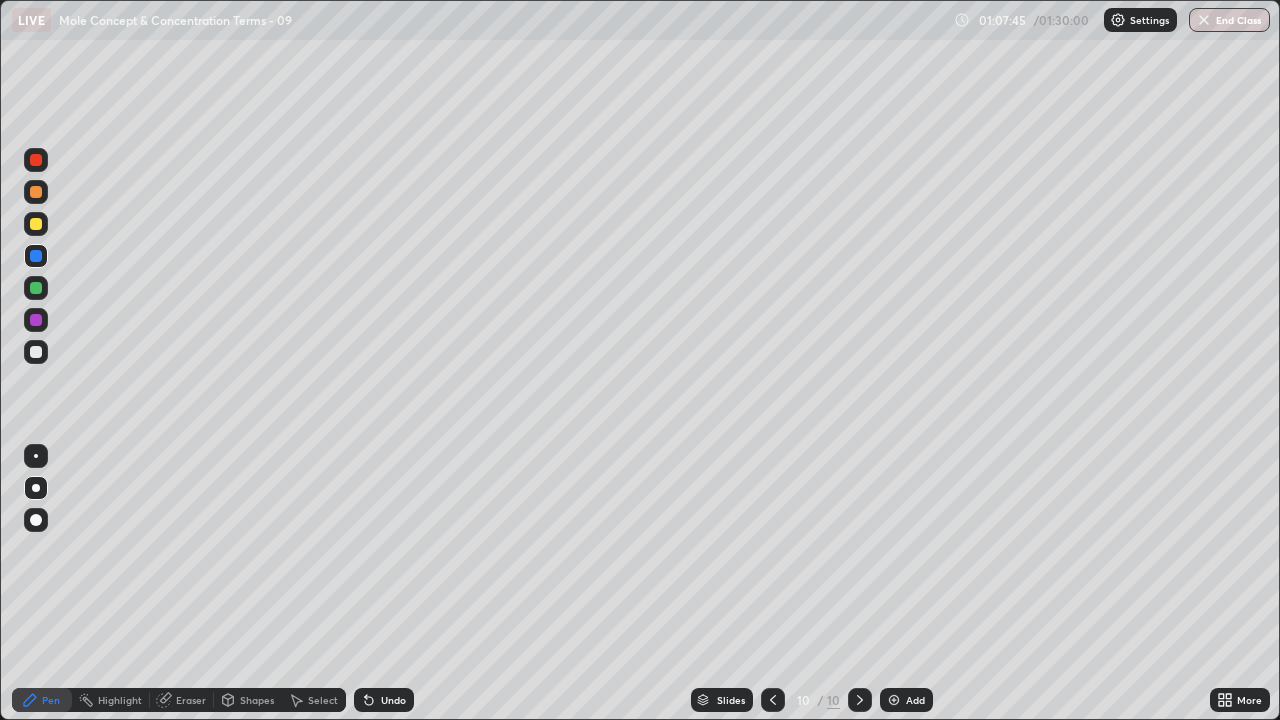 click at bounding box center (36, 288) 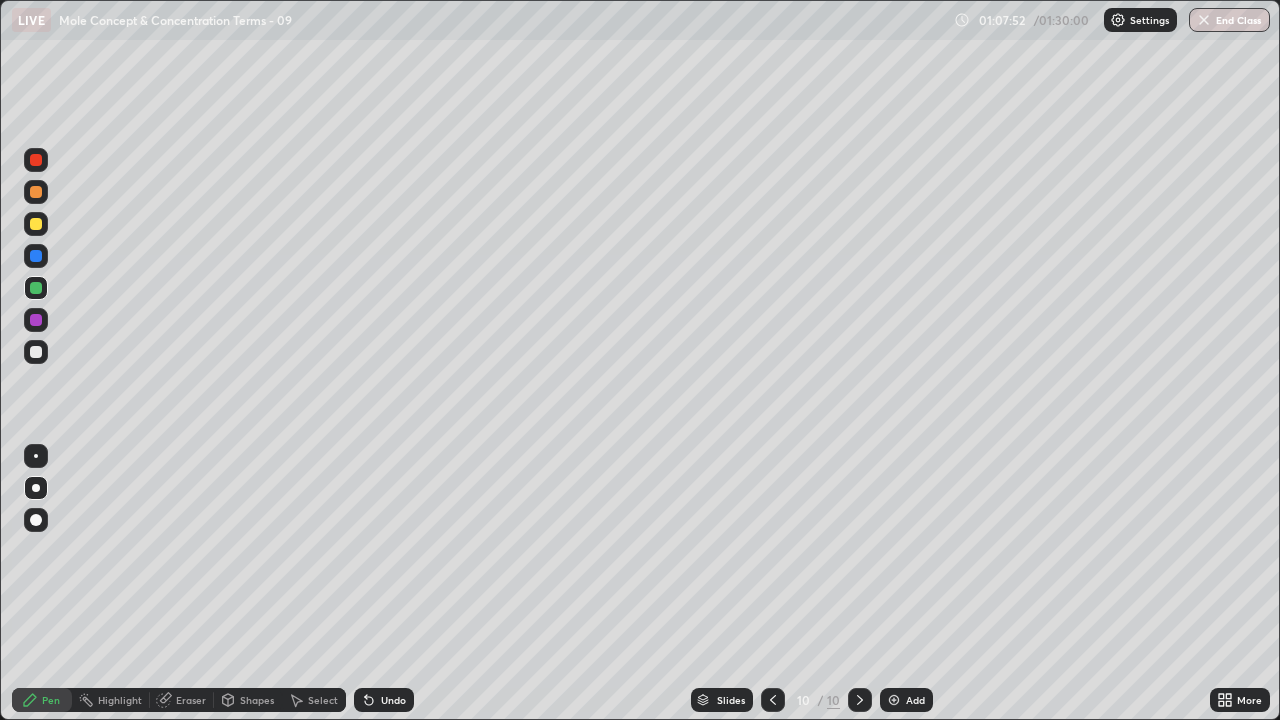 click on "Undo" at bounding box center (384, 700) 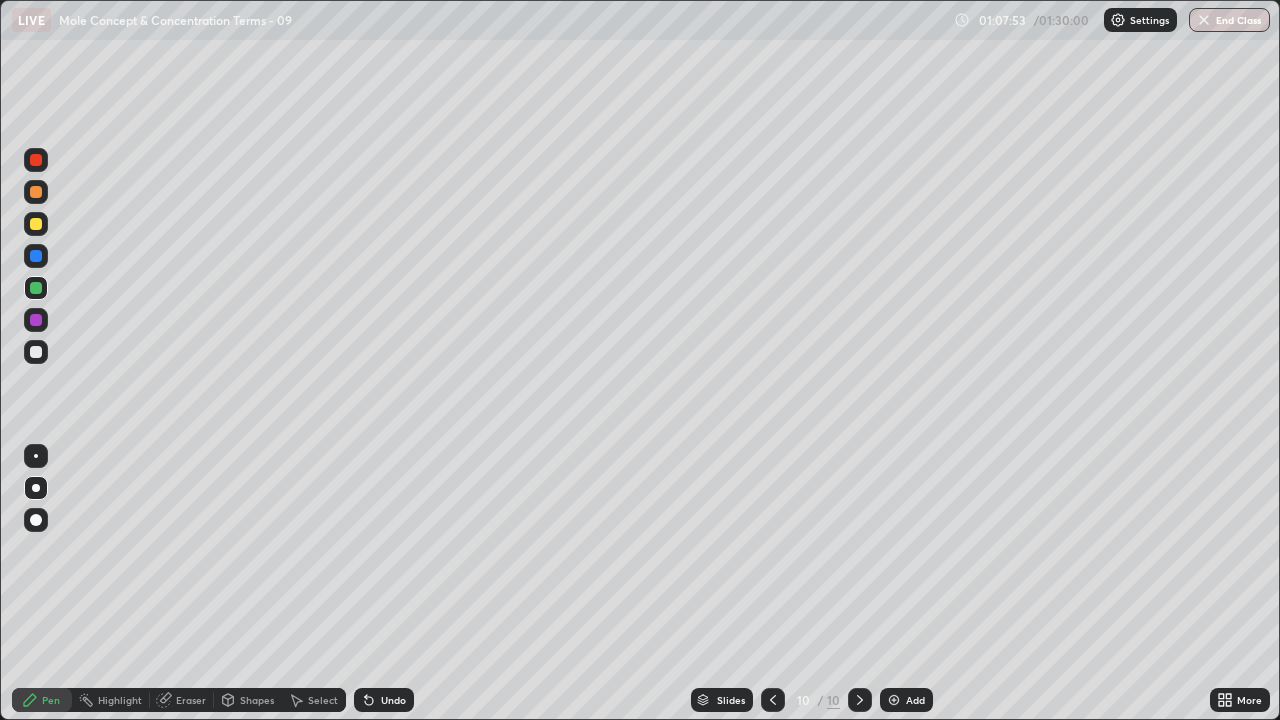 click on "Undo" at bounding box center (393, 700) 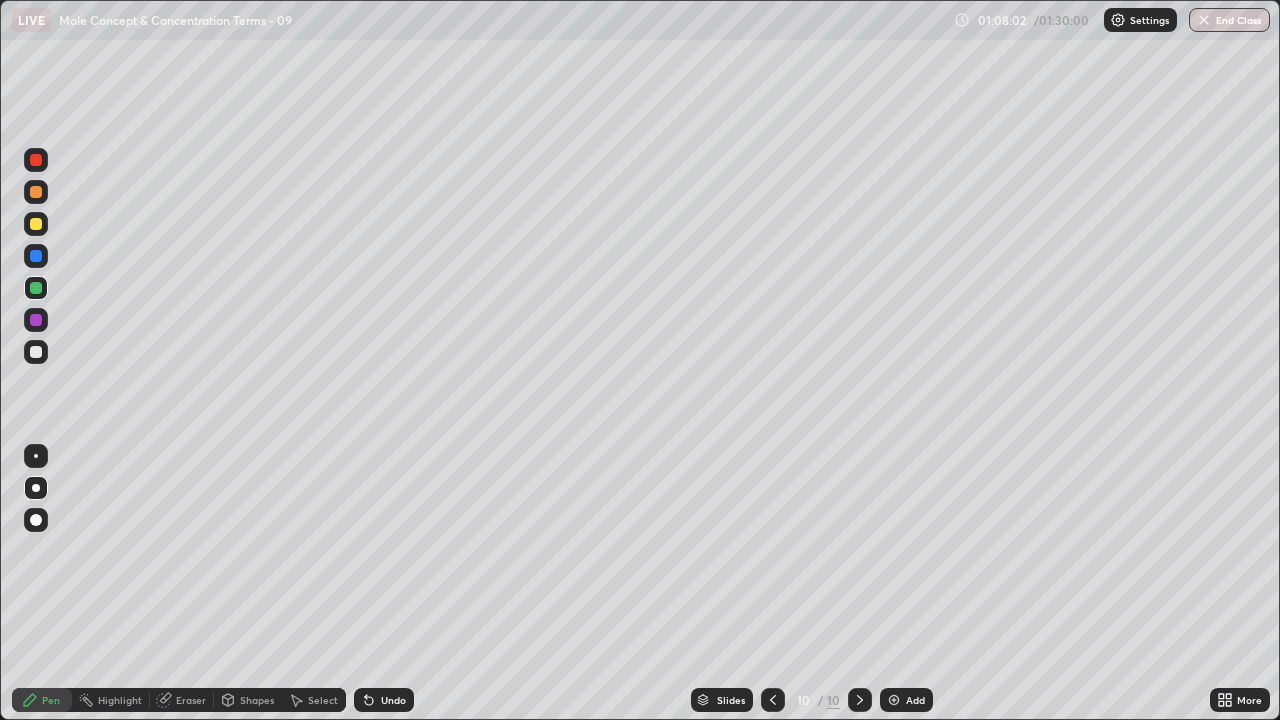 click at bounding box center [36, 352] 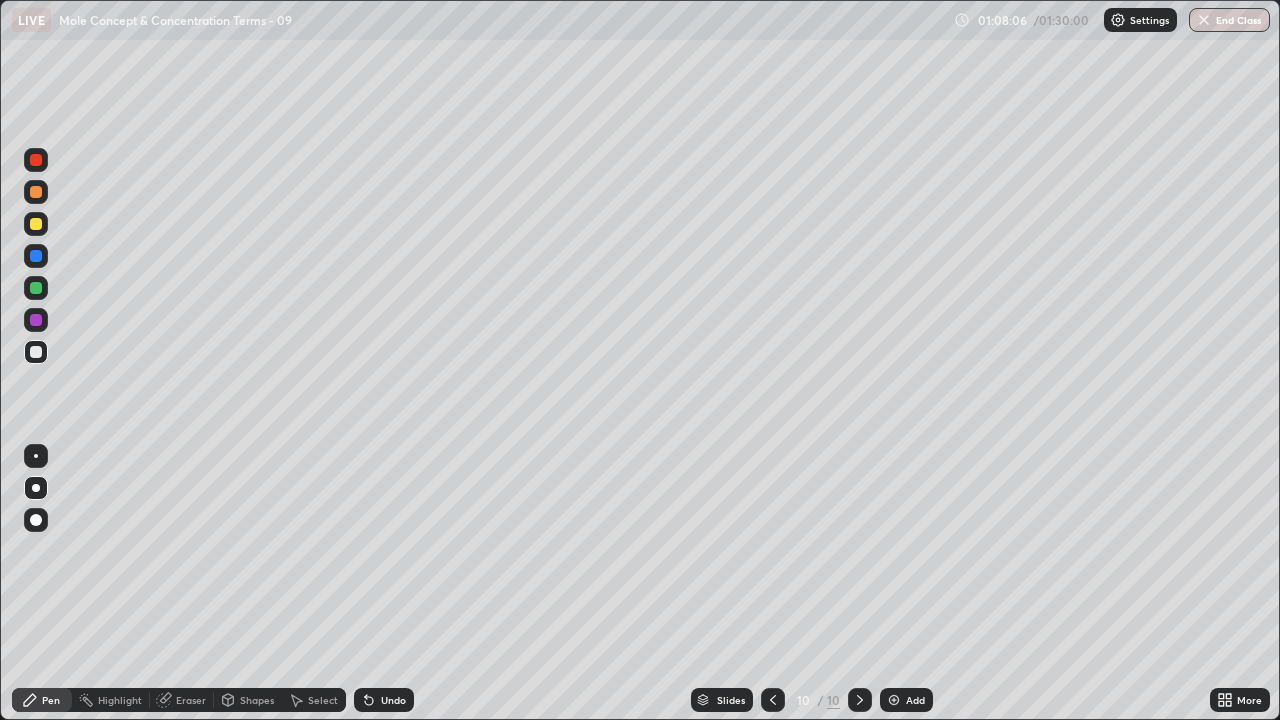 click at bounding box center [36, 160] 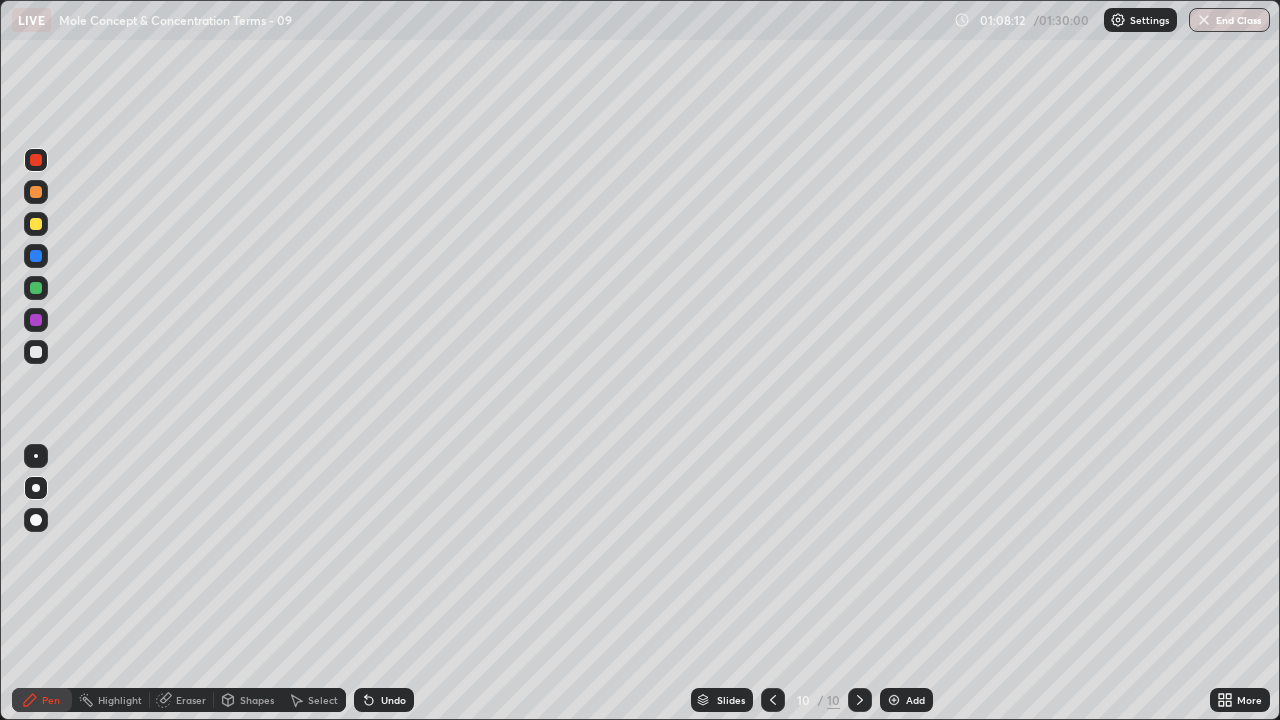 click on "Undo" at bounding box center [393, 700] 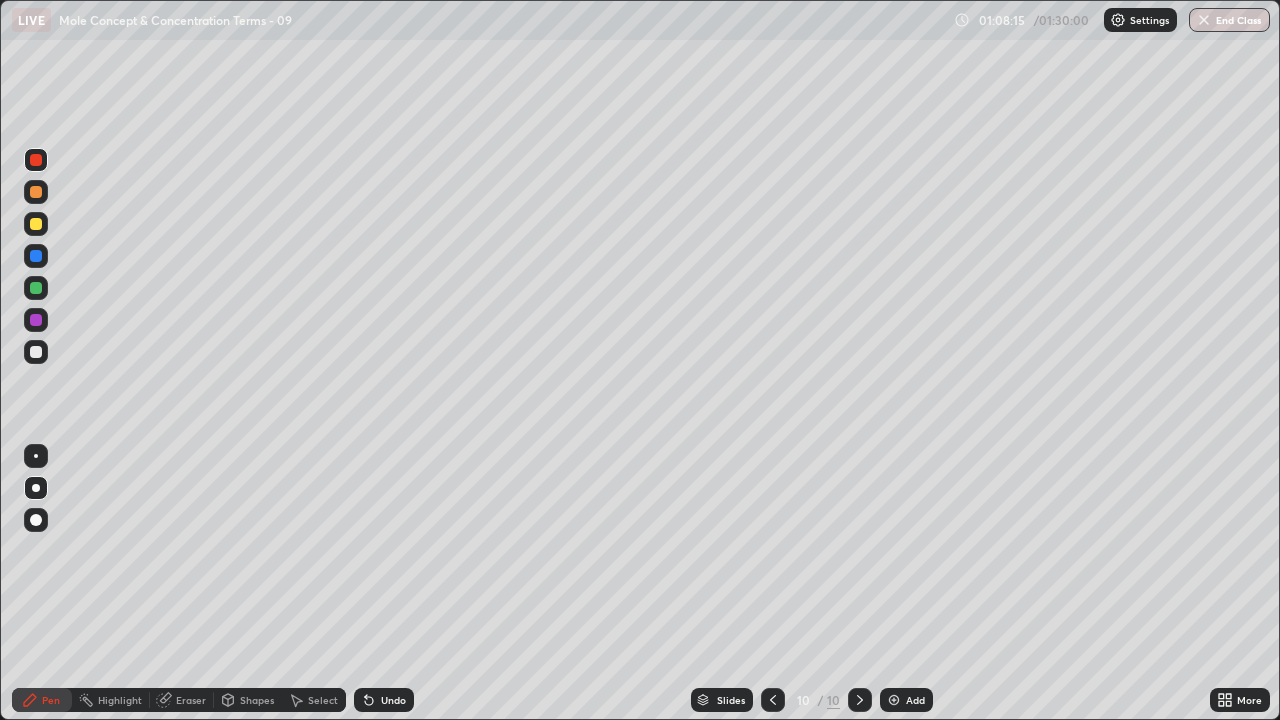 click on "Shapes" at bounding box center (257, 700) 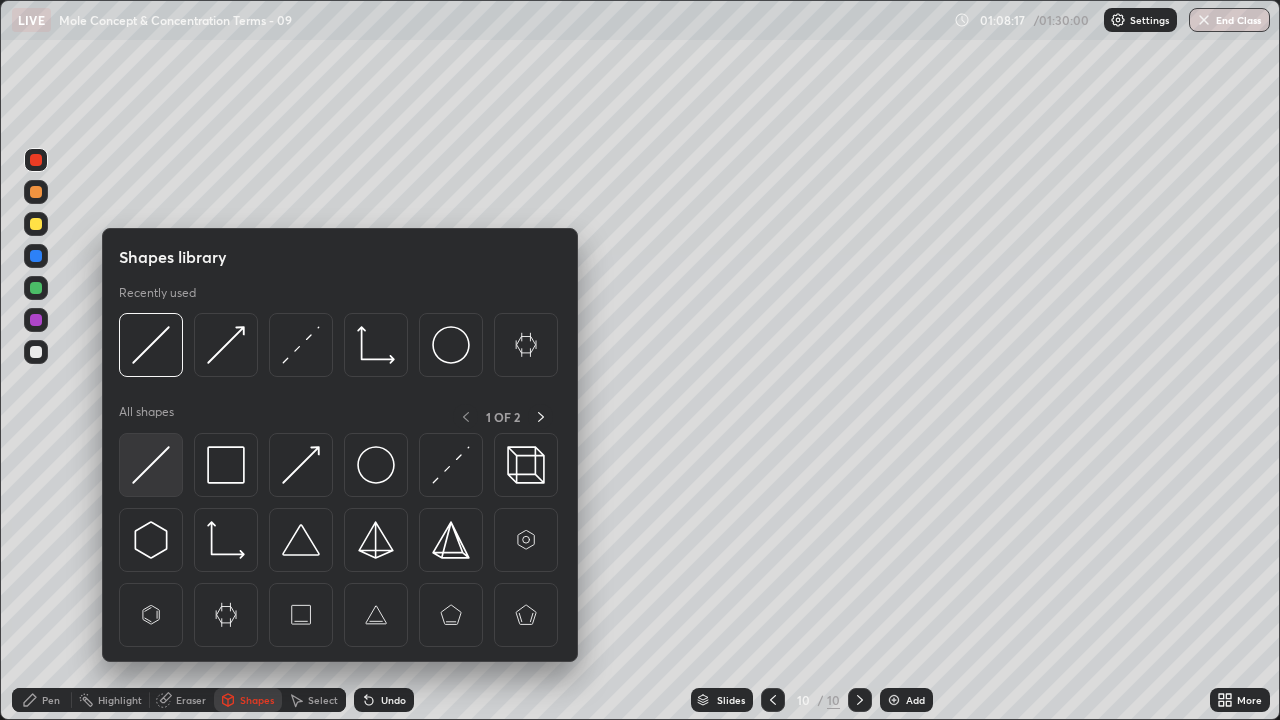 click at bounding box center (151, 465) 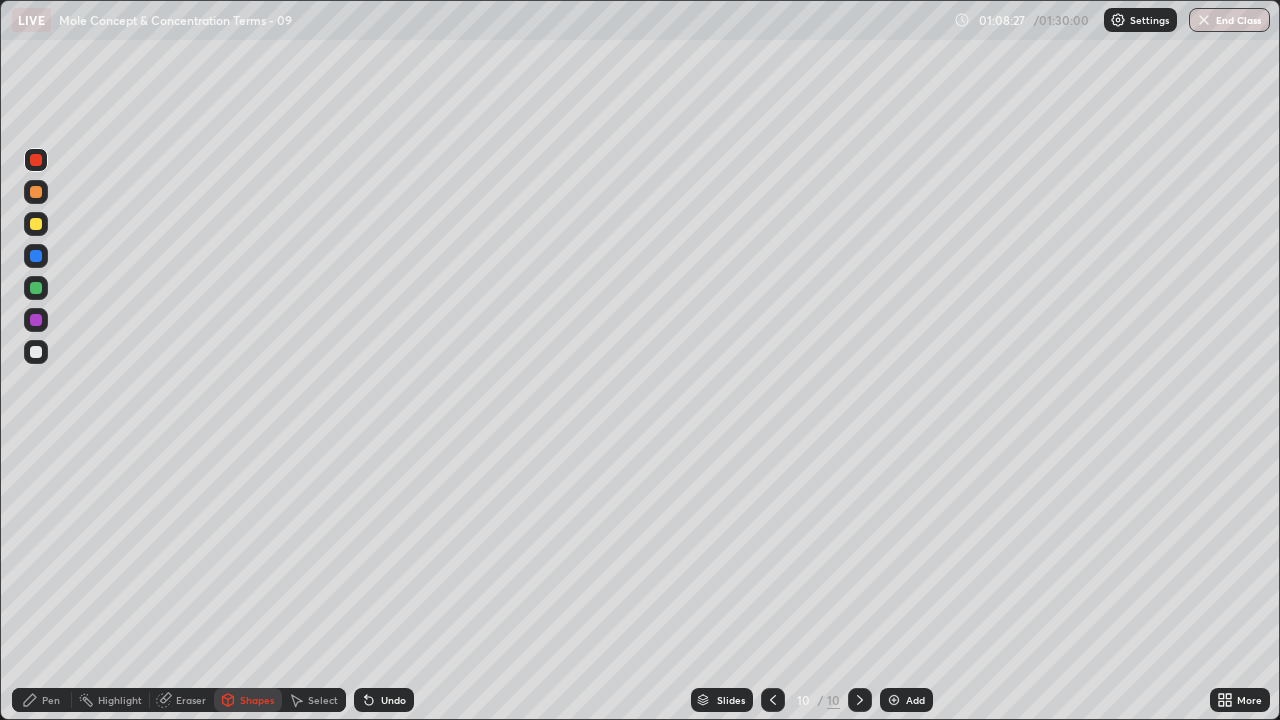 click on "Pen" at bounding box center [42, 700] 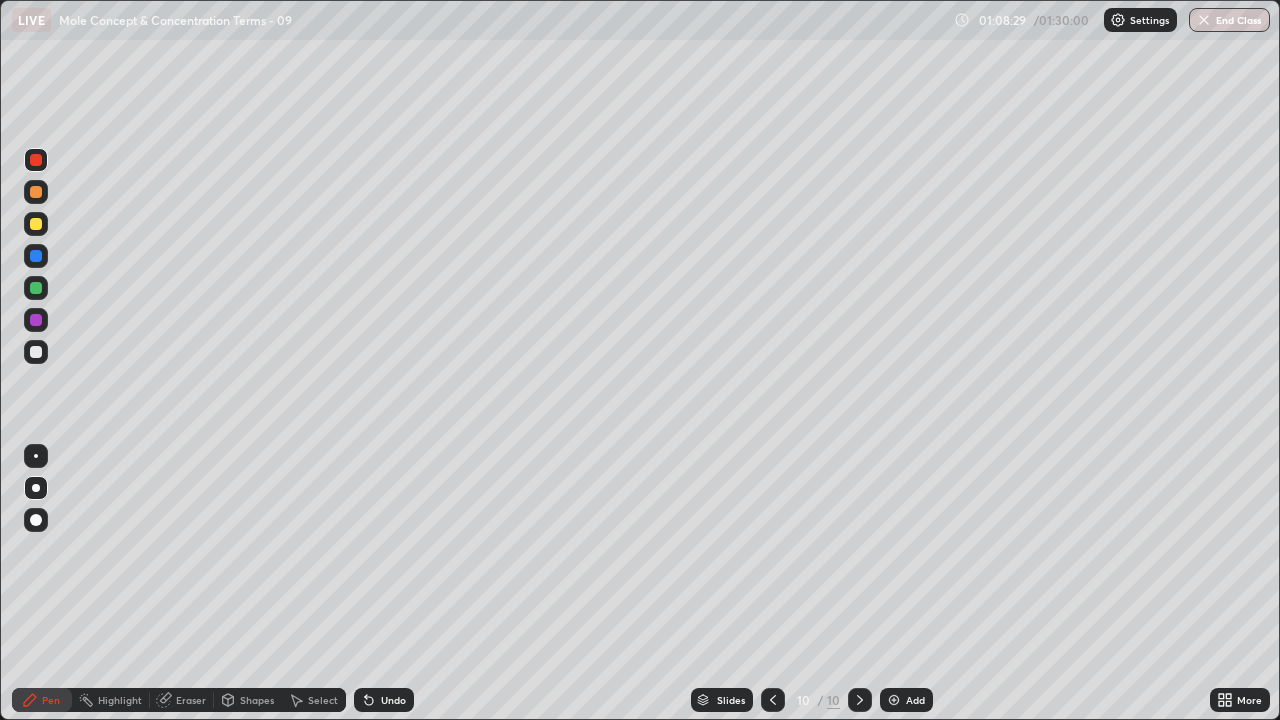 click at bounding box center [36, 352] 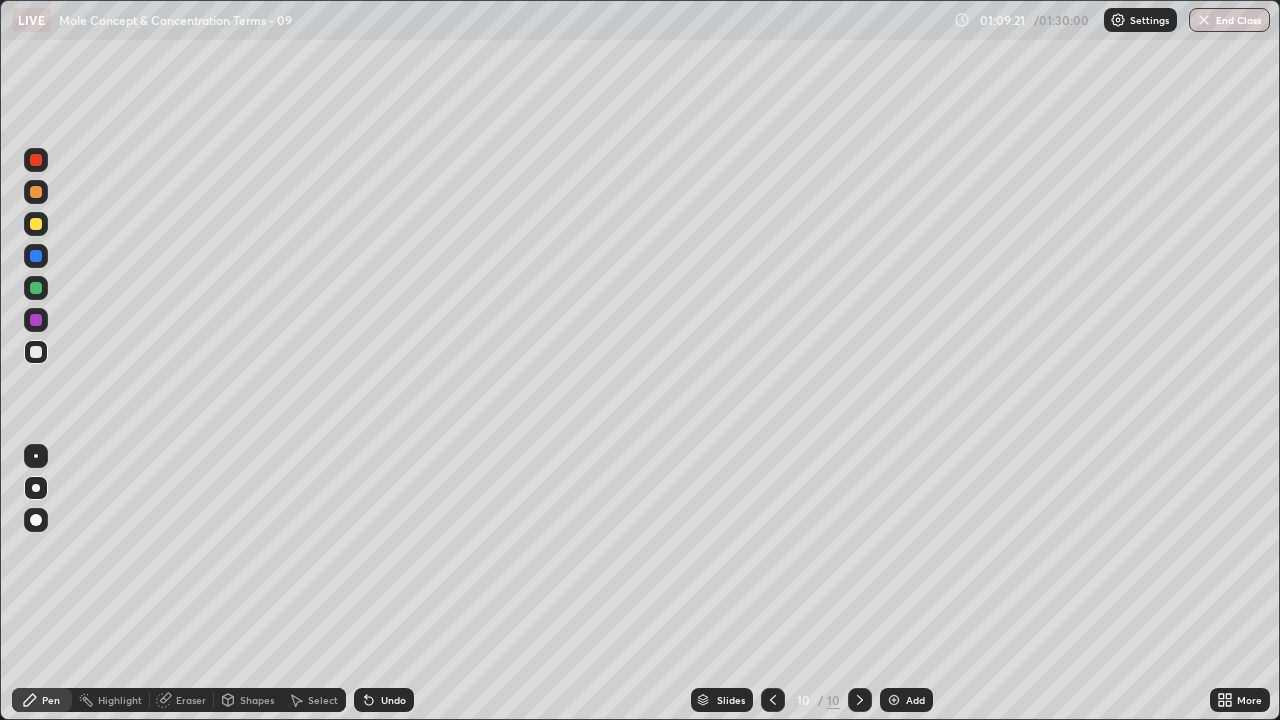 click at bounding box center [36, 288] 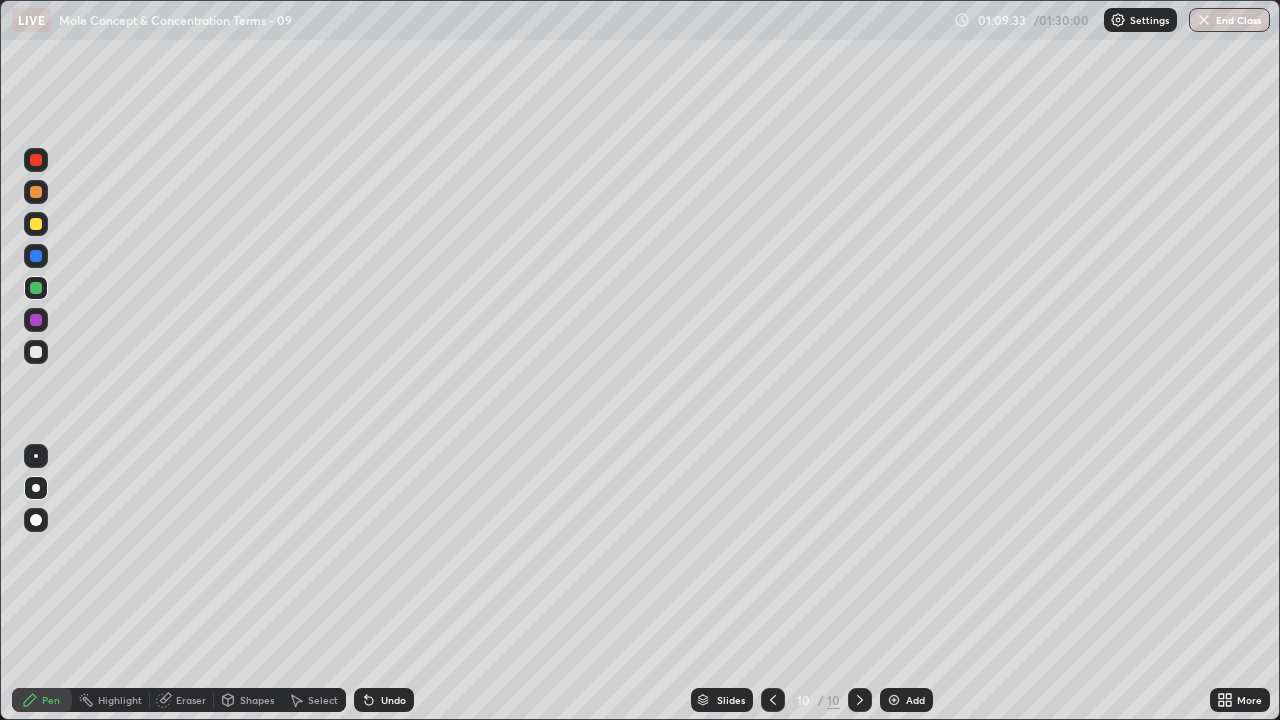 click at bounding box center [36, 352] 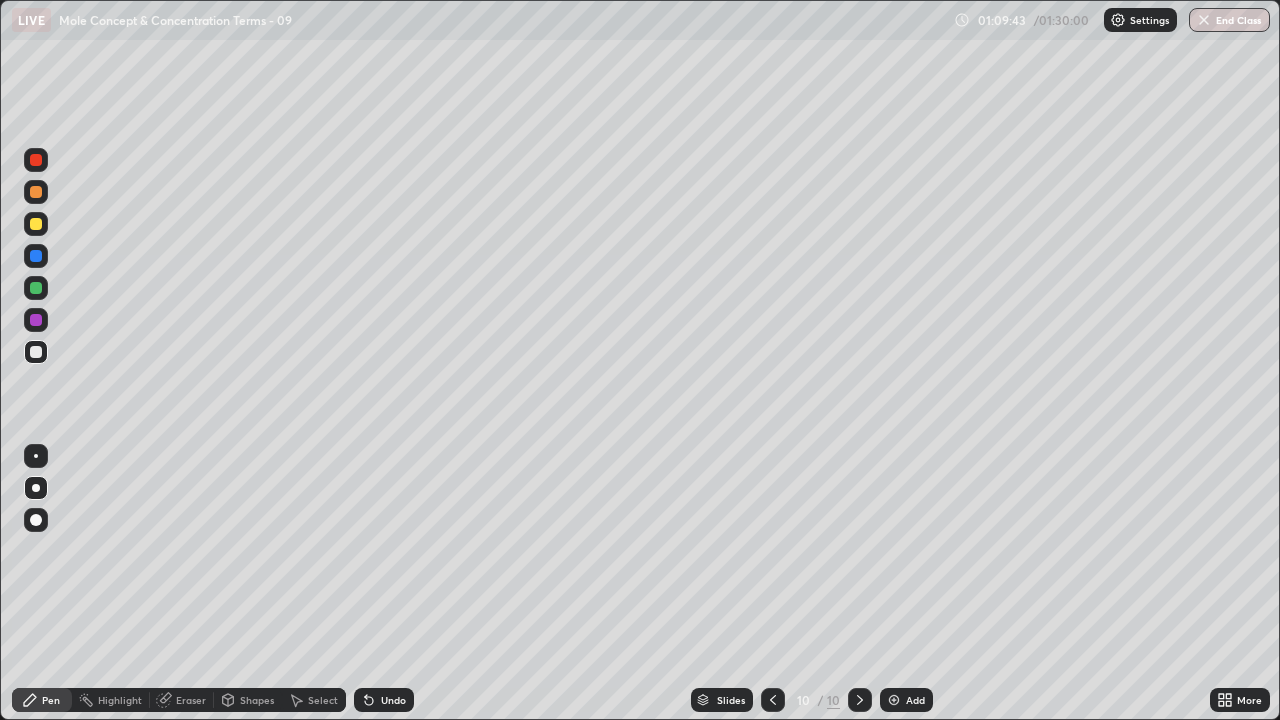 click at bounding box center [36, 256] 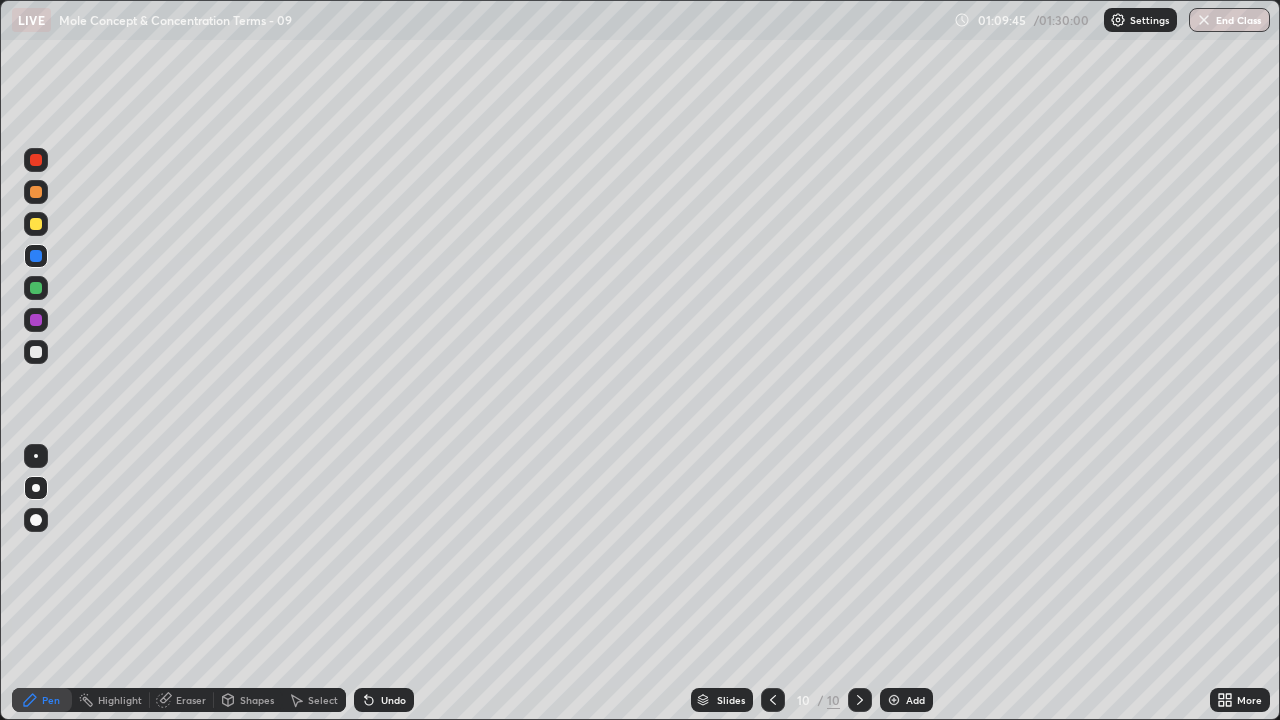 click at bounding box center [36, 320] 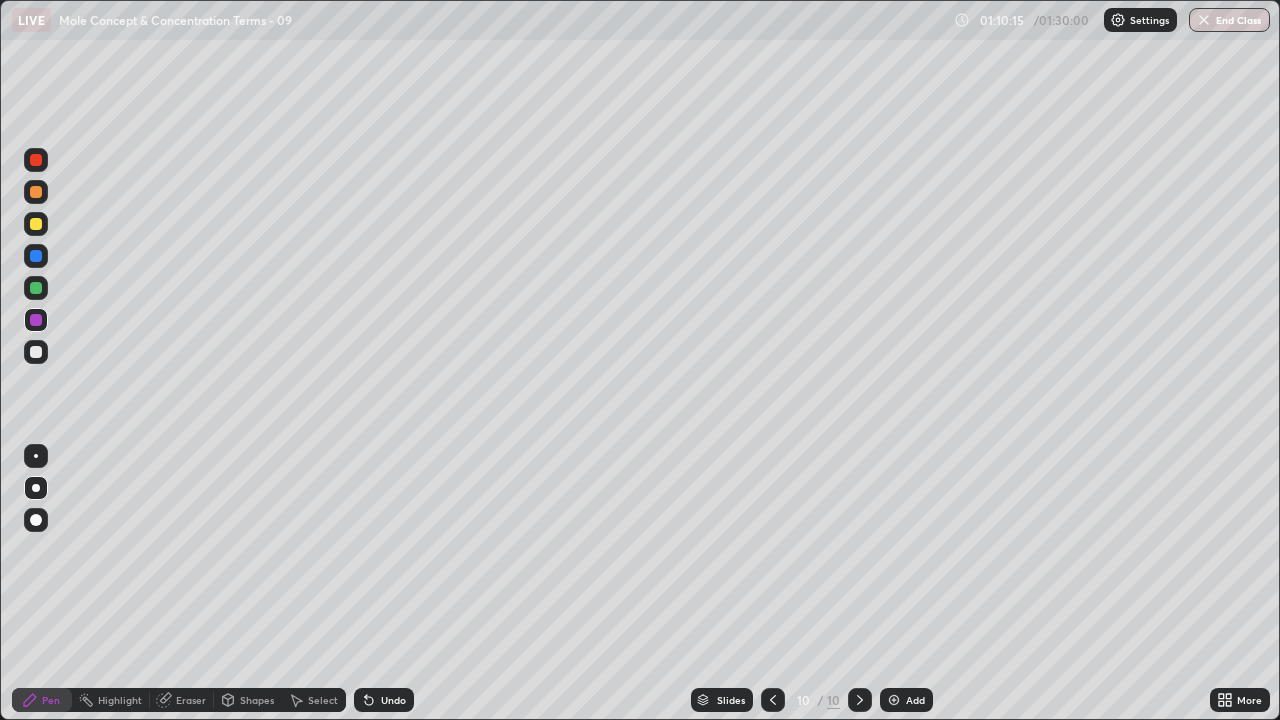 click on "Shapes" at bounding box center [257, 700] 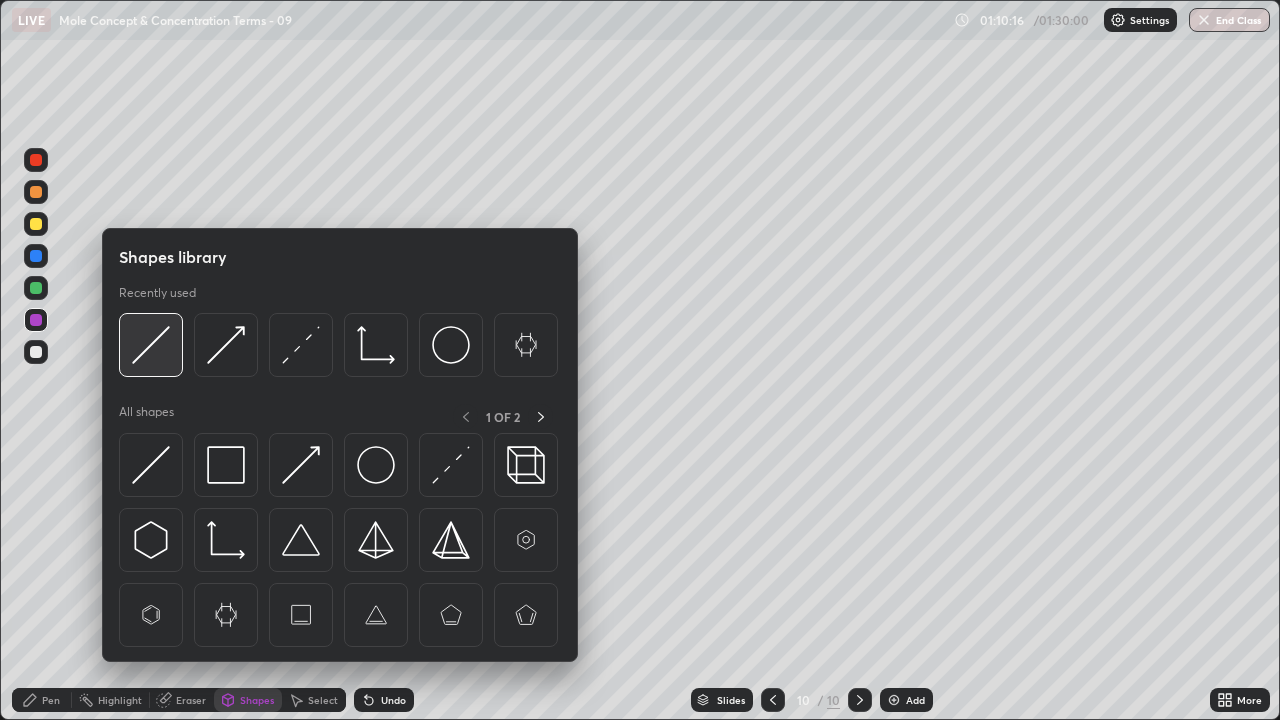 click at bounding box center (151, 345) 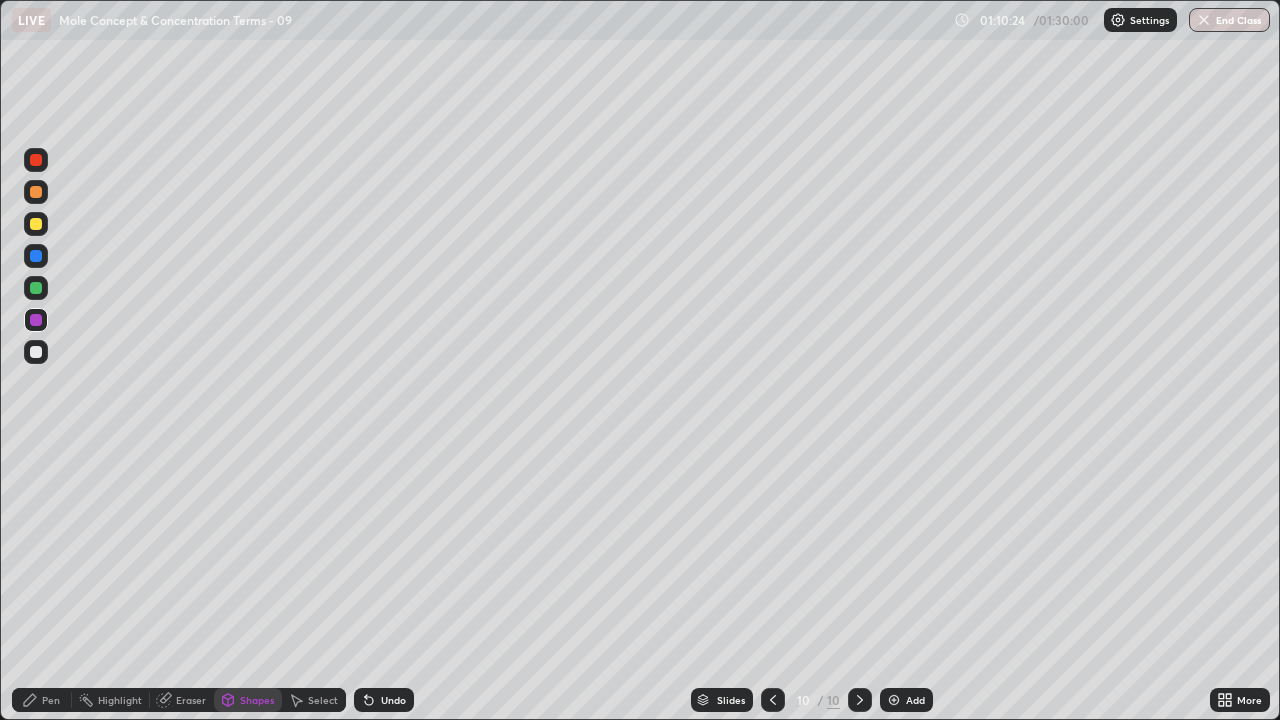 click on "Pen" at bounding box center (51, 700) 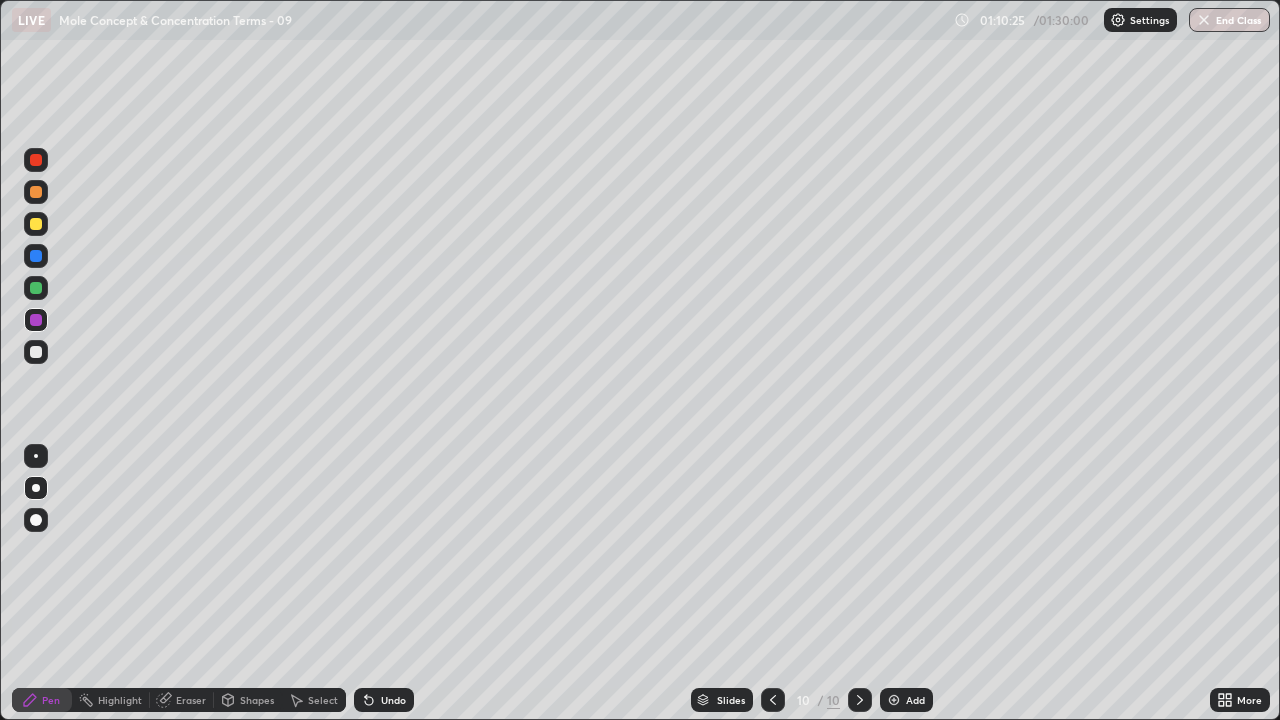 click at bounding box center [36, 352] 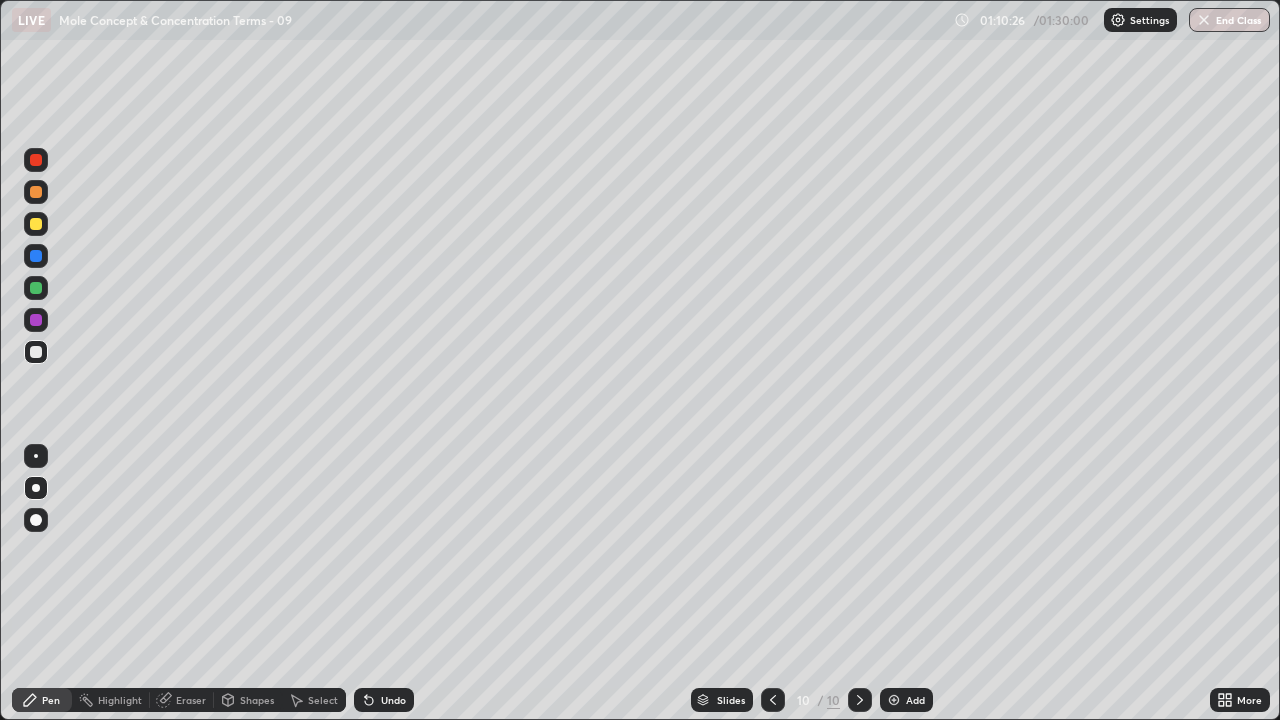 click at bounding box center (36, 488) 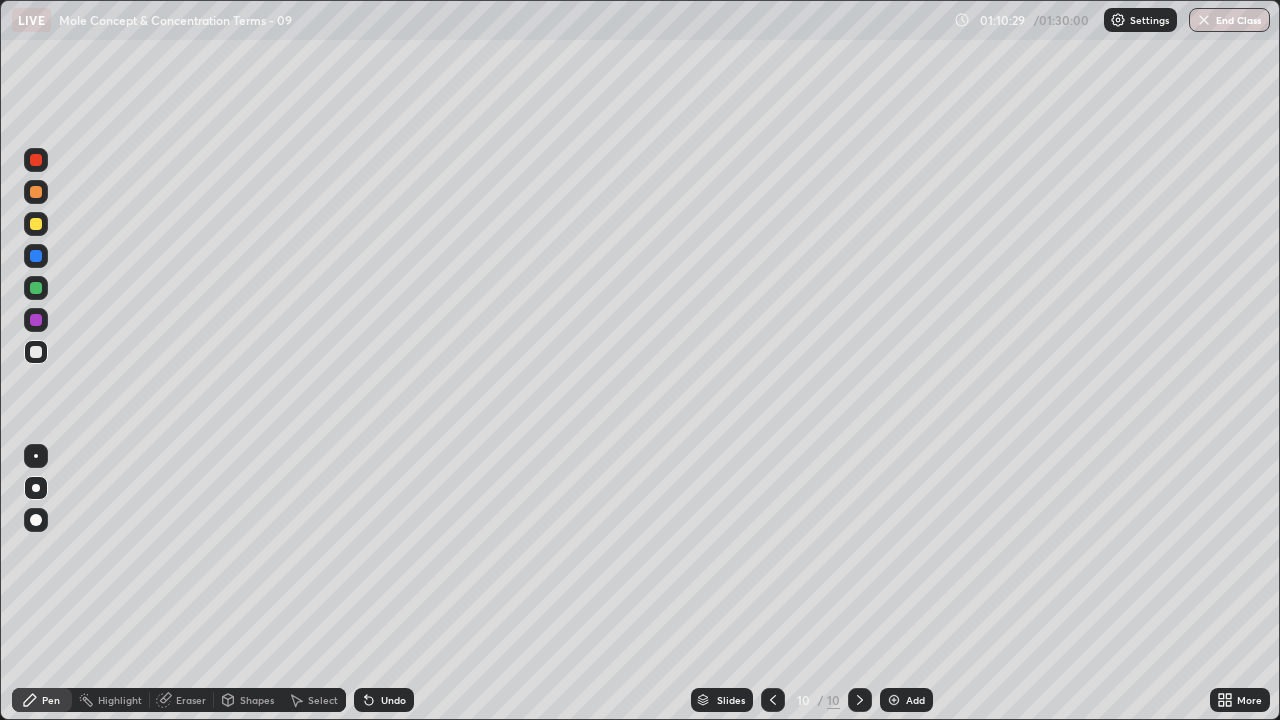 click at bounding box center (36, 456) 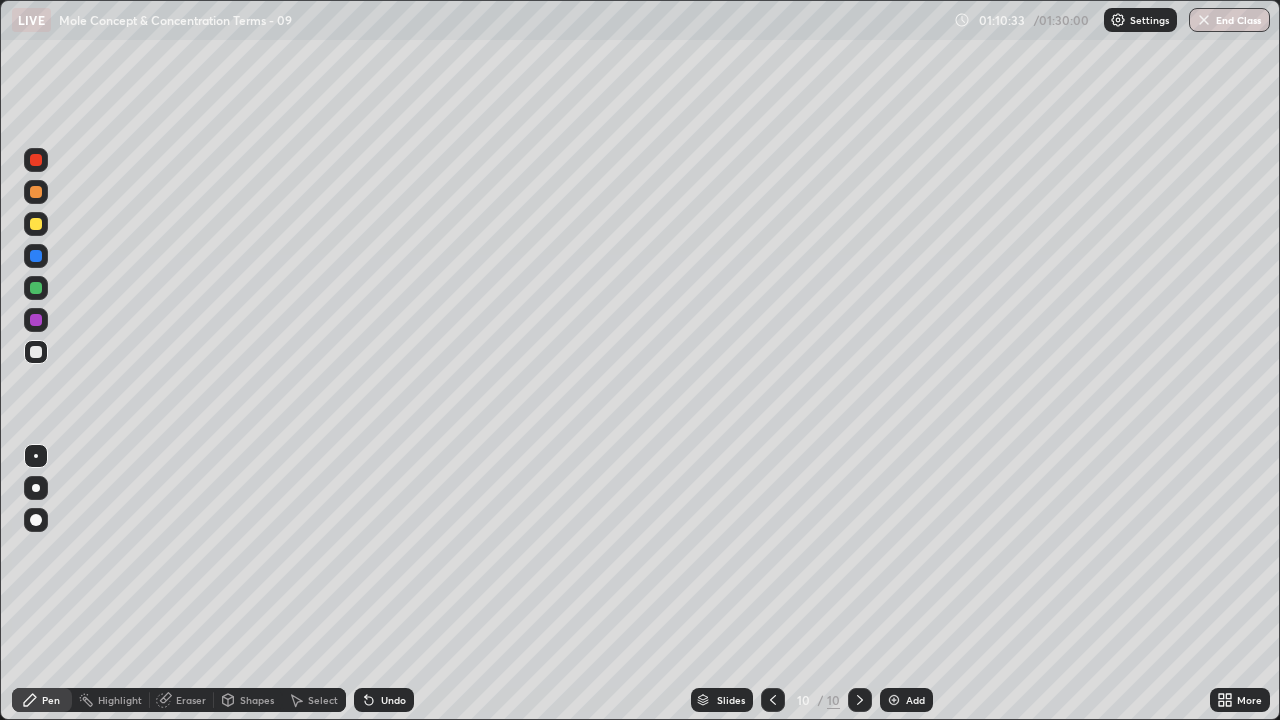 click on "Undo" at bounding box center [384, 700] 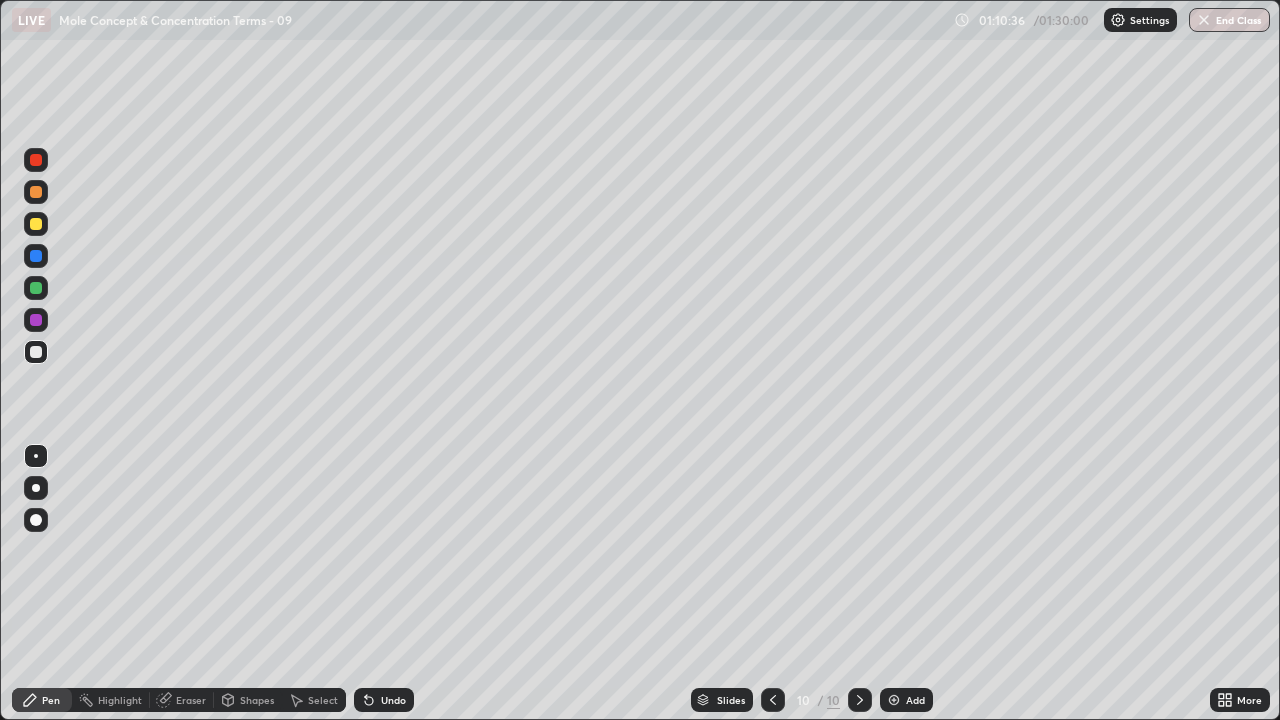 click on "Undo" at bounding box center (384, 700) 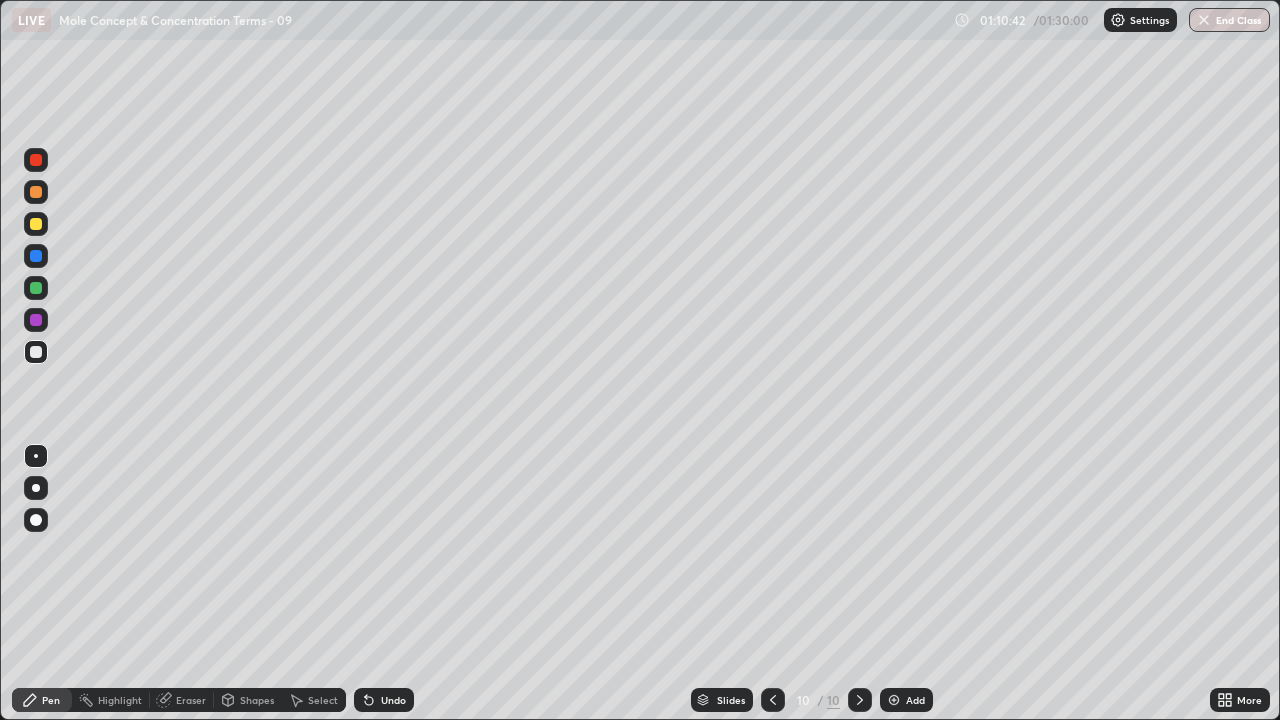 click at bounding box center (36, 488) 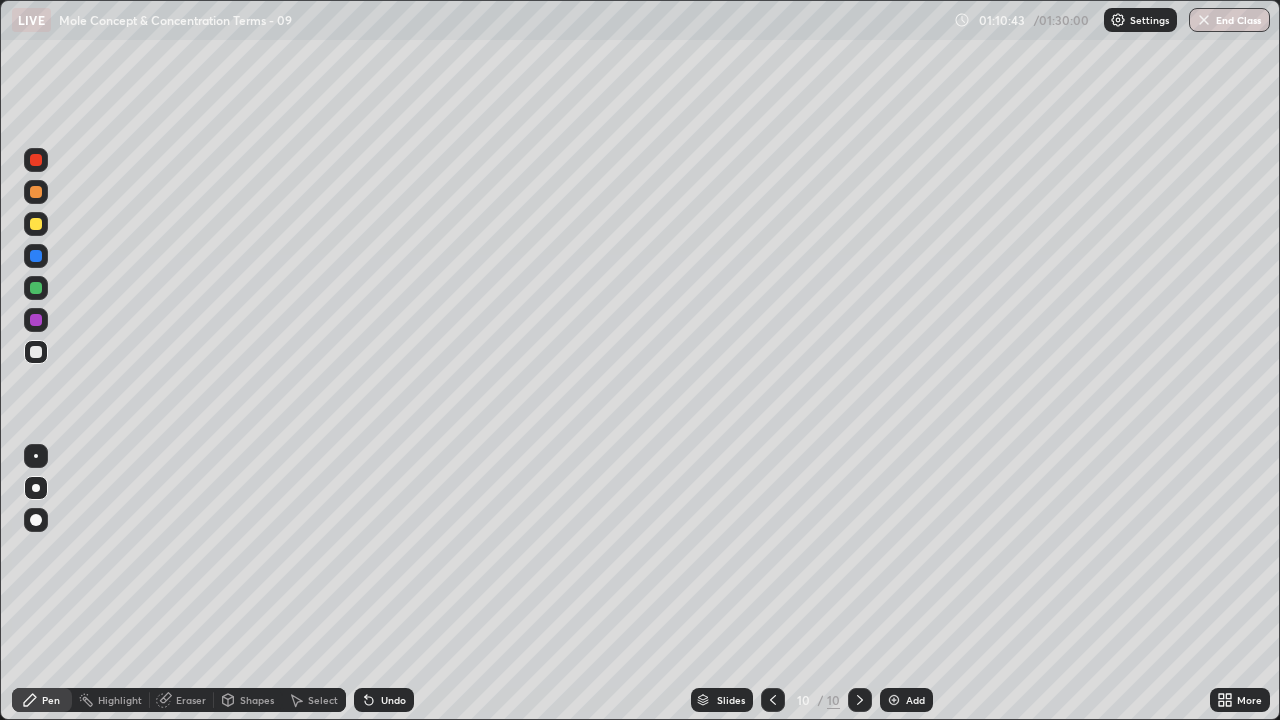 click on "Pen" at bounding box center [51, 700] 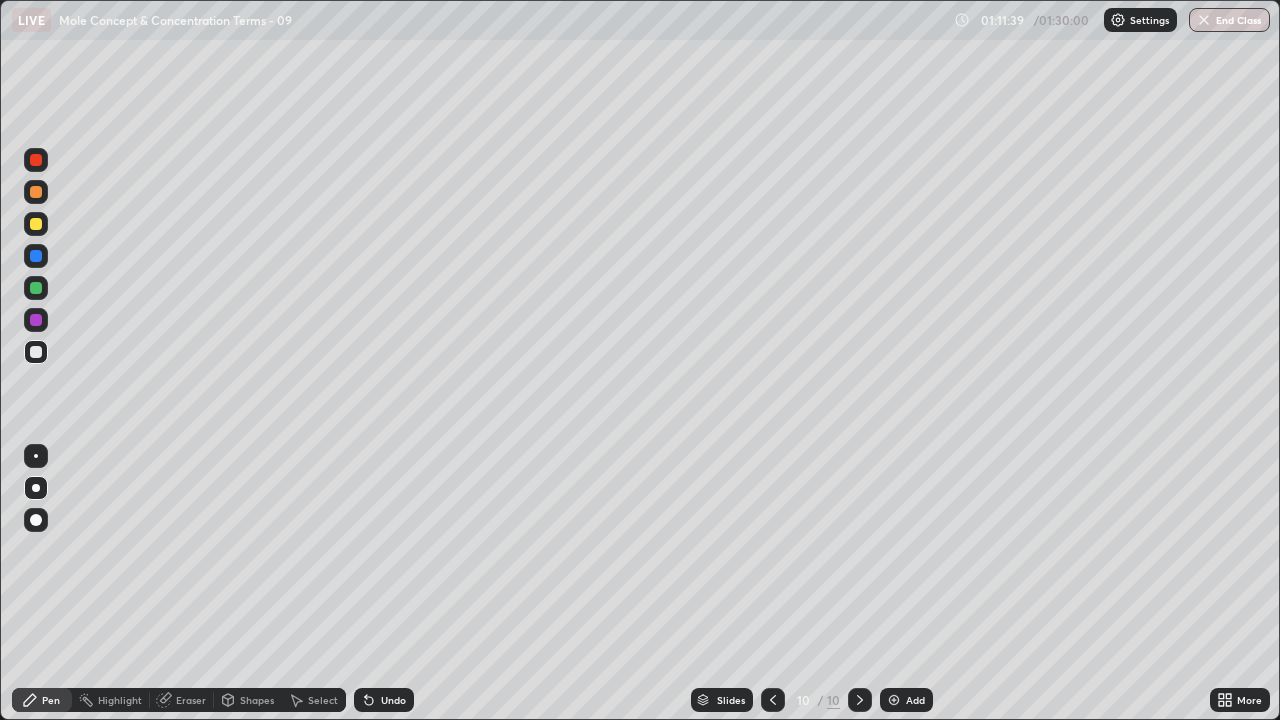 click at bounding box center (36, 352) 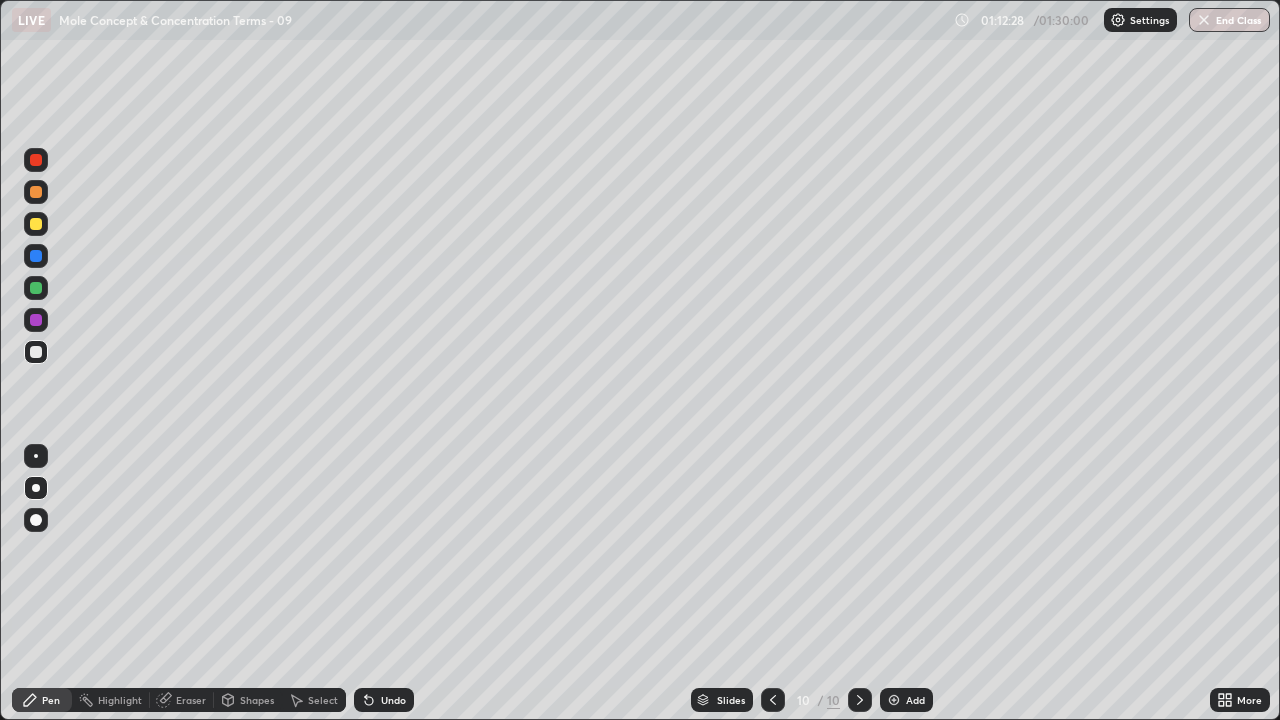 click at bounding box center (36, 288) 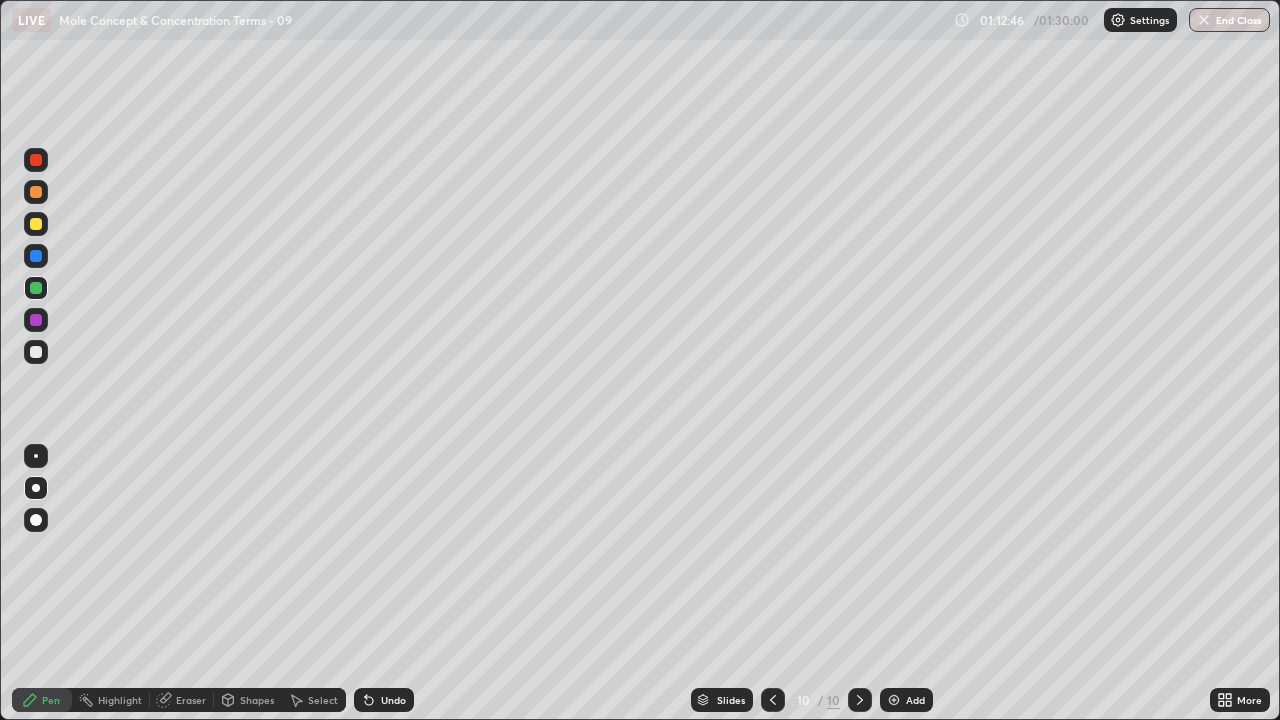 click at bounding box center (36, 352) 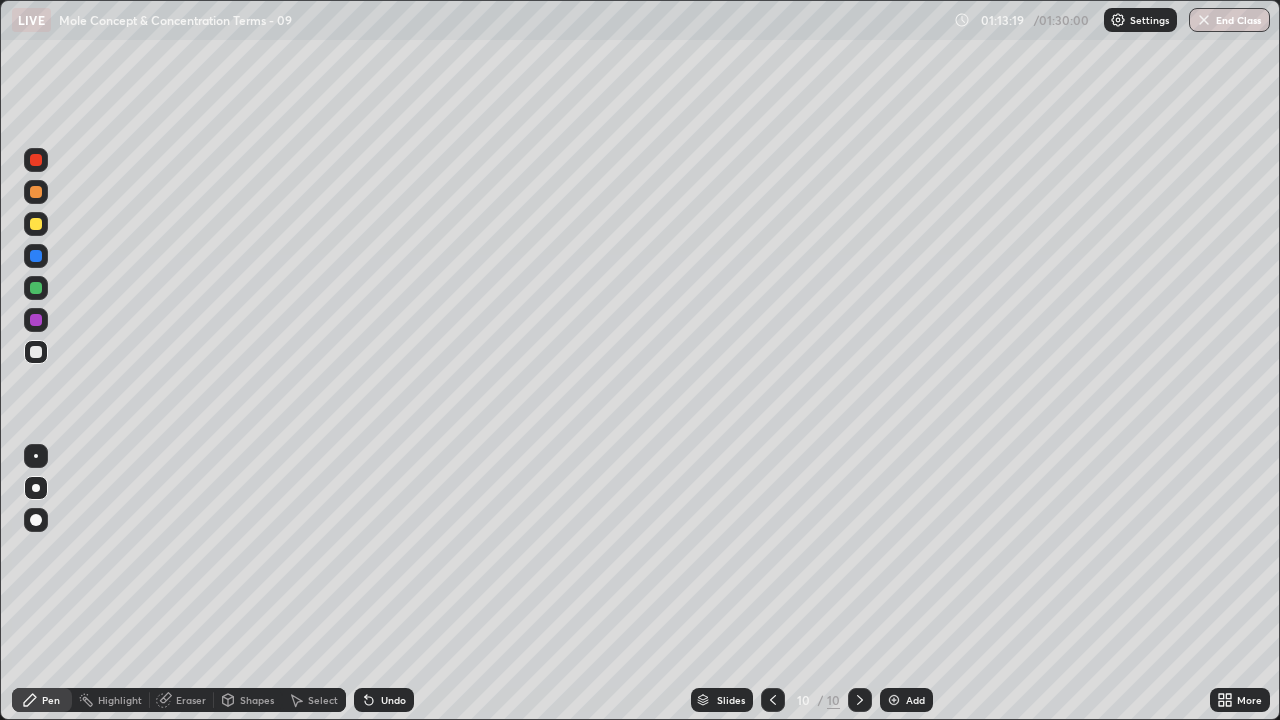 click at bounding box center (36, 256) 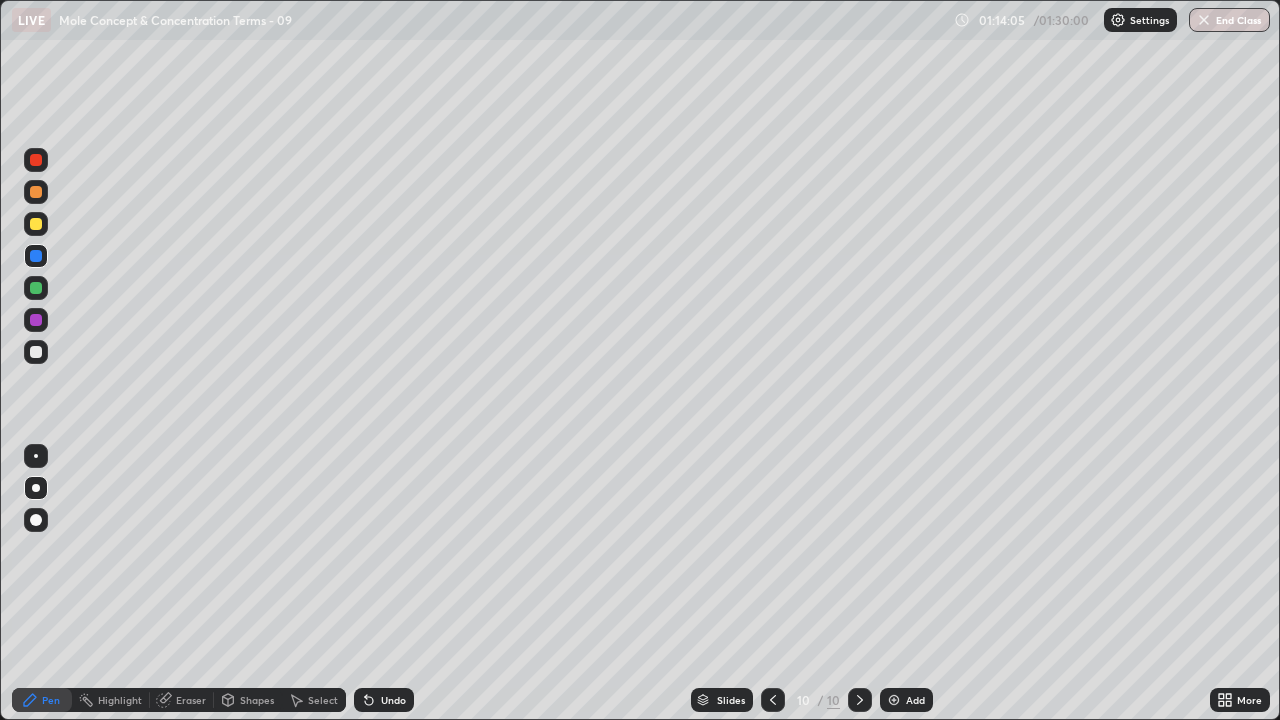 click at bounding box center [894, 700] 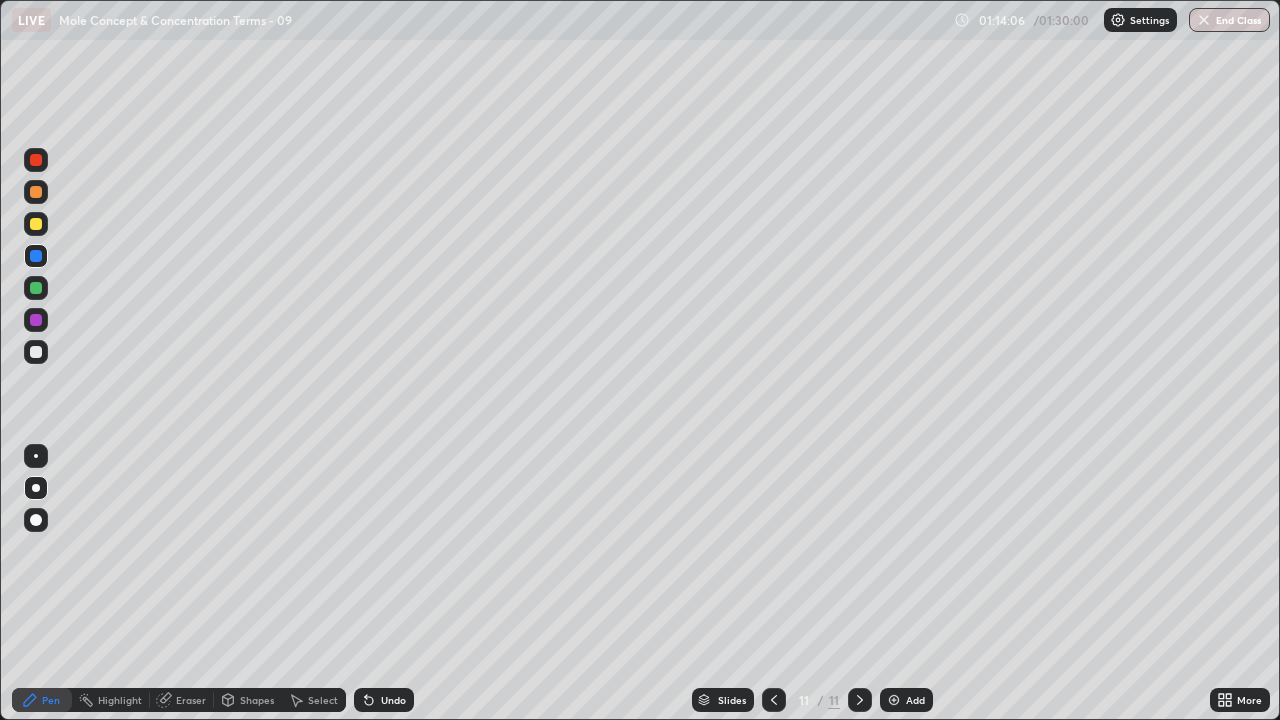 click at bounding box center [36, 288] 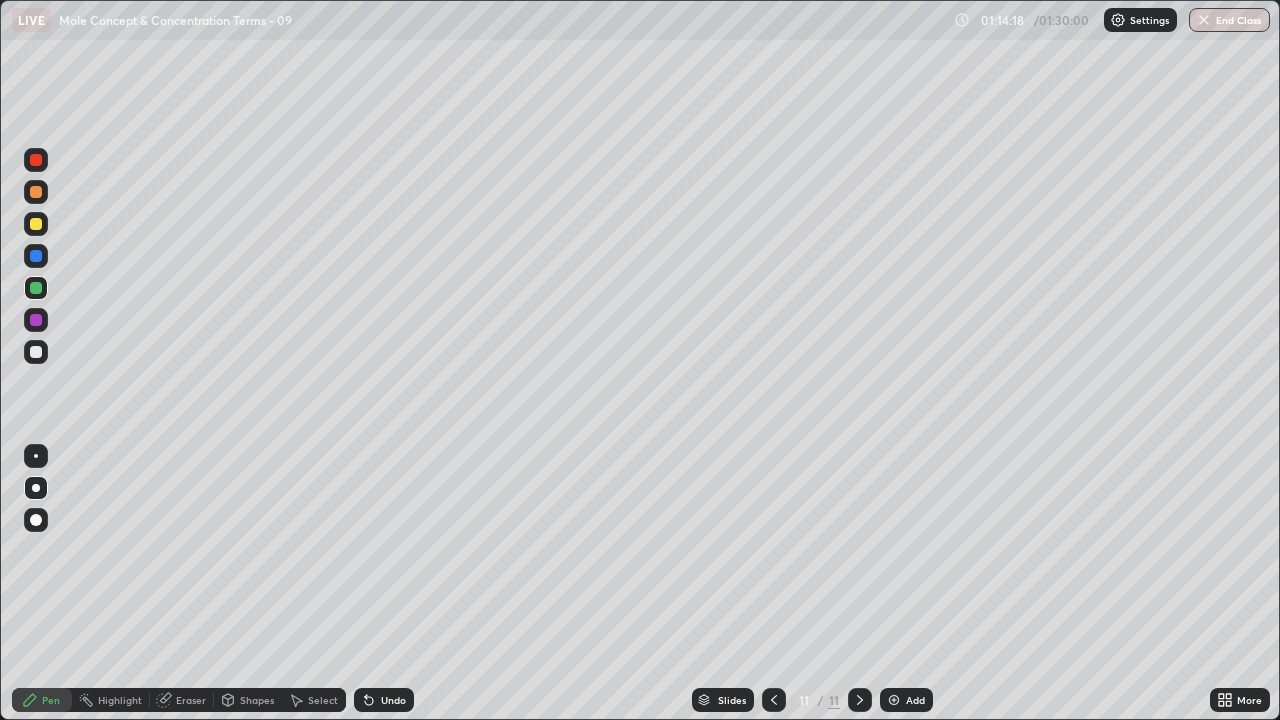 click at bounding box center [36, 352] 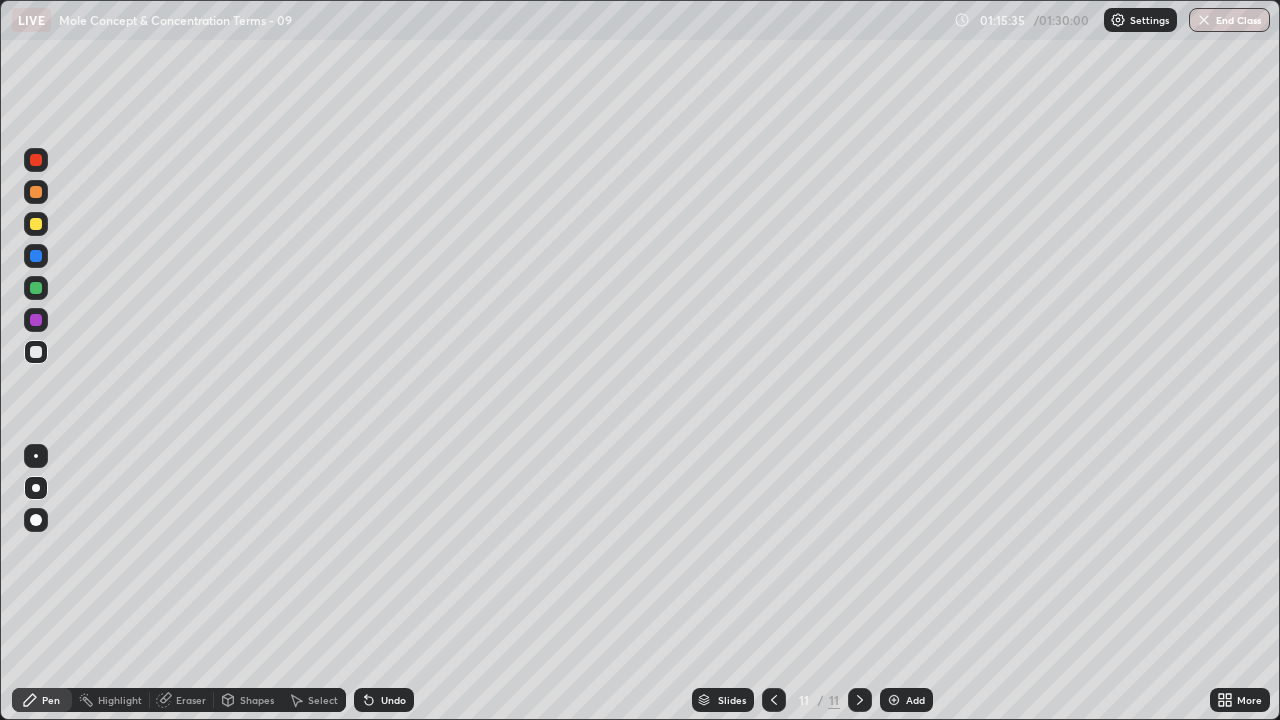 click on "Undo" at bounding box center (393, 700) 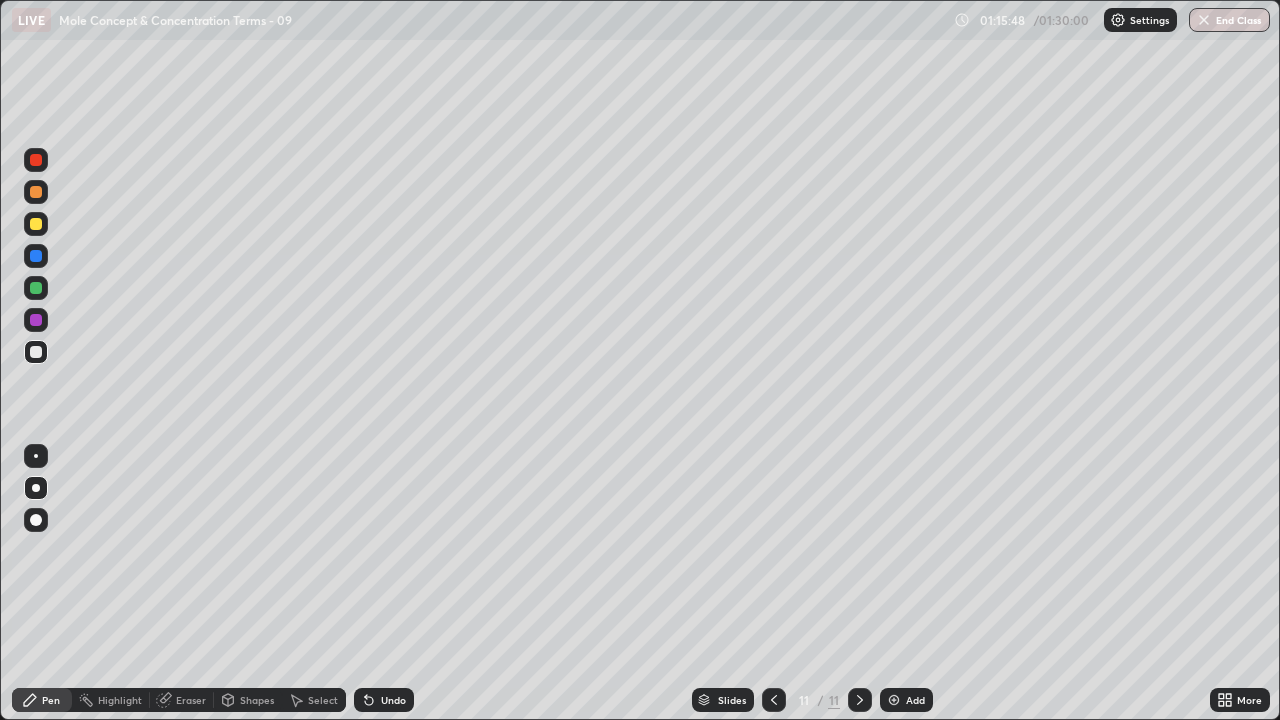 click at bounding box center [36, 256] 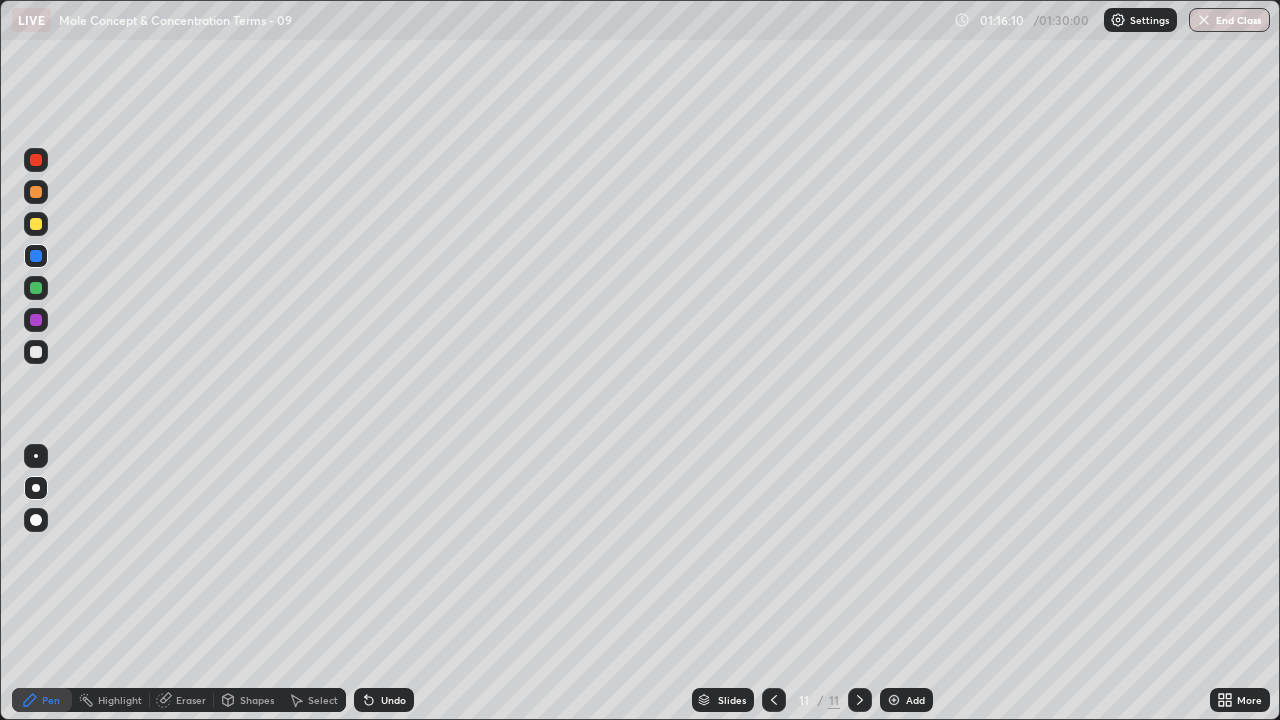 click at bounding box center (36, 352) 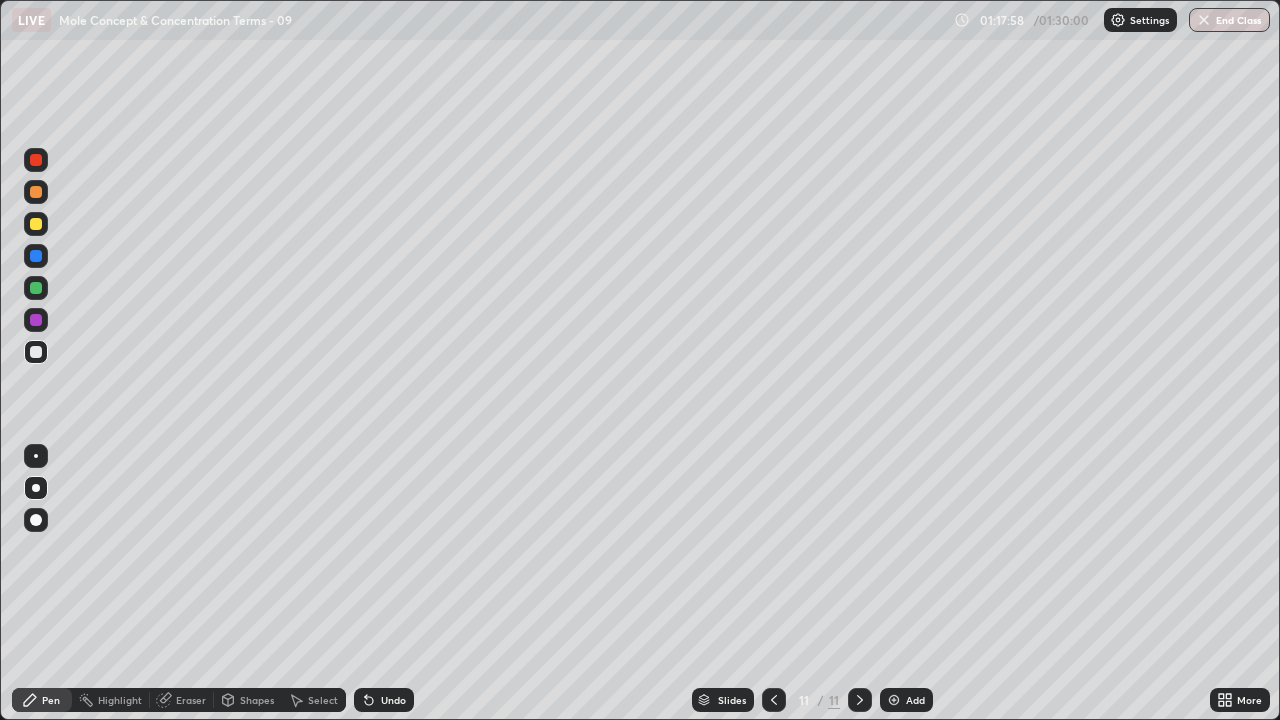 click at bounding box center (36, 224) 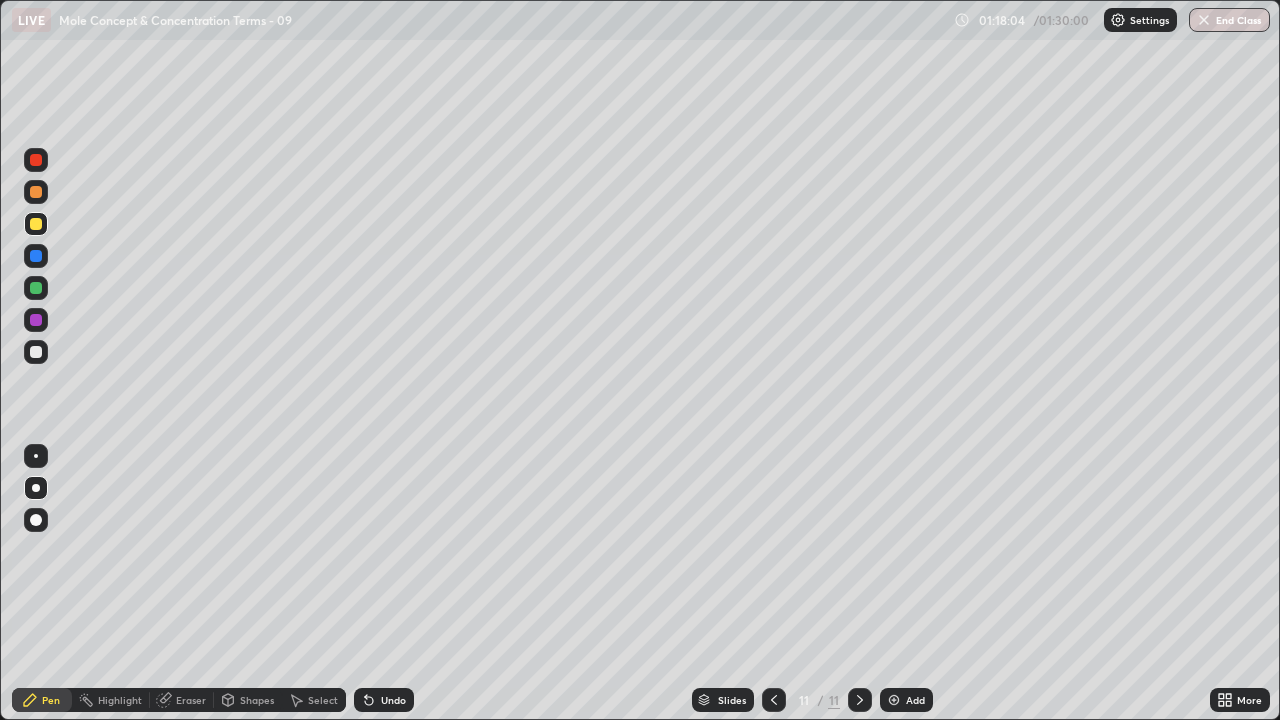 click at bounding box center [36, 256] 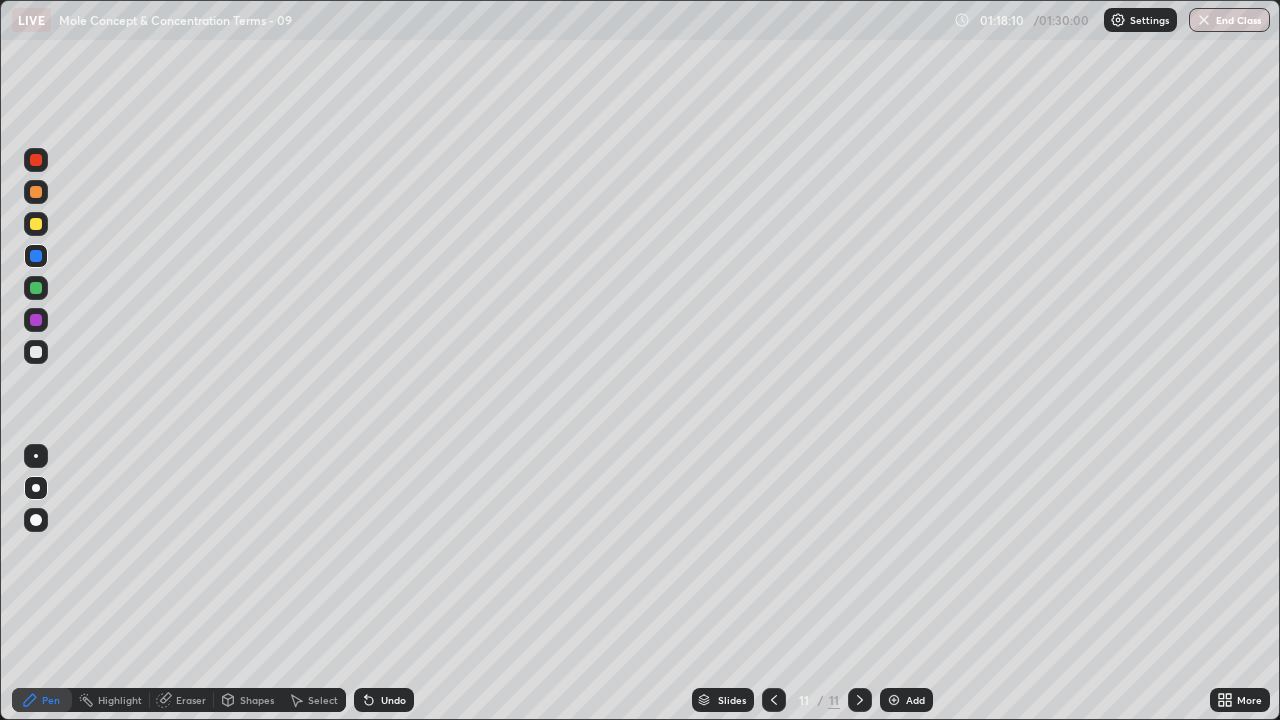 click at bounding box center (36, 224) 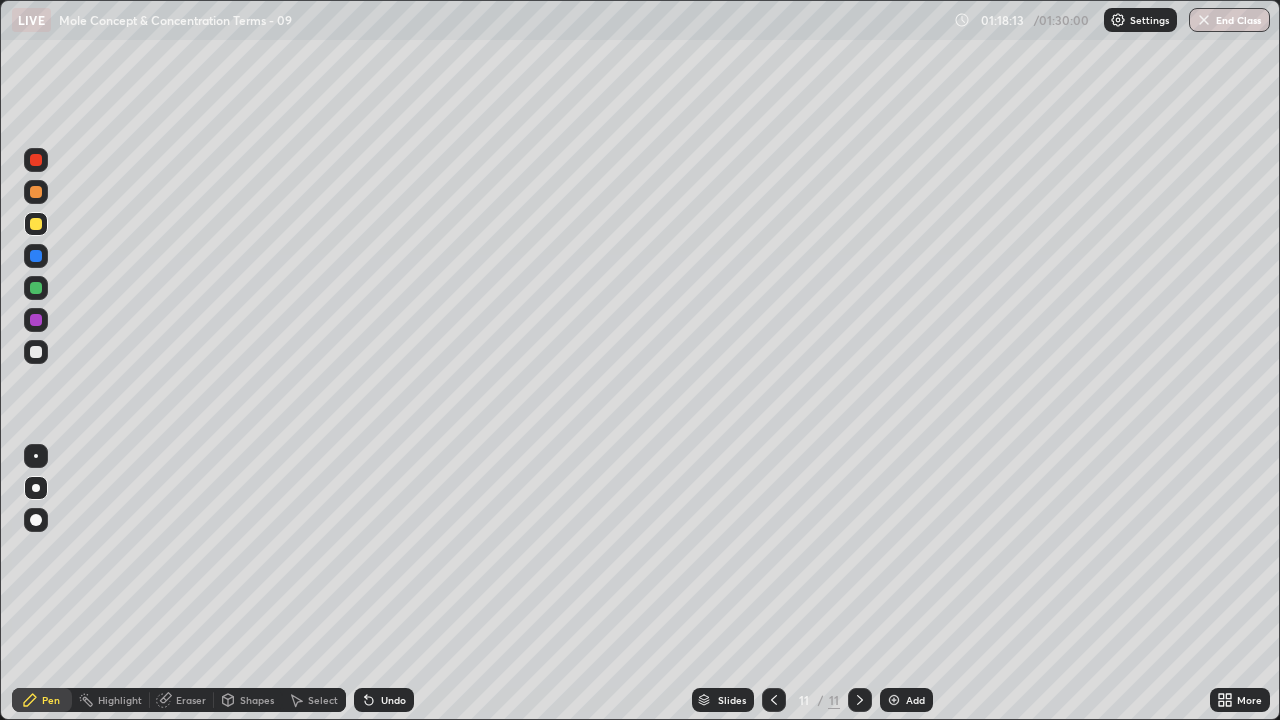 click at bounding box center (36, 352) 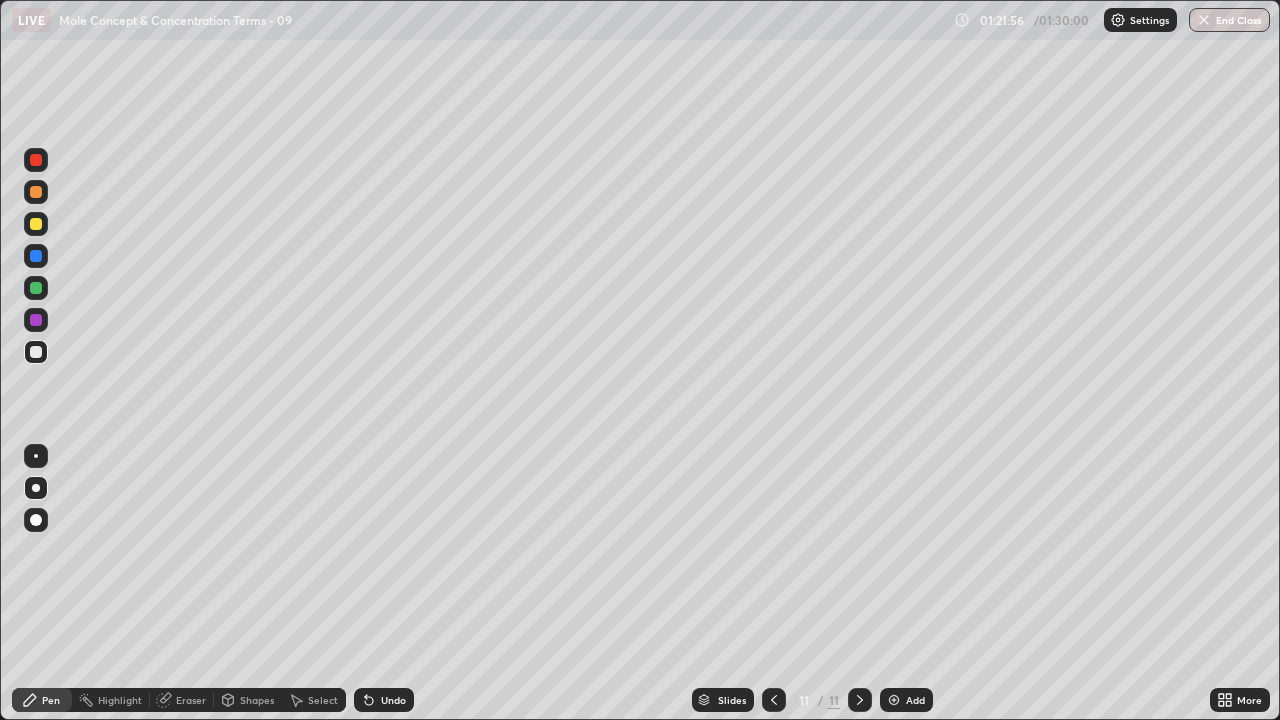click on "Add" at bounding box center [906, 700] 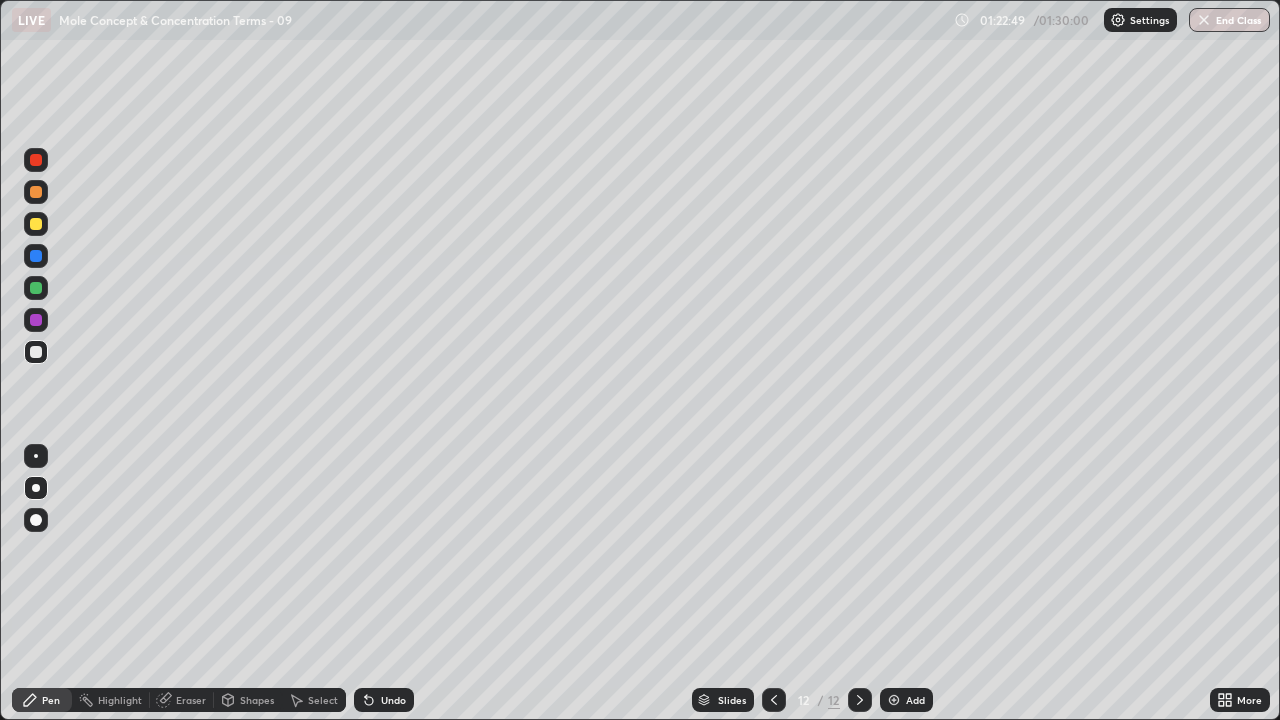 click at bounding box center [36, 288] 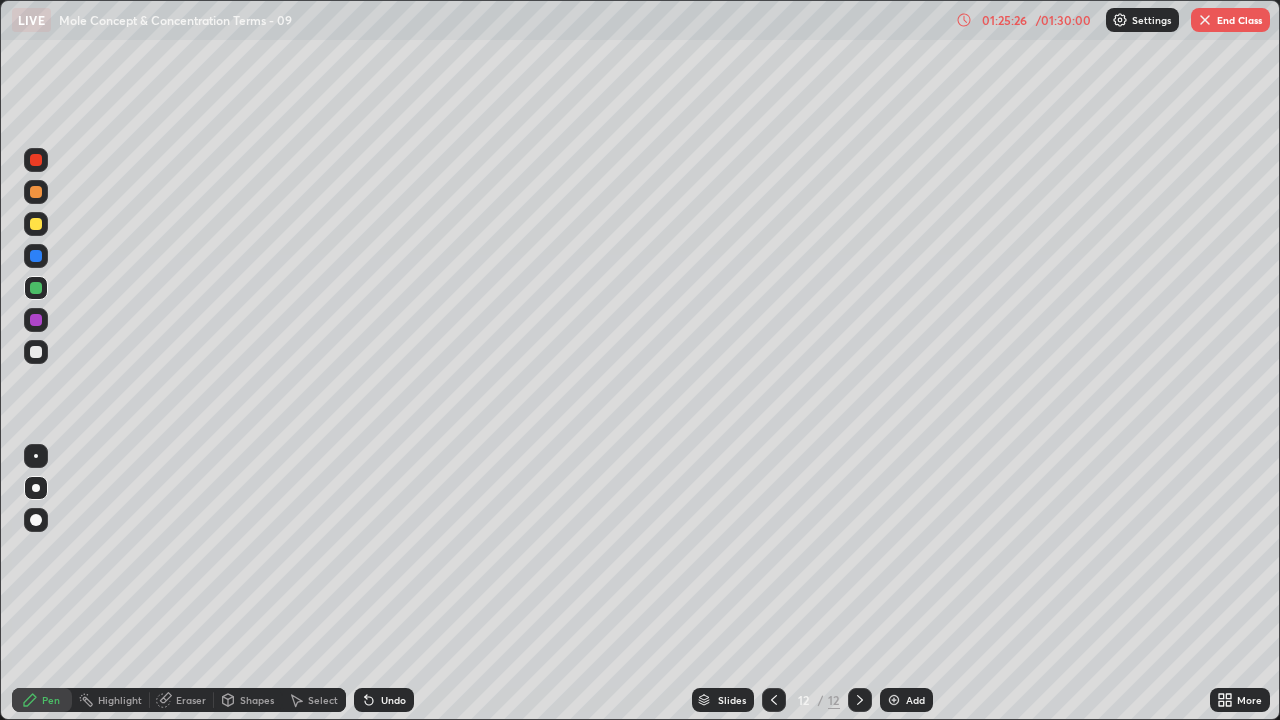 click on "End Class" at bounding box center [1230, 20] 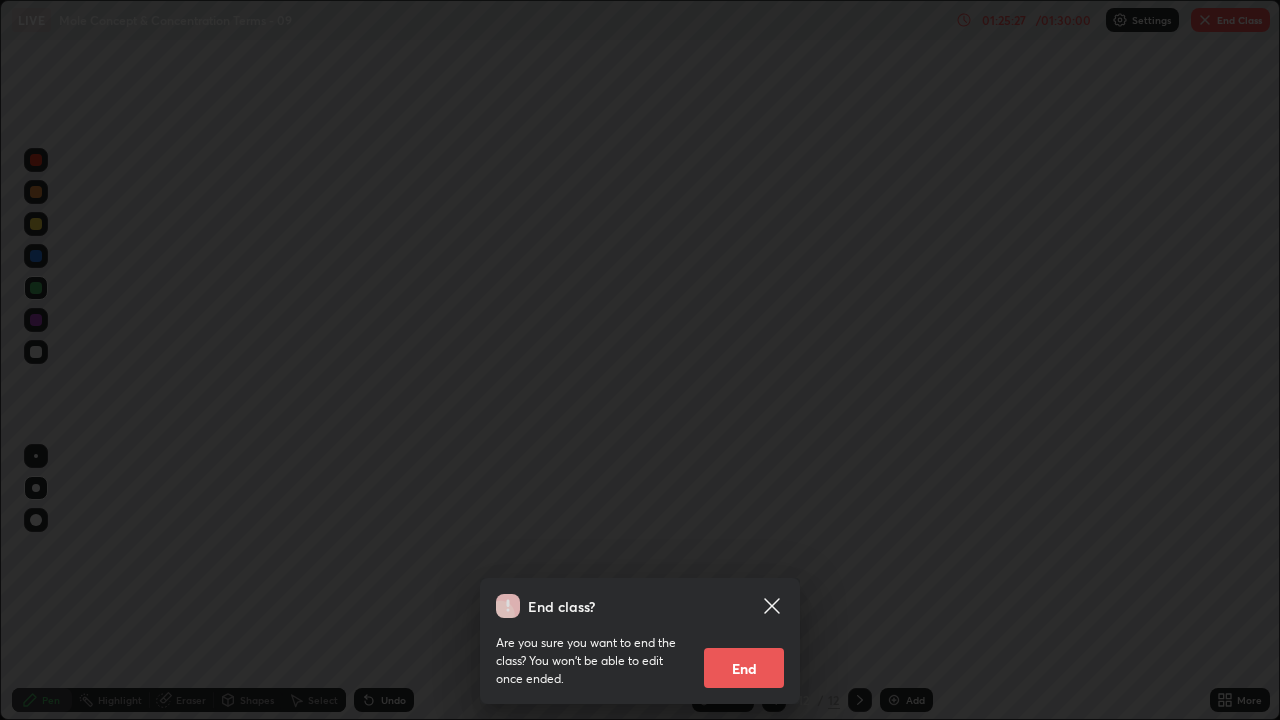 click on "End" at bounding box center [744, 668] 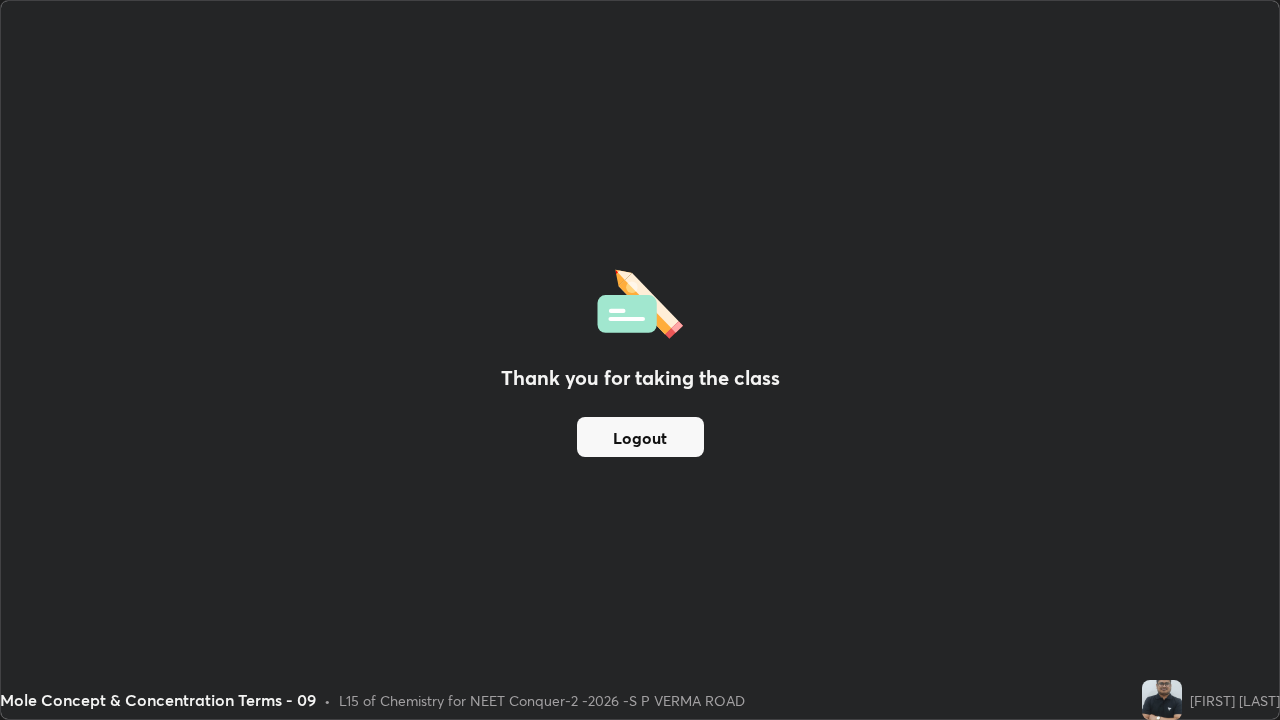 click on "Logout" at bounding box center (640, 437) 